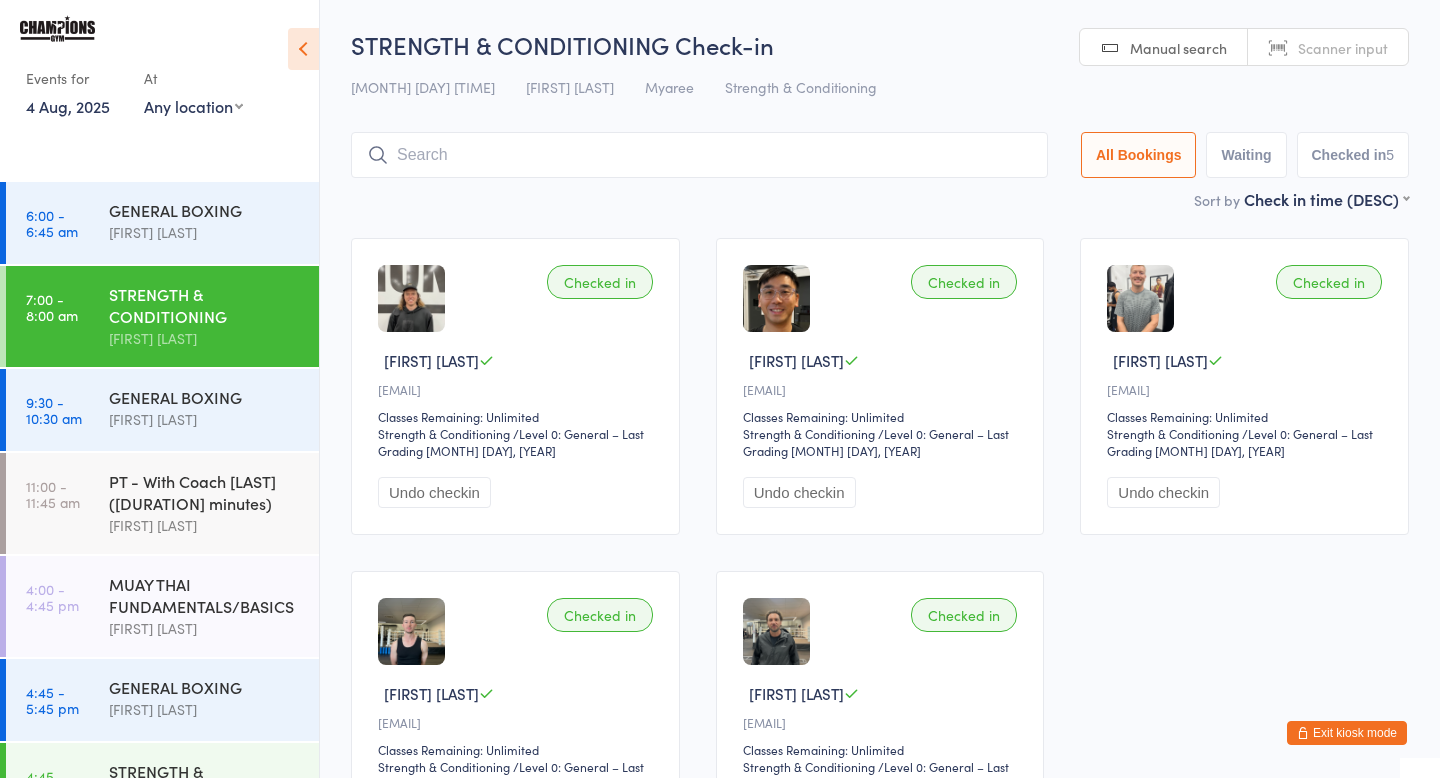 scroll, scrollTop: 0, scrollLeft: 0, axis: both 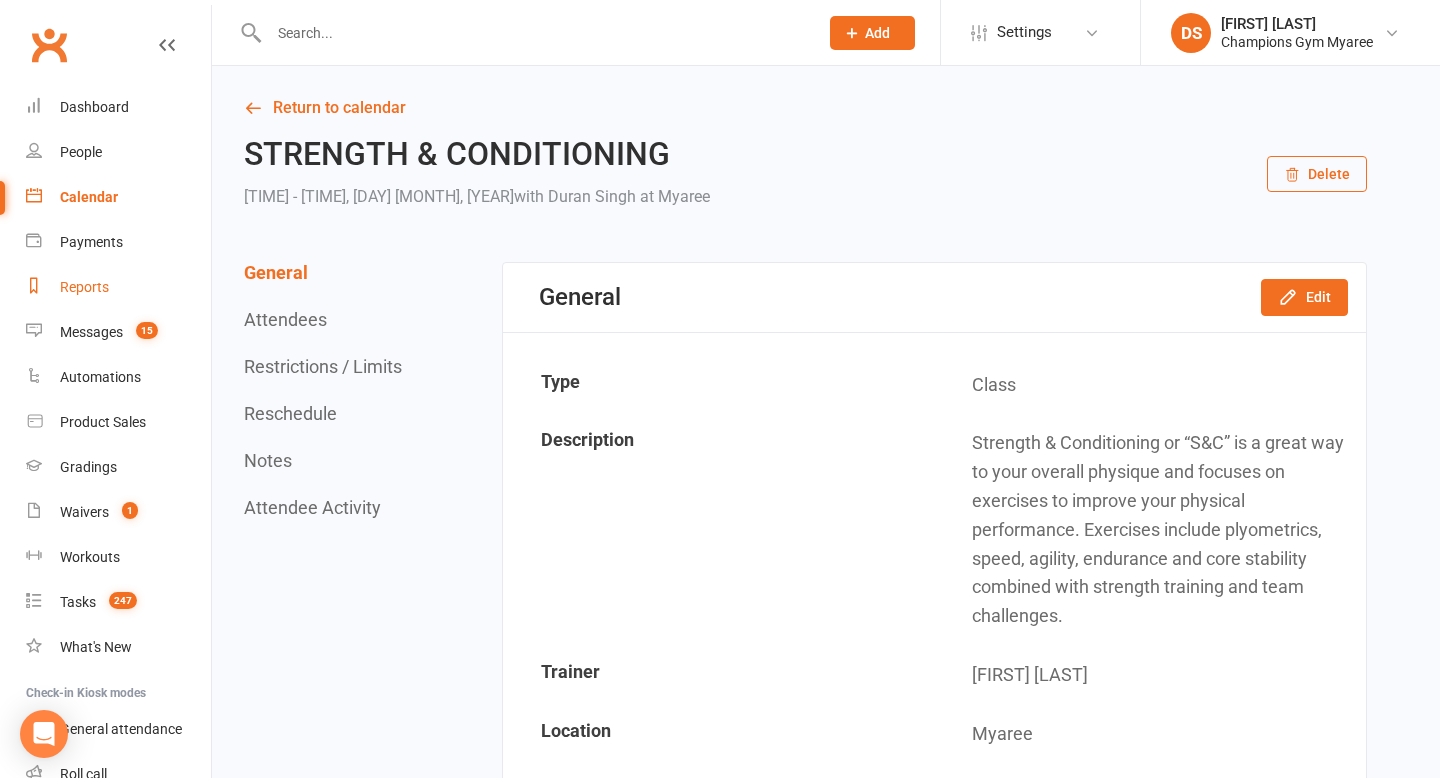 click on "Reports" at bounding box center (118, 287) 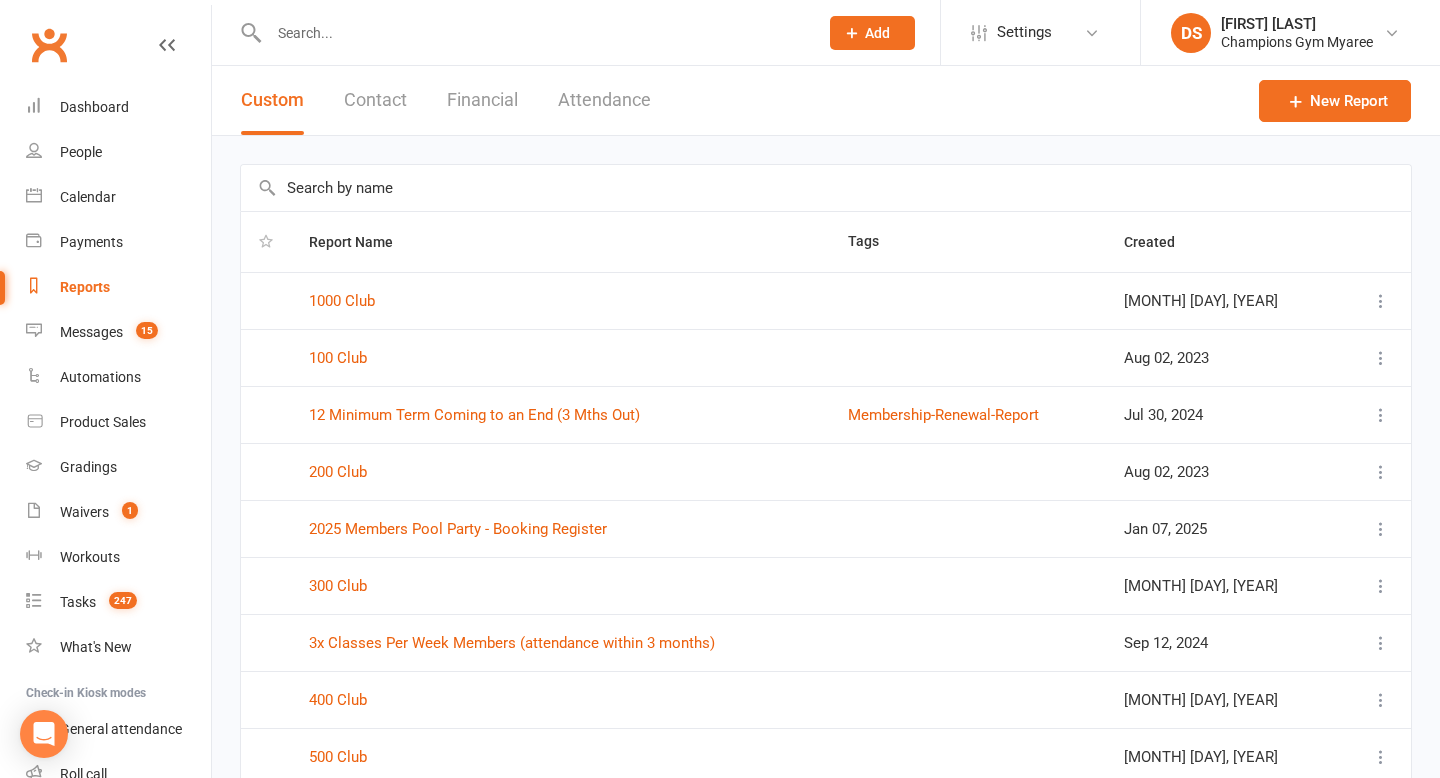 click on "Attendance" at bounding box center (604, 100) 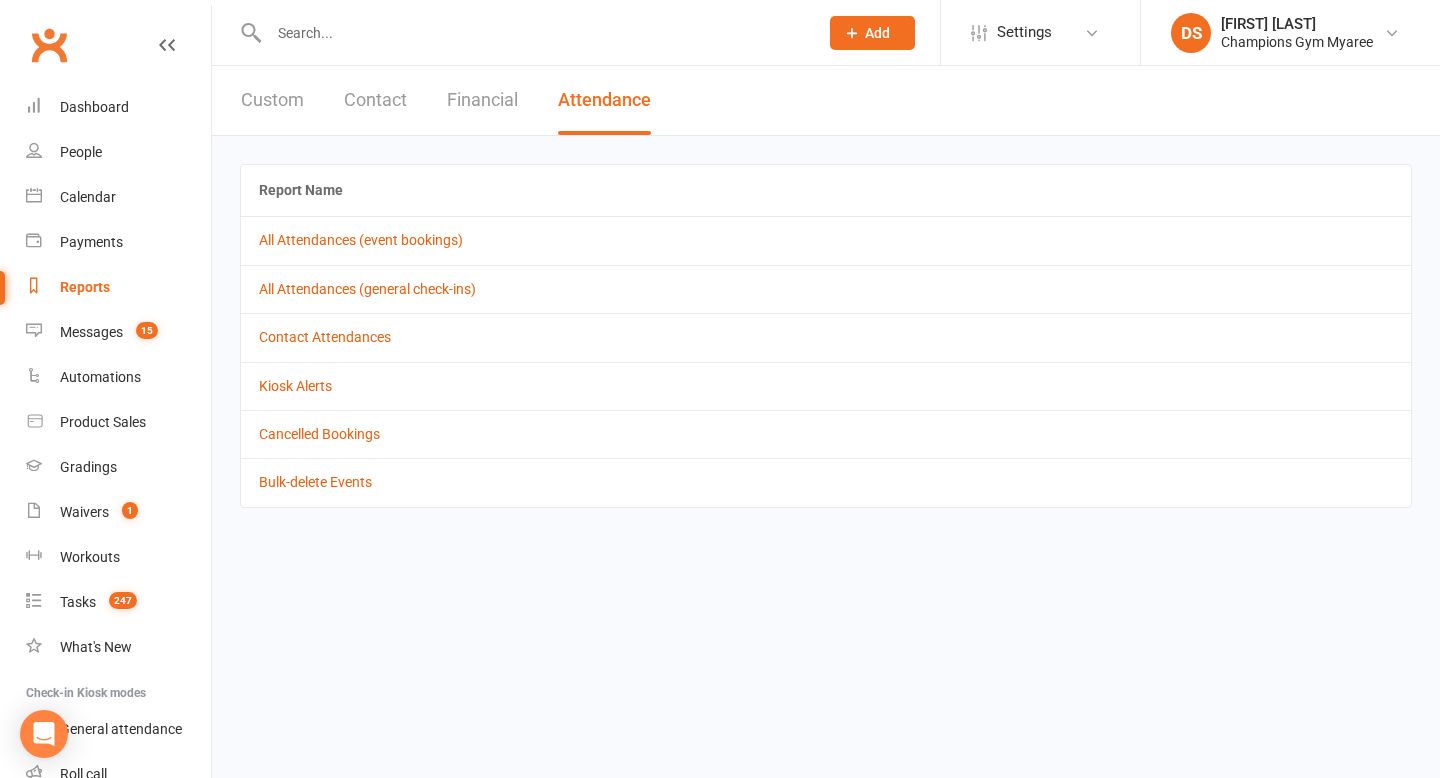 click on "Financial" at bounding box center [482, 100] 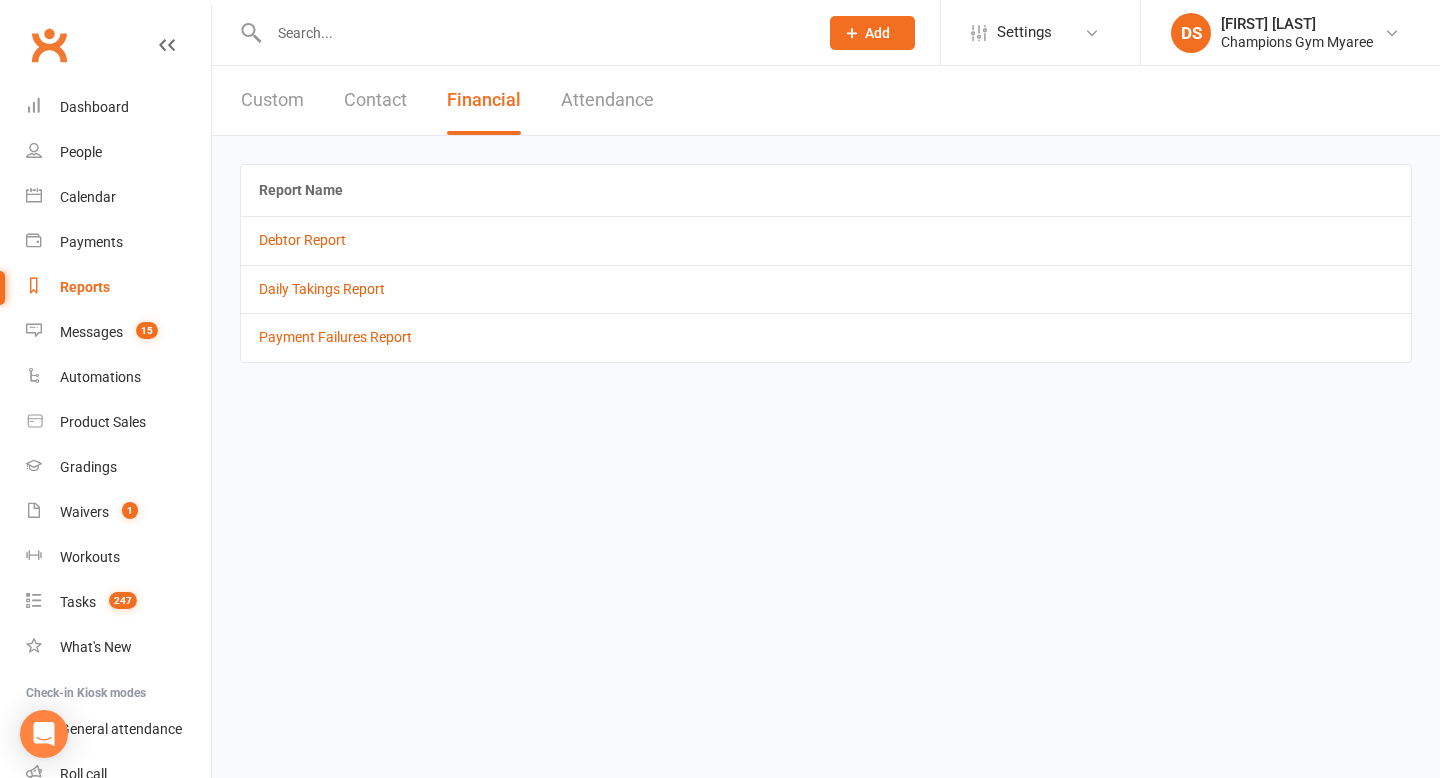 click on "Contact" at bounding box center (375, 100) 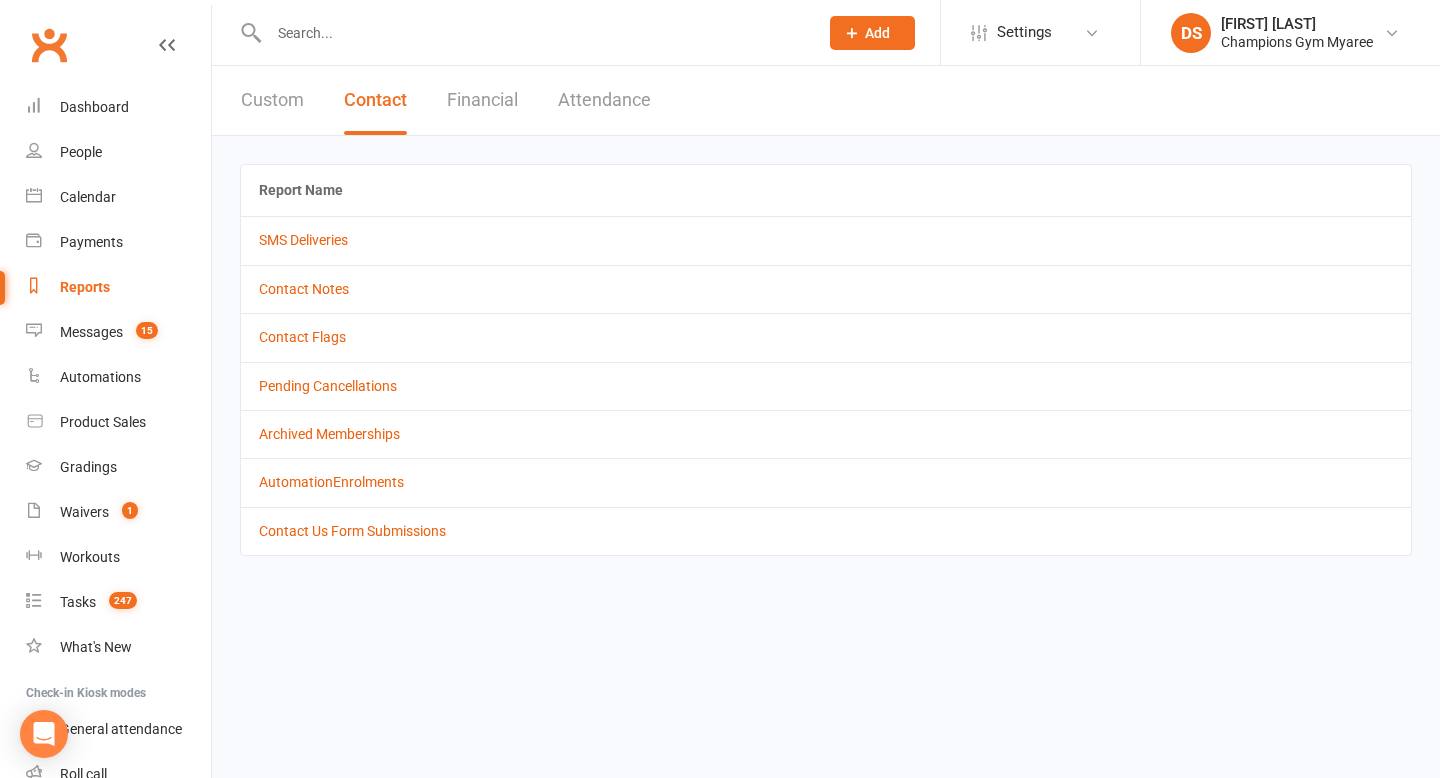 click on "Custom" at bounding box center (272, 100) 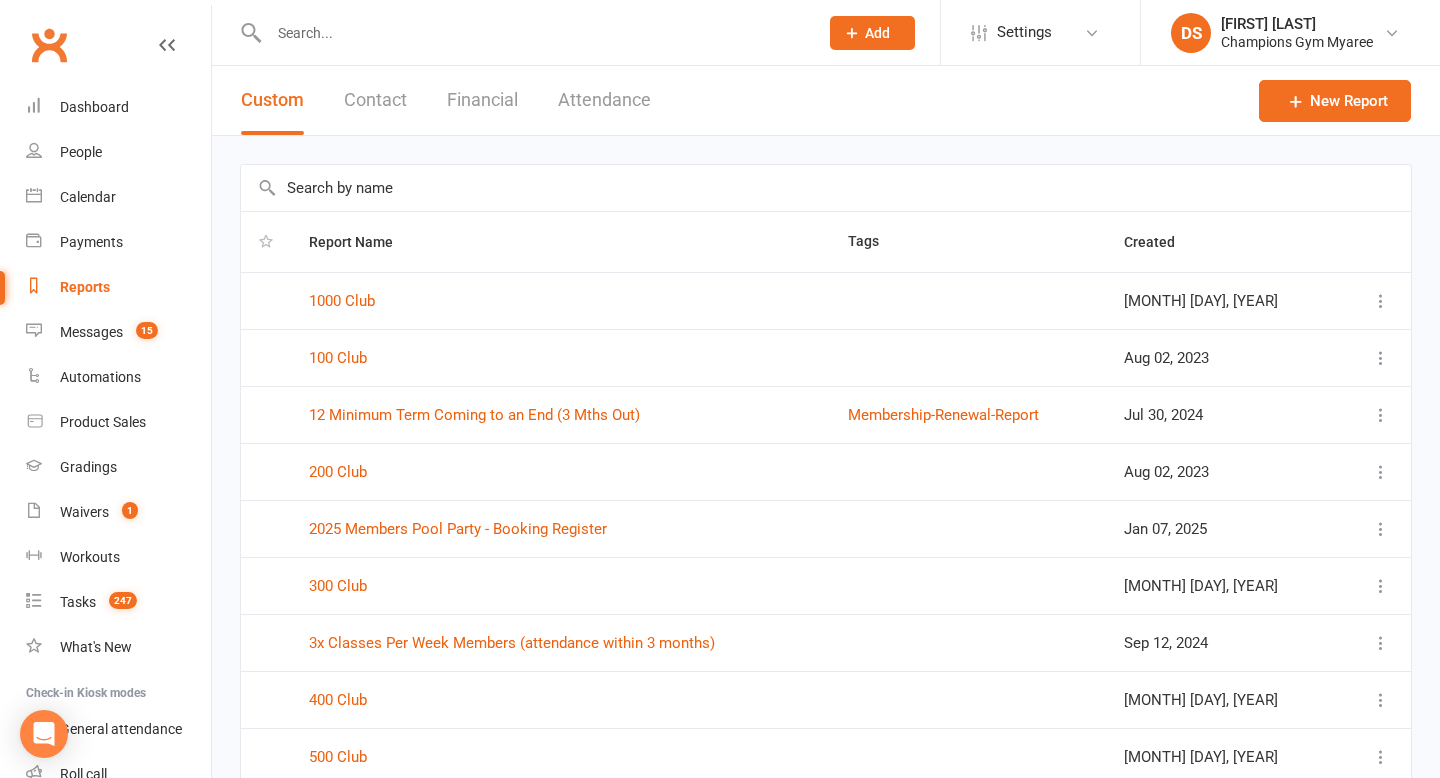 click on "Custom" at bounding box center (272, 100) 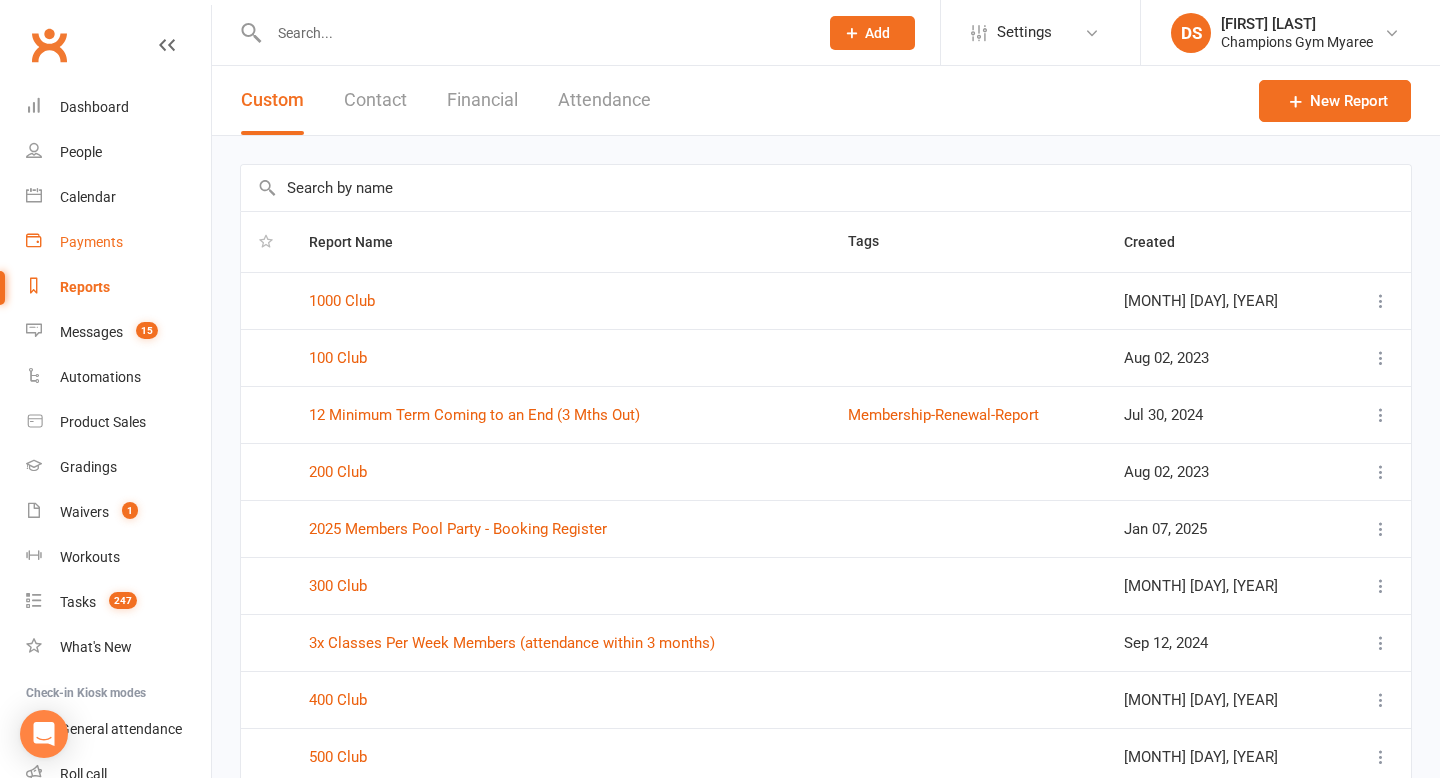 click on "Payments" at bounding box center (118, 242) 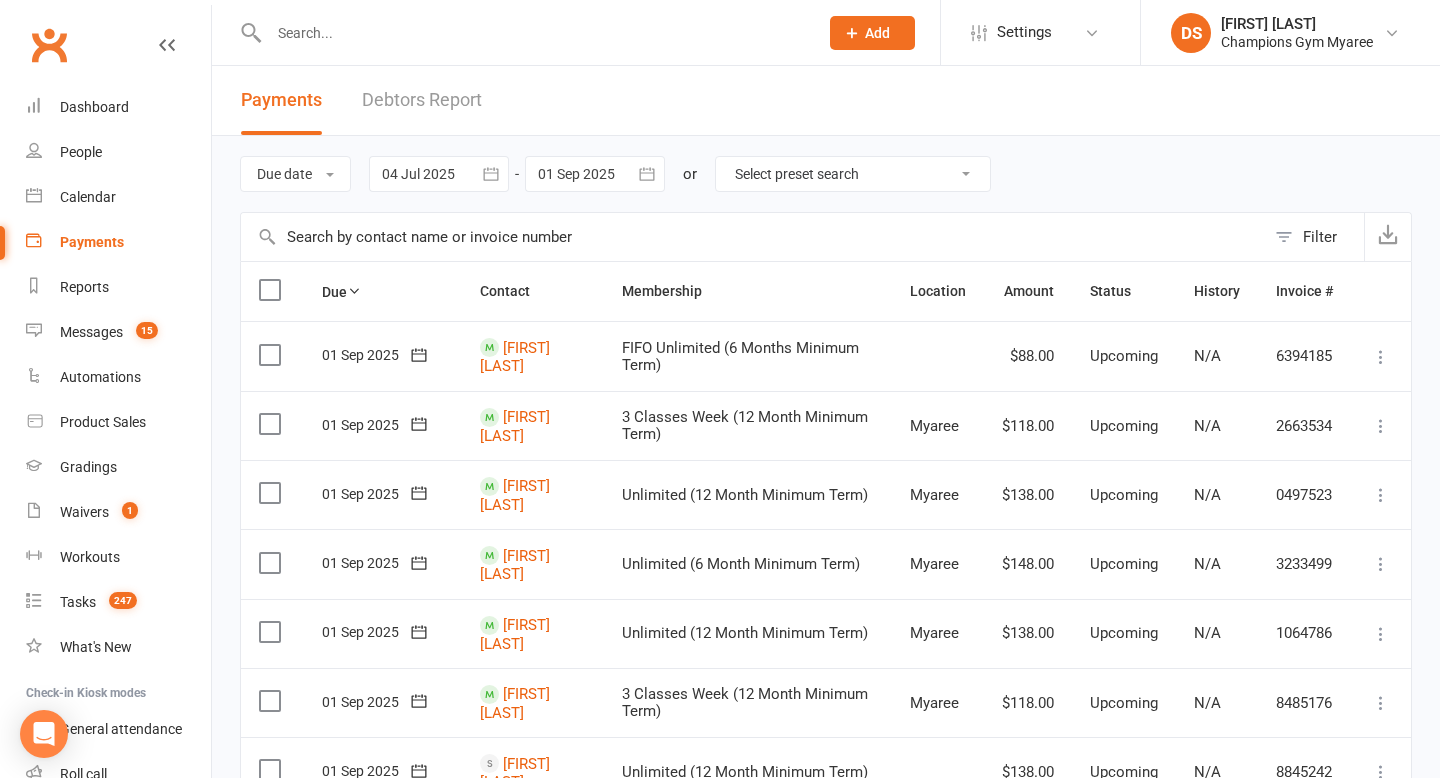 click on "Select preset search All failures All skipped payments All pending payments Successful payments (last 14 days)  Successful payments (last 30 days) Successful payments (last 90 days)" at bounding box center [853, 174] 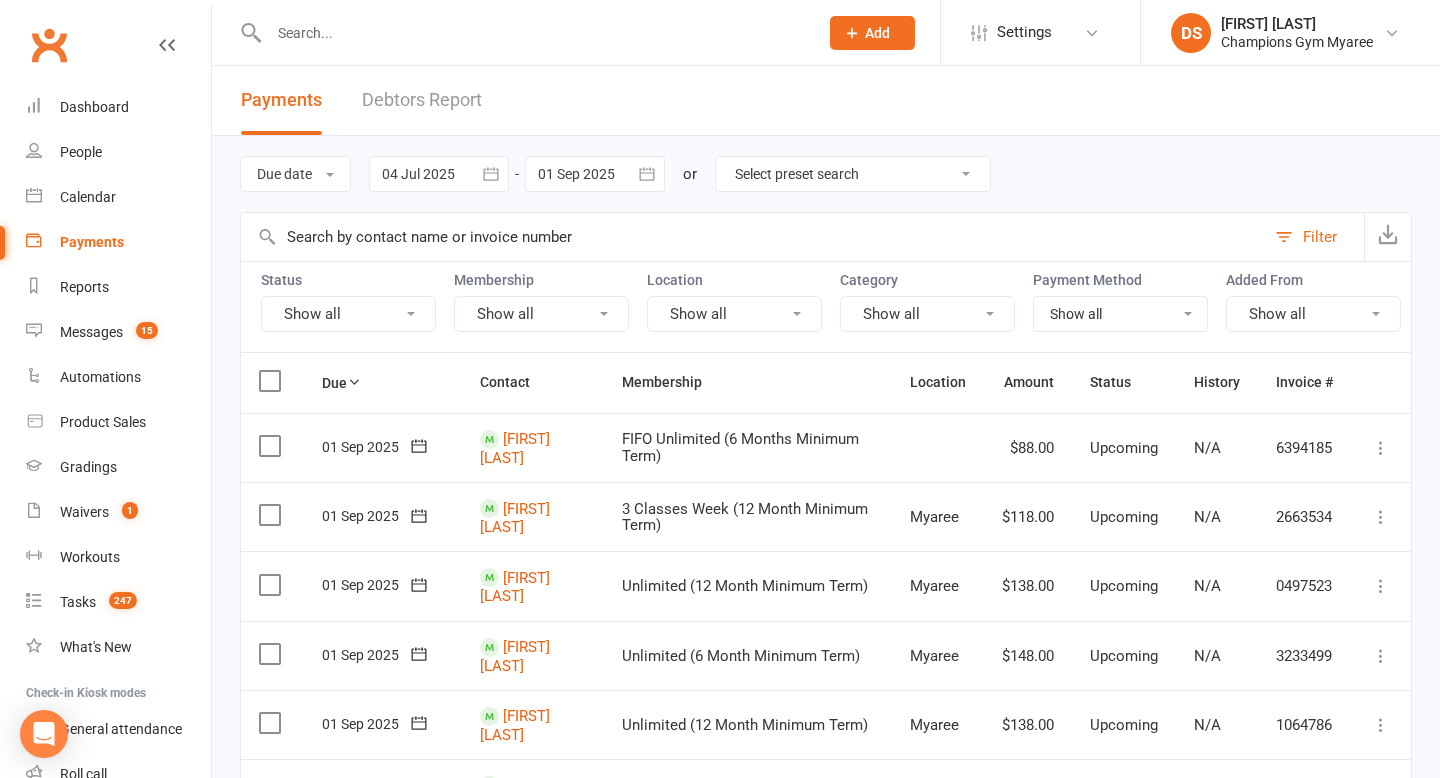 click on "Show all" at bounding box center [541, 314] 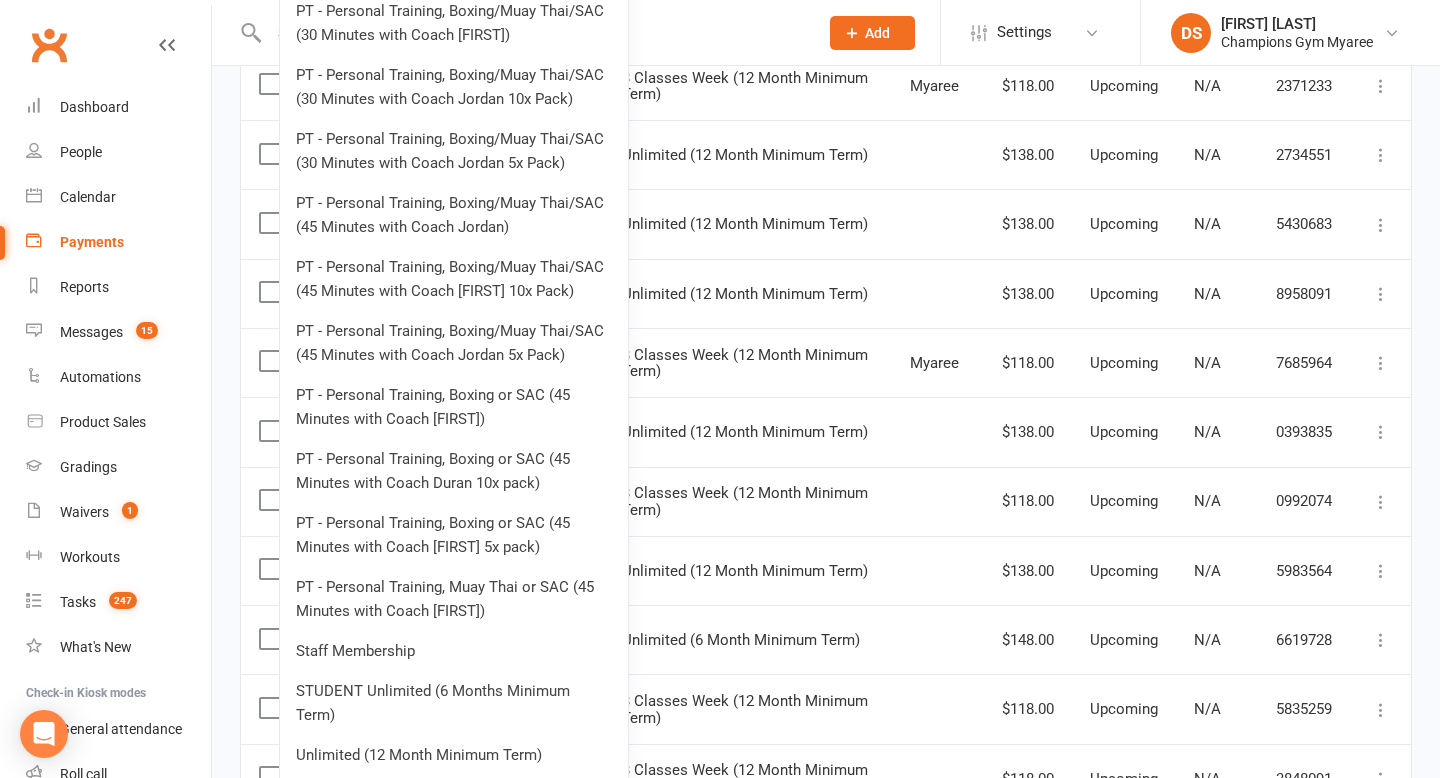 scroll, scrollTop: 1129, scrollLeft: 0, axis: vertical 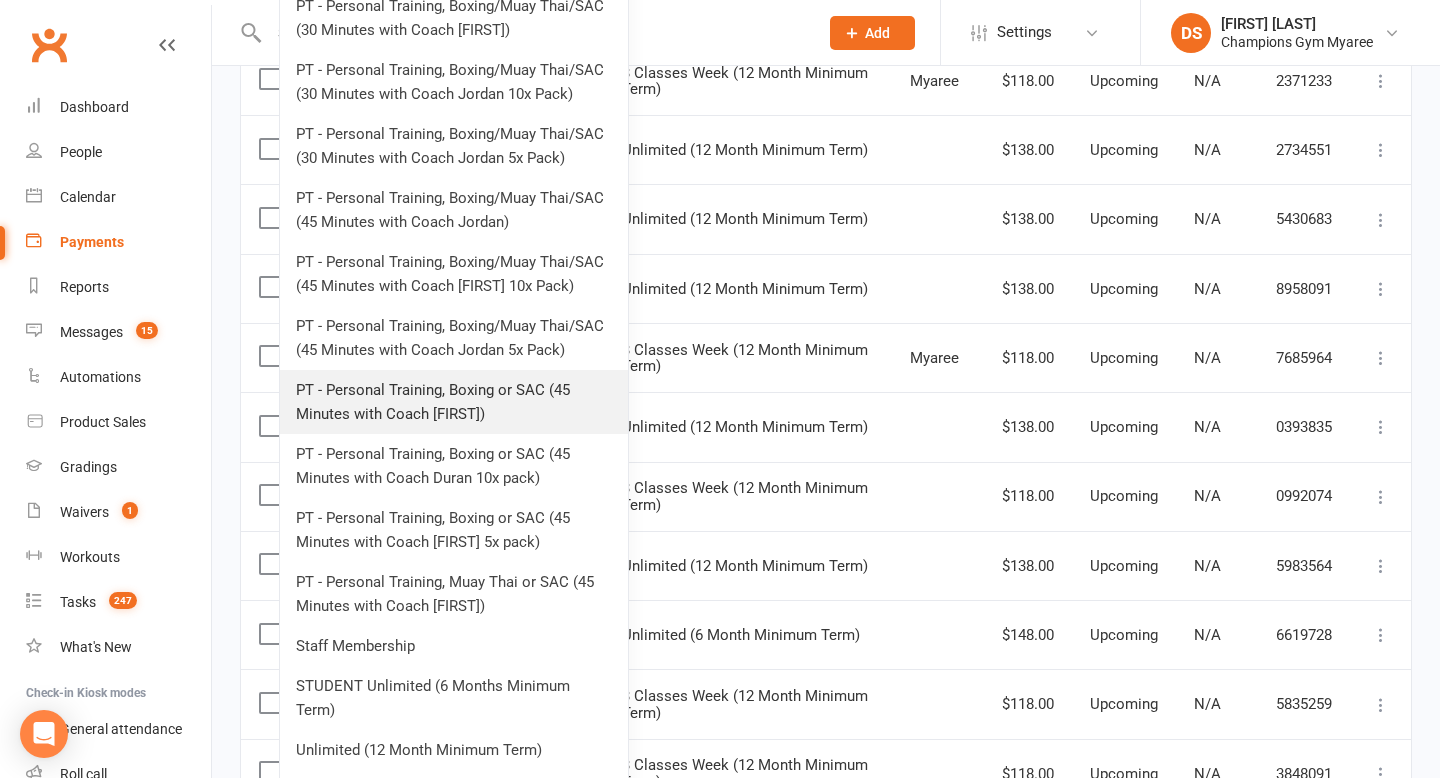 click on "PT - Personal Training, Boxing or SAC (45 Minutes with Coach Duran)" at bounding box center [454, 402] 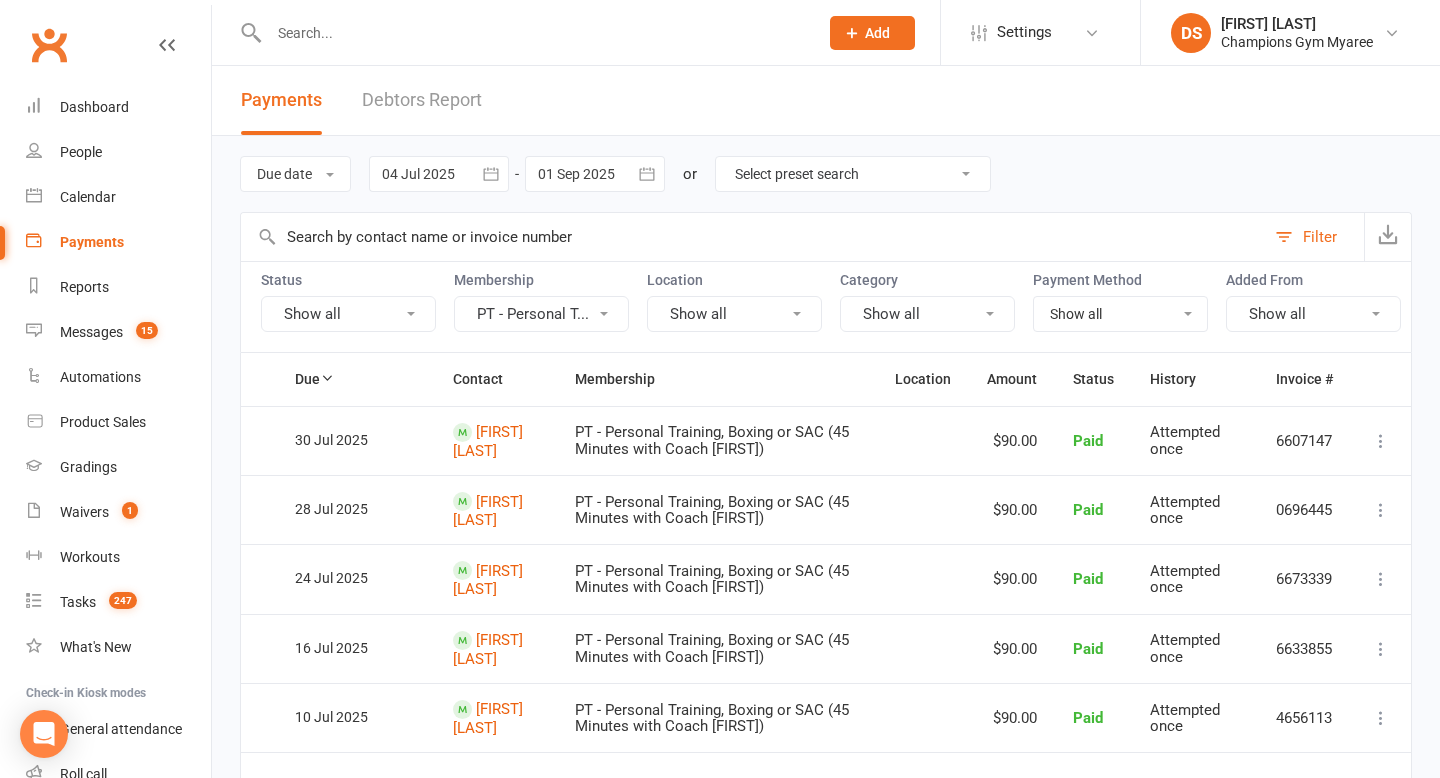 click at bounding box center (439, 174) 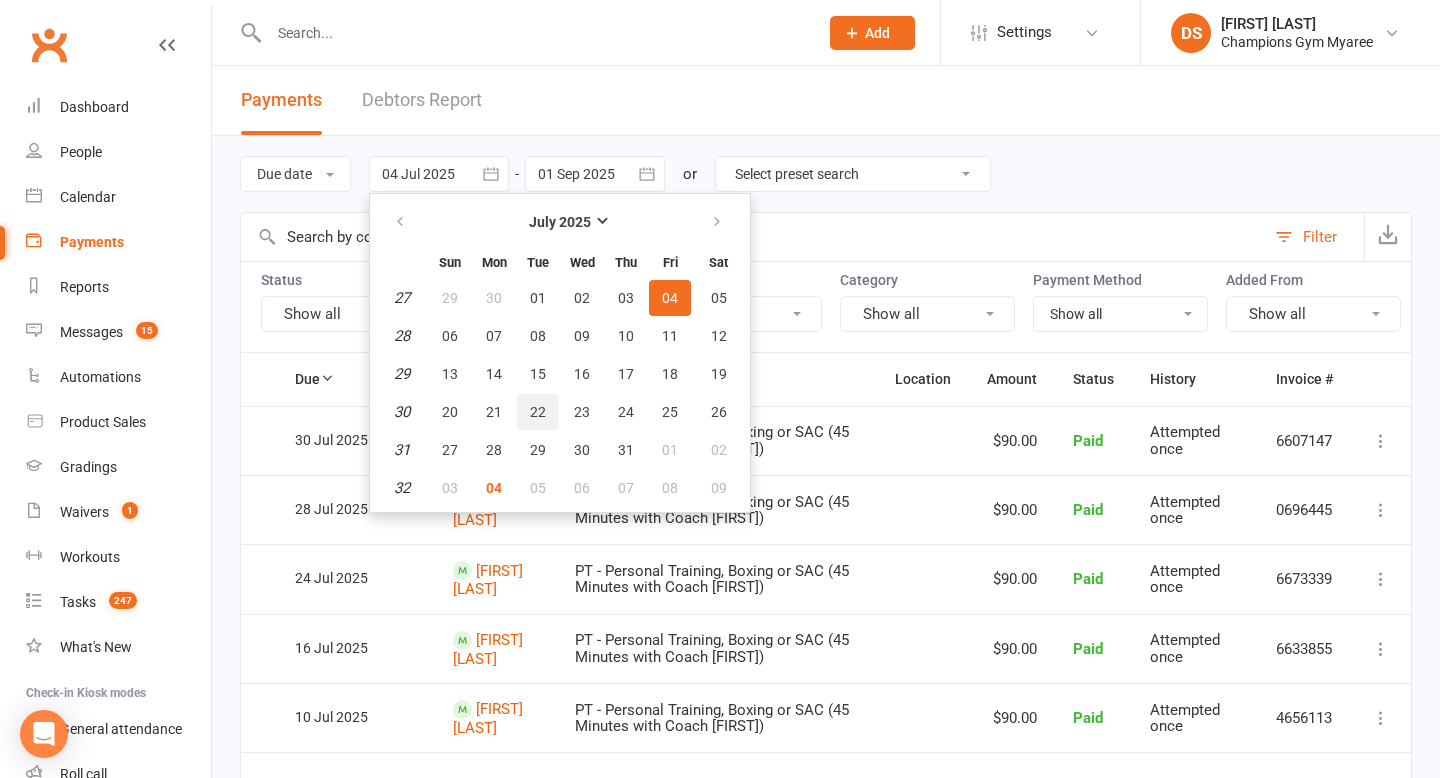 click on "22" at bounding box center (538, 412) 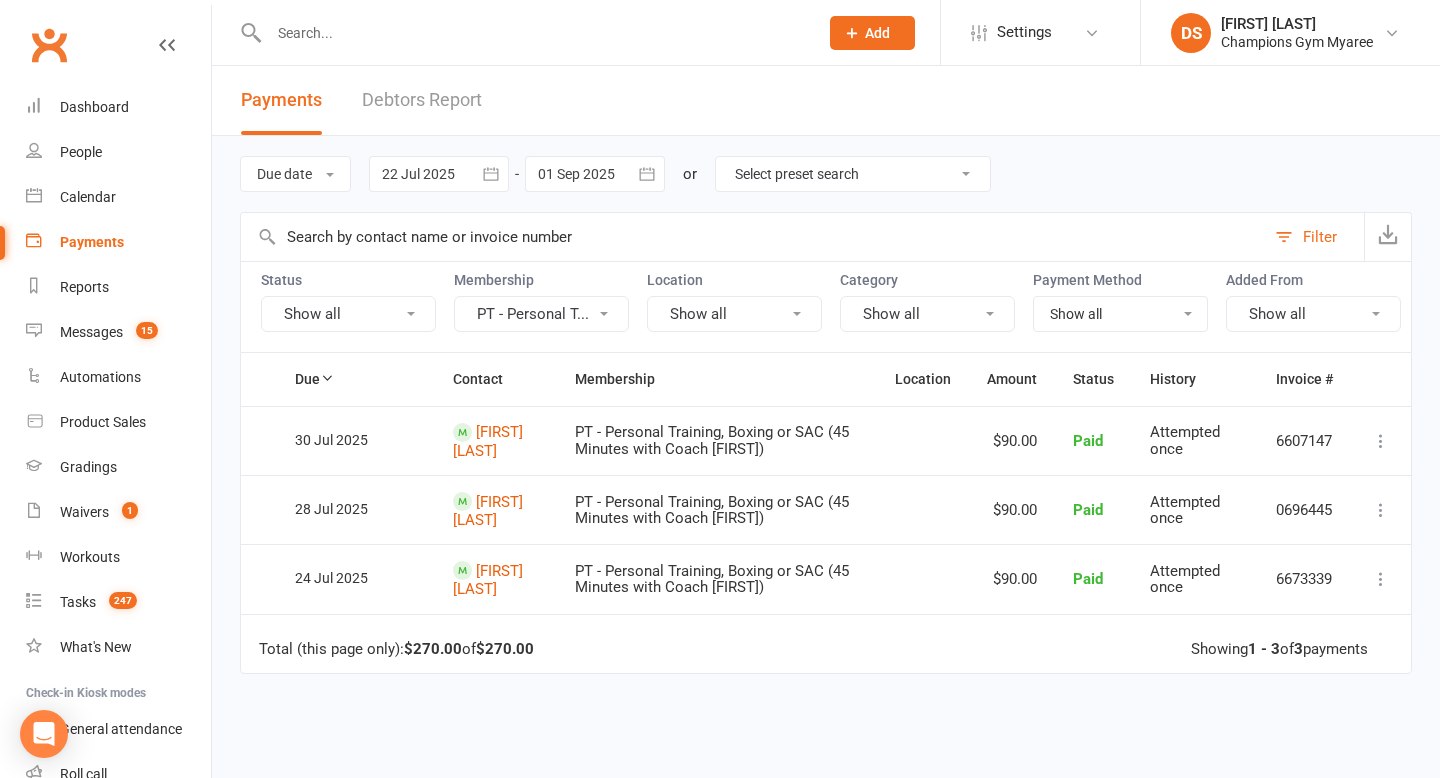 click at bounding box center (595, 174) 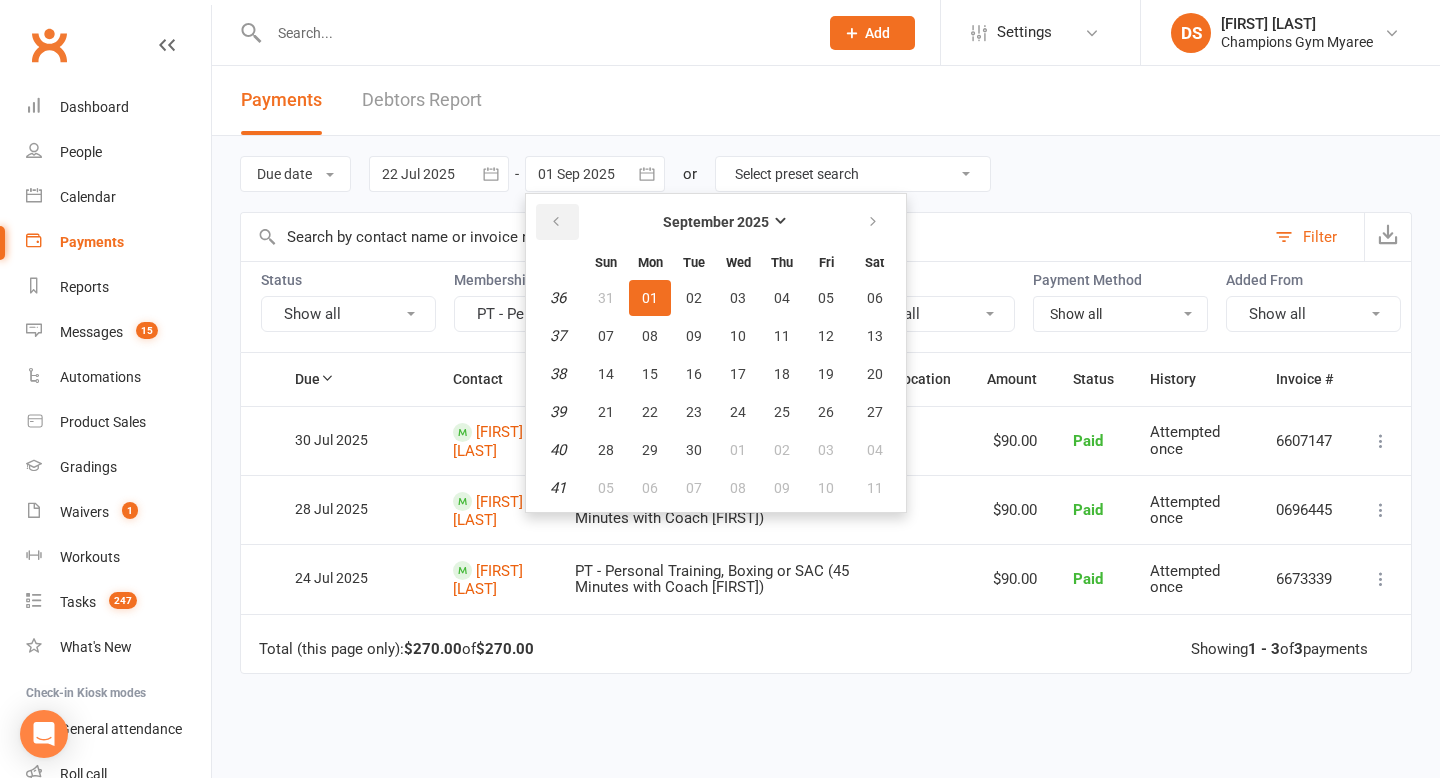 click at bounding box center [557, 222] 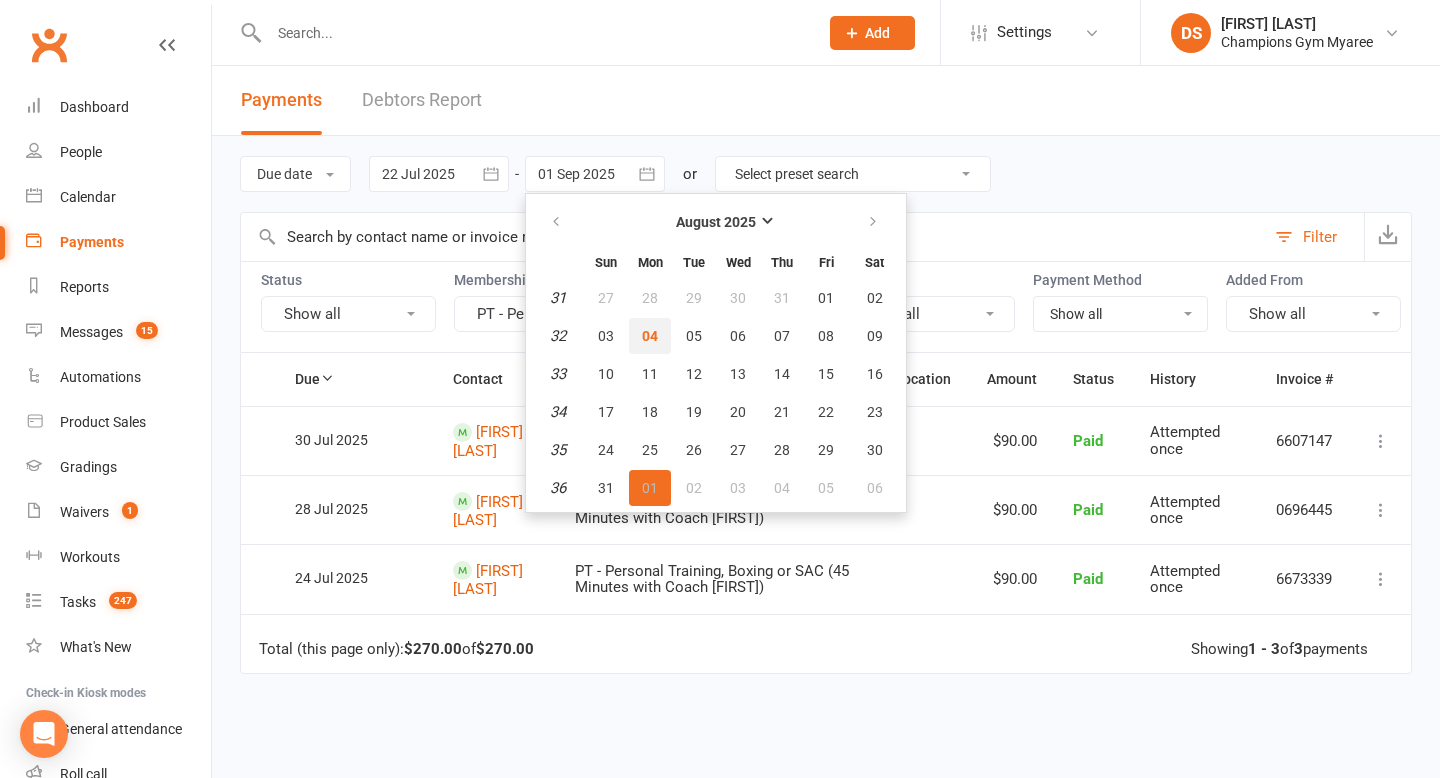 click on "04" at bounding box center (650, 336) 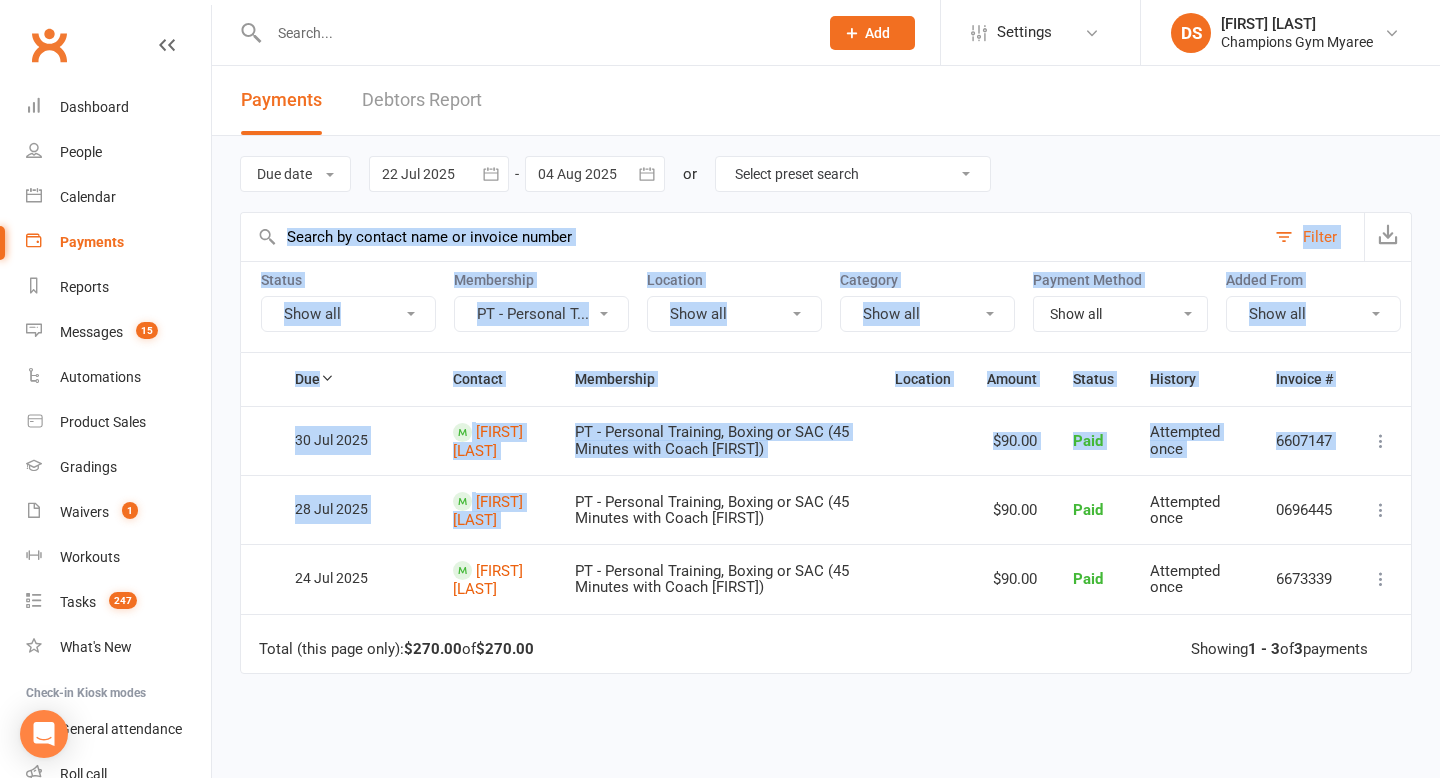 drag, startPoint x: 837, startPoint y: 485, endPoint x: 1210, endPoint y: 137, distance: 510.13037 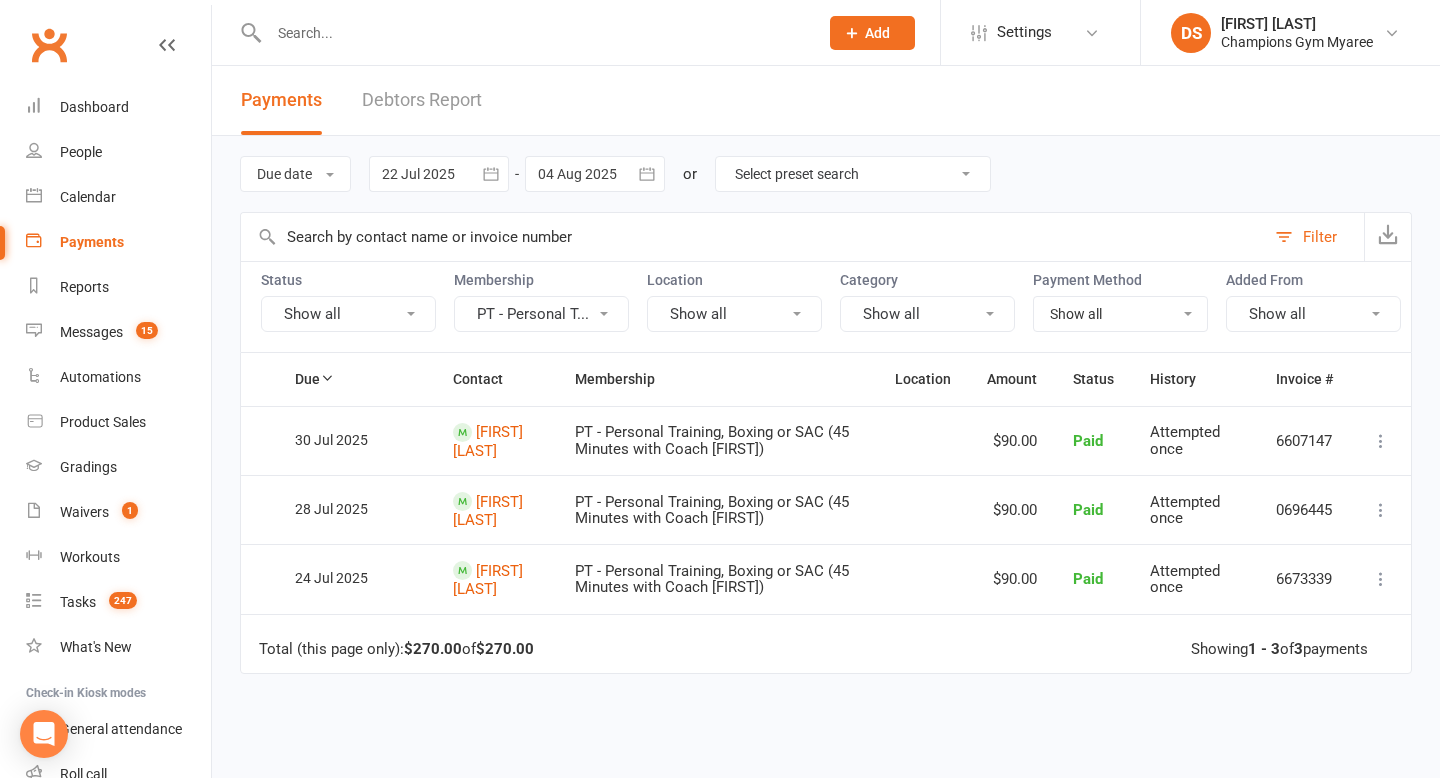 click on "Due date  Due date Date paid Date failed Date settled 22 Jul 2025
July 2025
Sun Mon Tue Wed Thu Fri Sat
27
29
30
01
02
03
04
05
28
06
07
08
09
10
11
12
29
13
14
15
16
17
18
19
30
20
21
22
23
24
25
26
31
27
28
29
30
31
01 02 32" at bounding box center (826, 174) 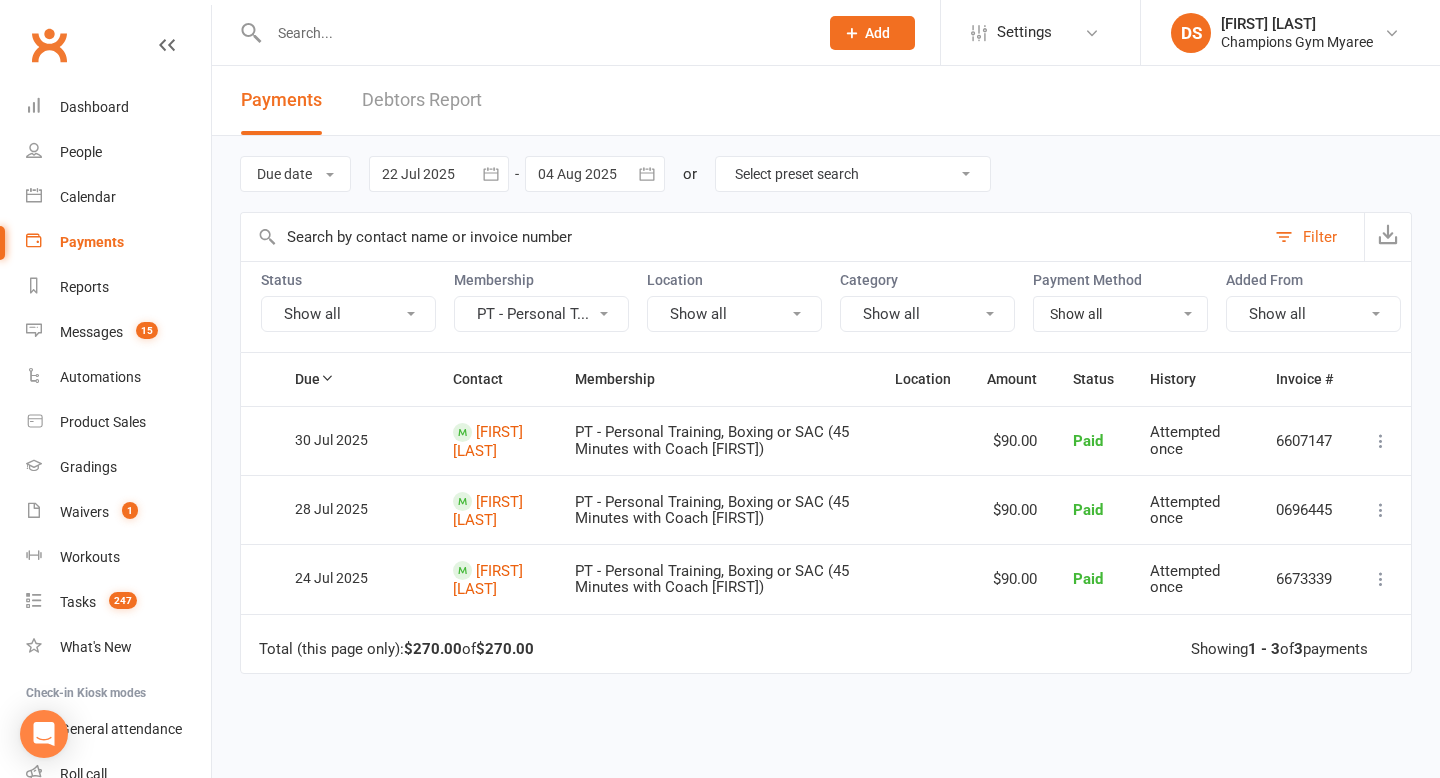 click on "Select preset search All failures All skipped payments All pending payments Successful payments (last 14 days)  Successful payments (last 30 days) Successful payments (last 90 days) Due next / Recently processed" at bounding box center (853, 174) 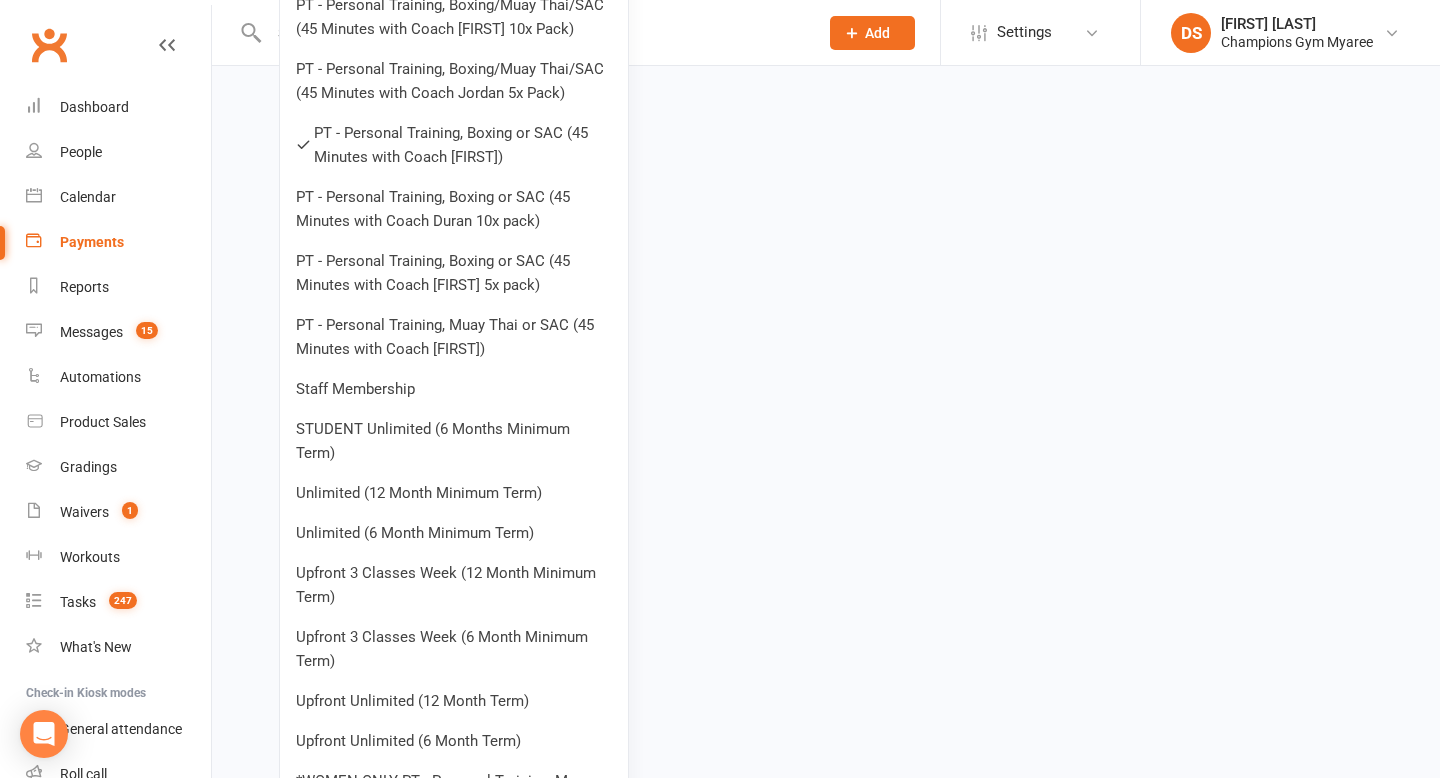 scroll, scrollTop: 1384, scrollLeft: 0, axis: vertical 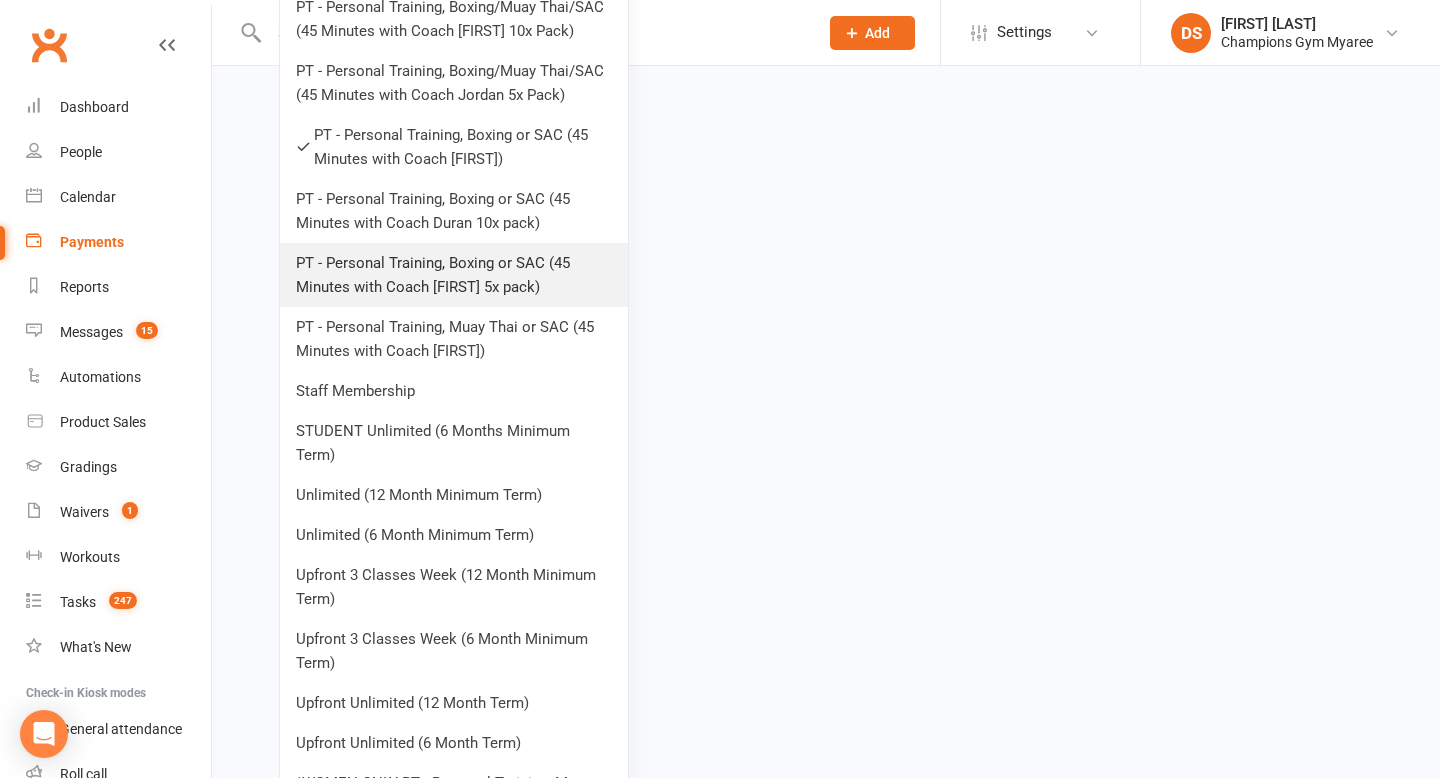 click on "PT - Personal Training, Boxing or SAC (45 Minutes with Coach Duran 5x pack)" at bounding box center (454, 275) 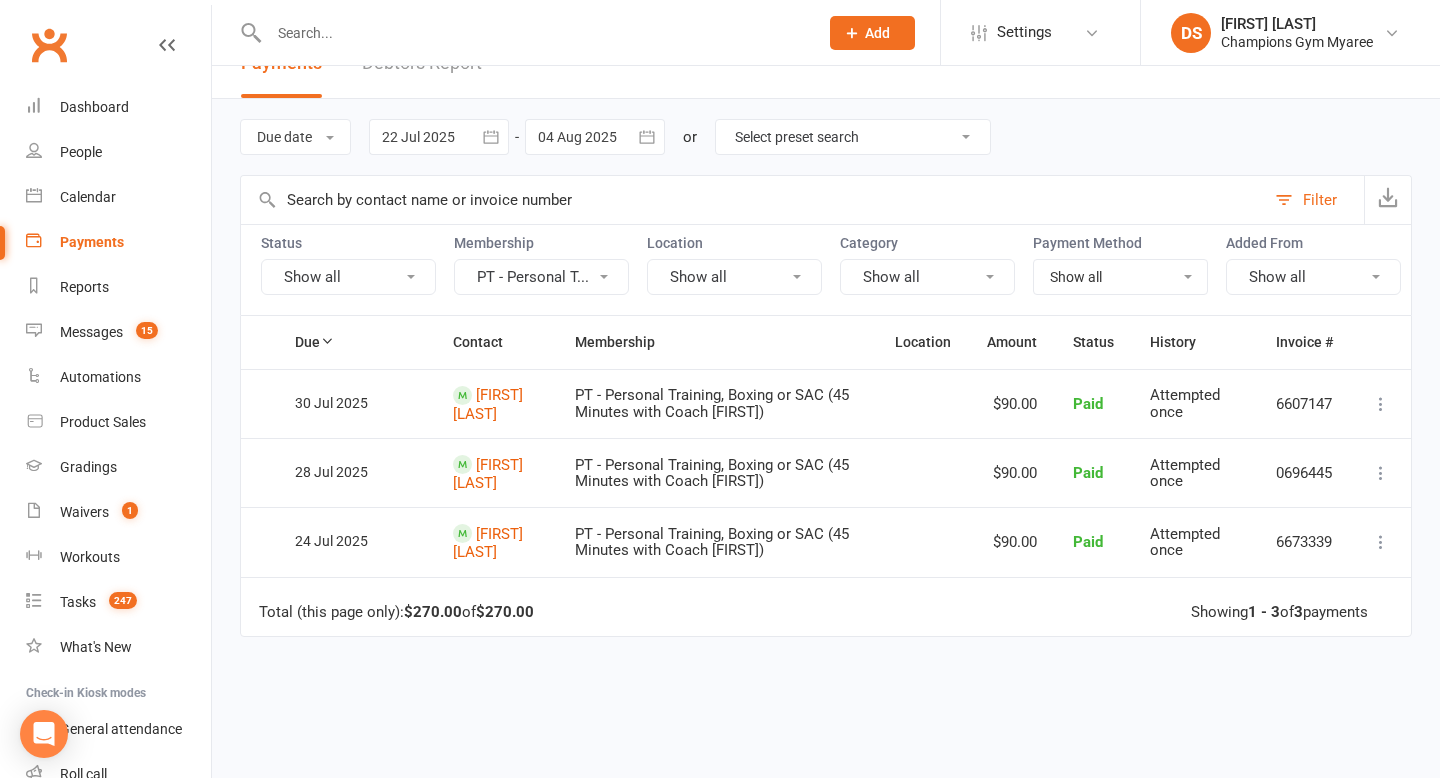 scroll, scrollTop: 40, scrollLeft: 0, axis: vertical 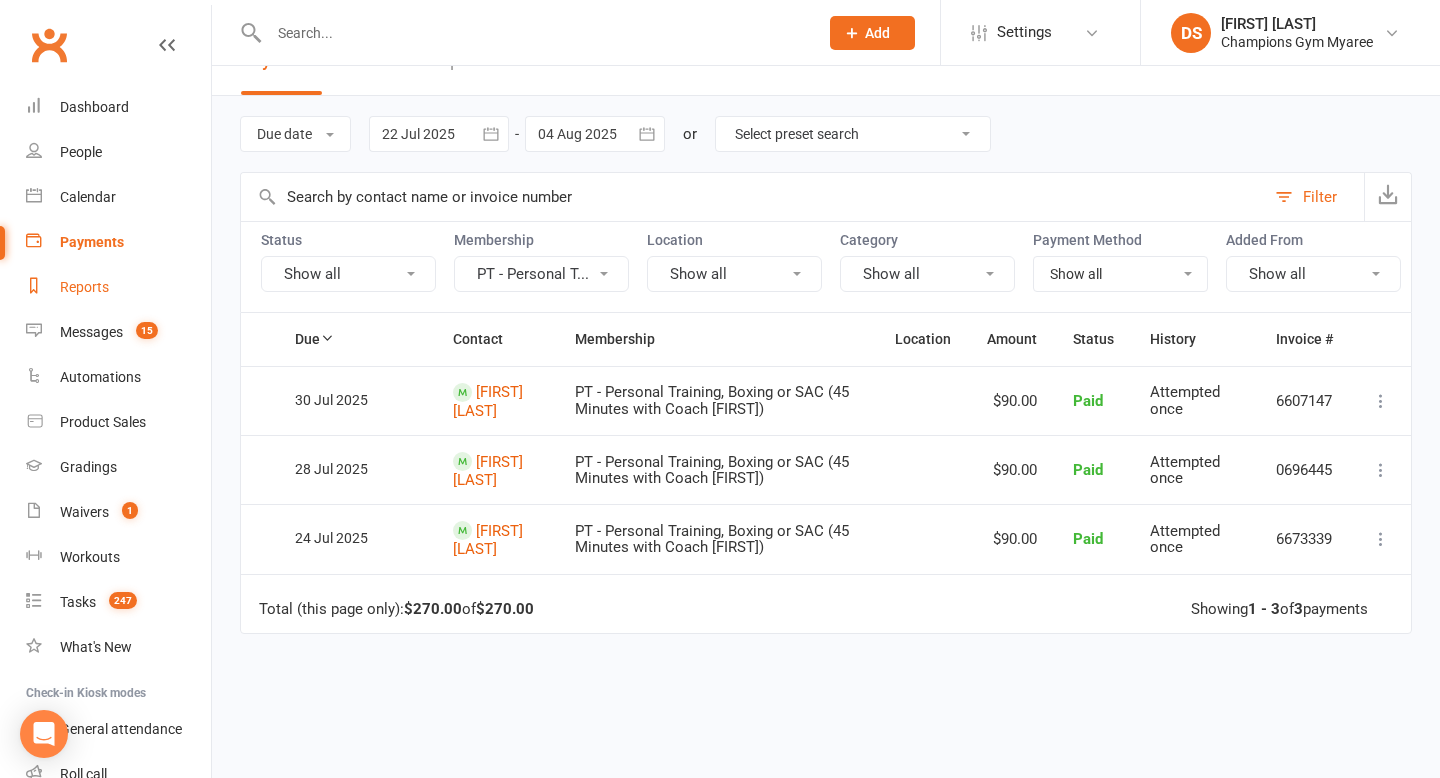 click on "Reports" at bounding box center (84, 287) 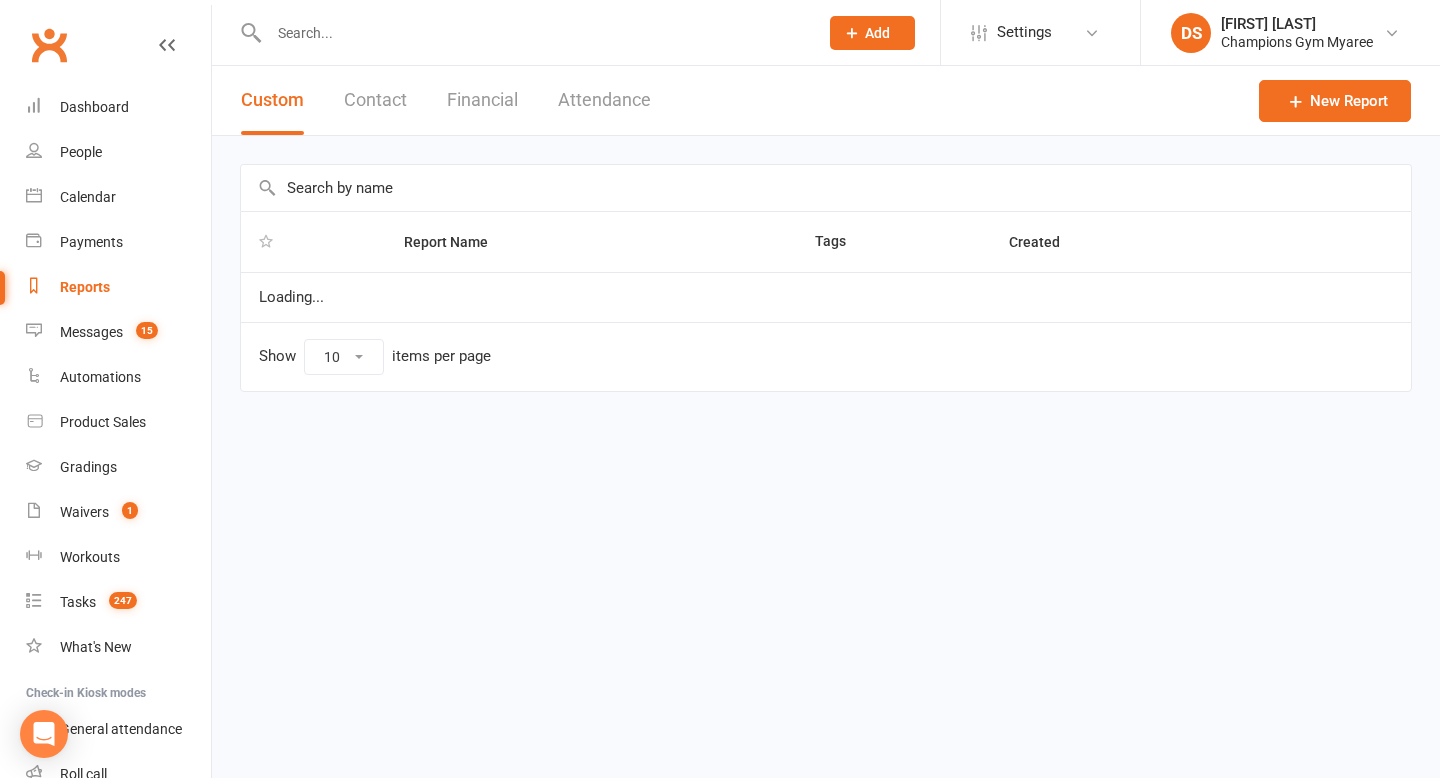 scroll, scrollTop: 0, scrollLeft: 0, axis: both 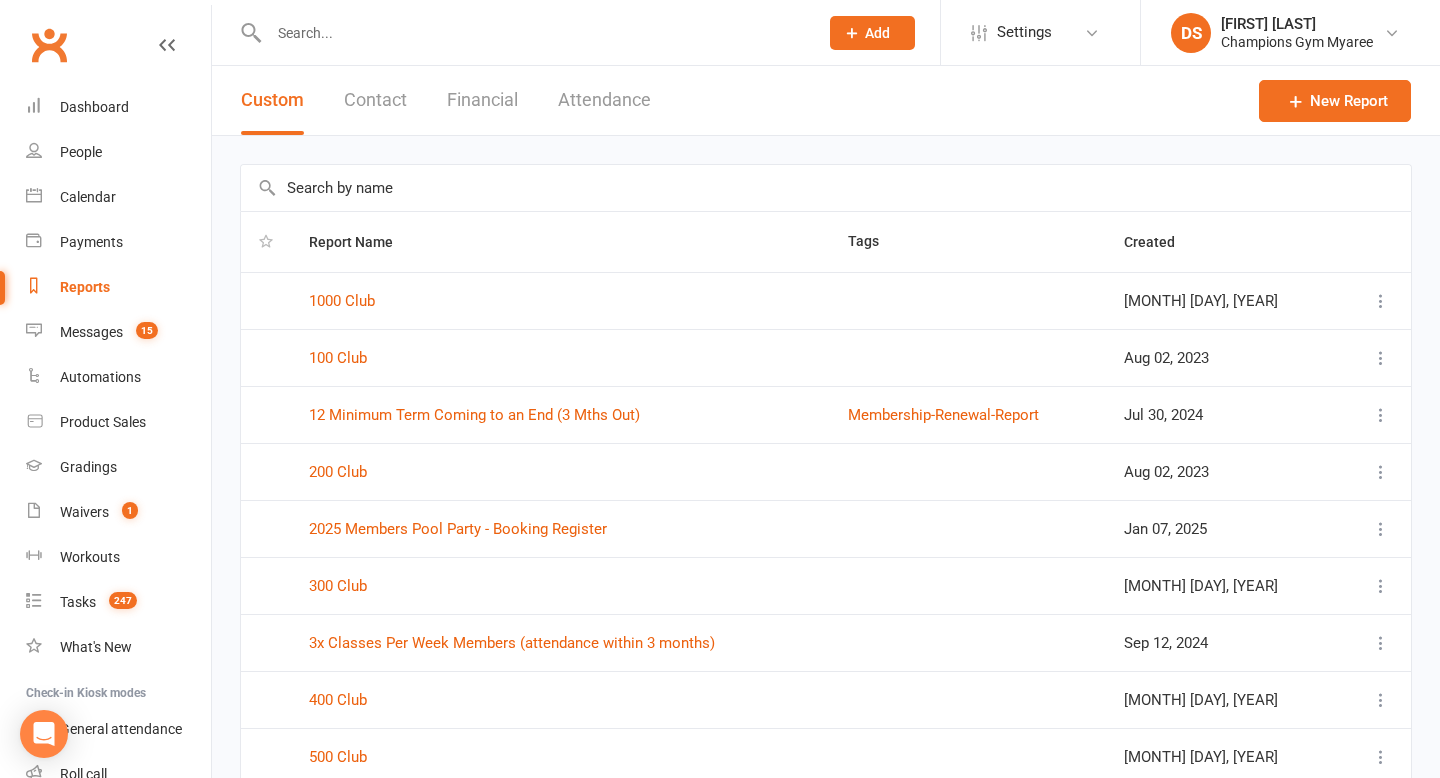 click on "Attendance" at bounding box center (604, 100) 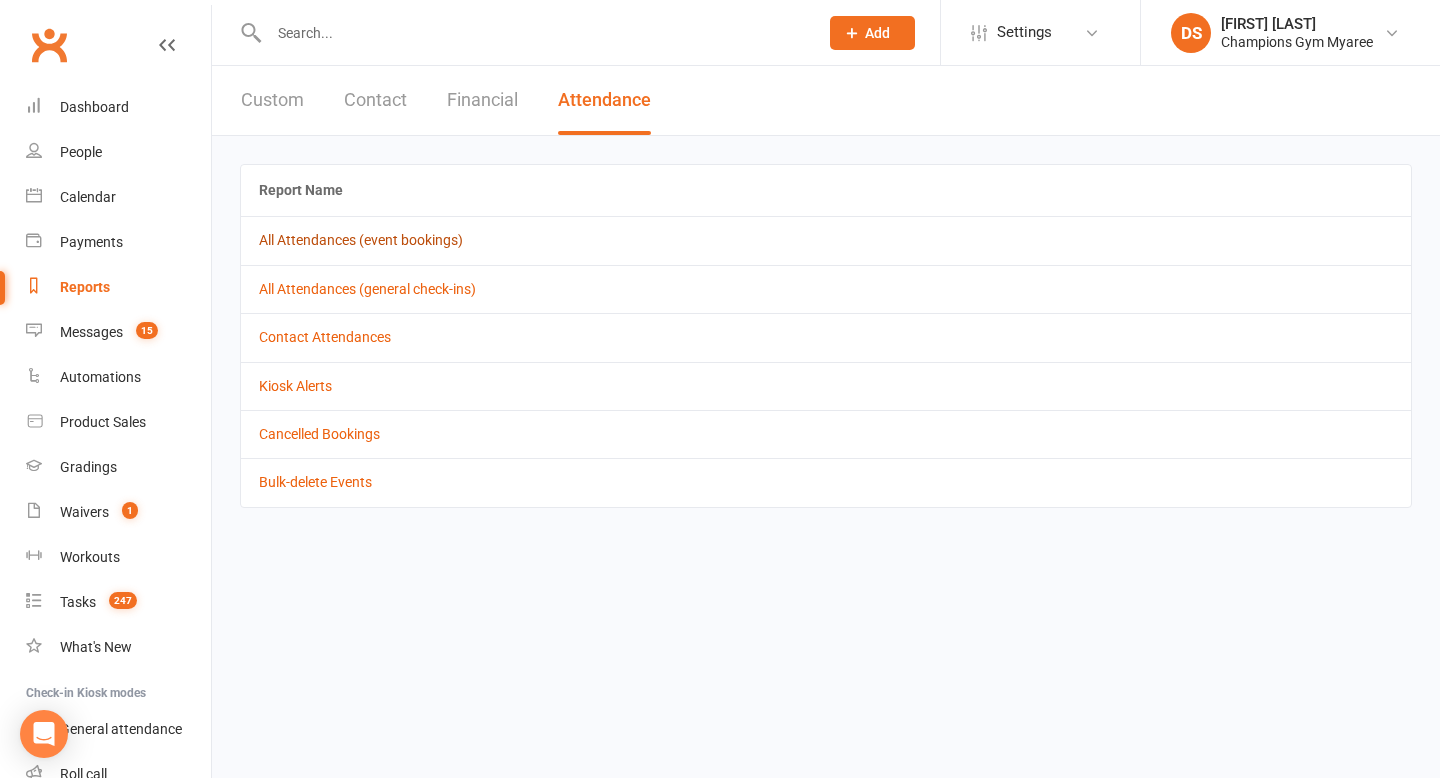 click on "All Attendances (event bookings)" at bounding box center (361, 240) 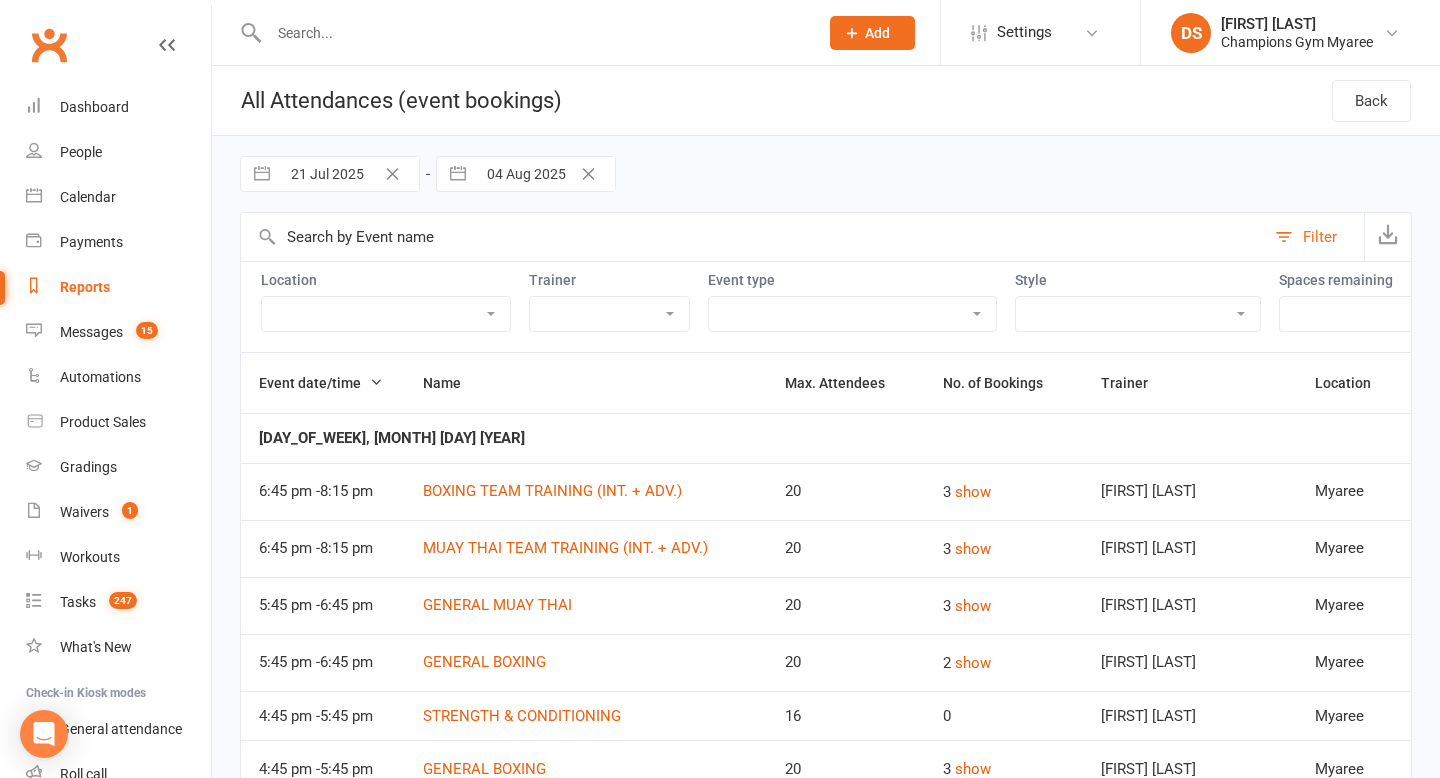 click on "Filter" at bounding box center [1314, 237] 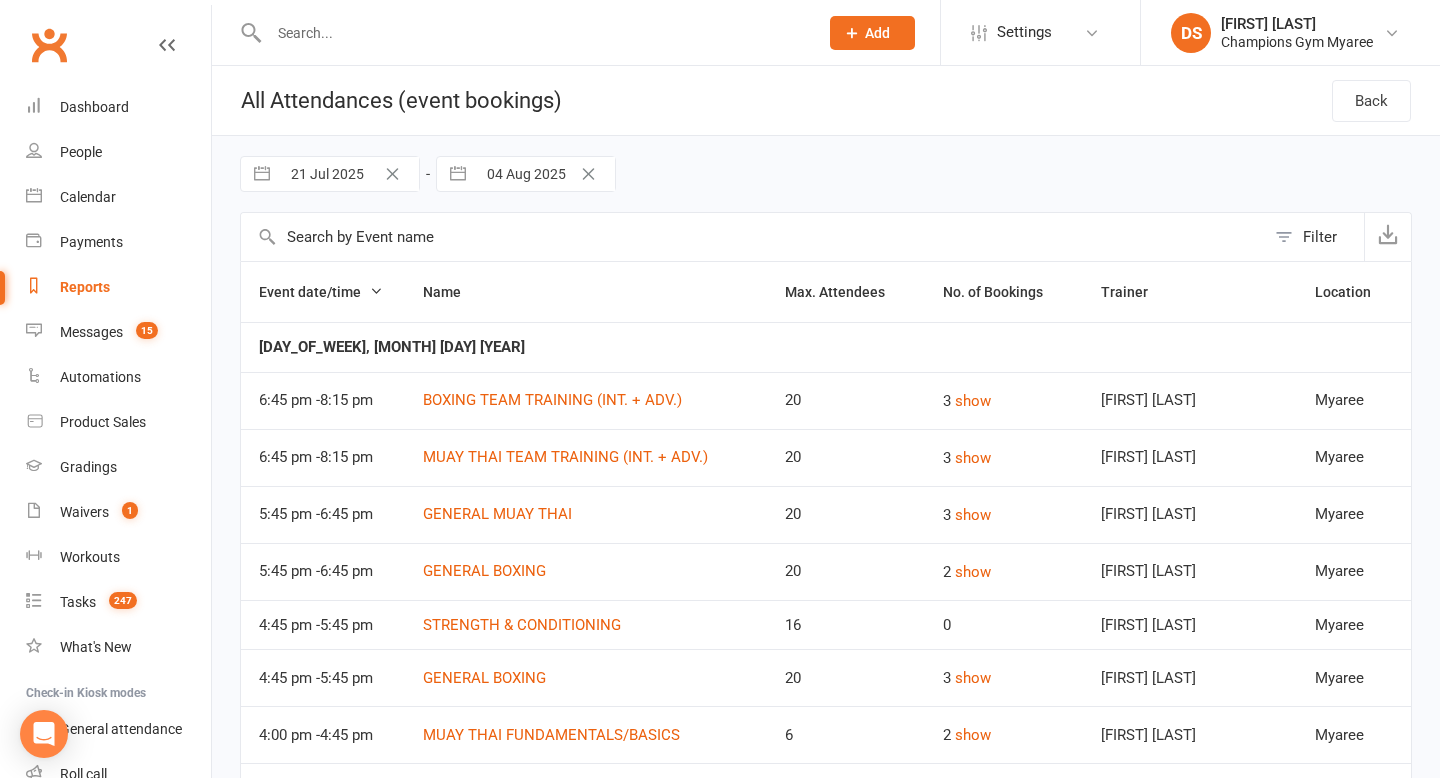 click on "Filter" at bounding box center [1314, 237] 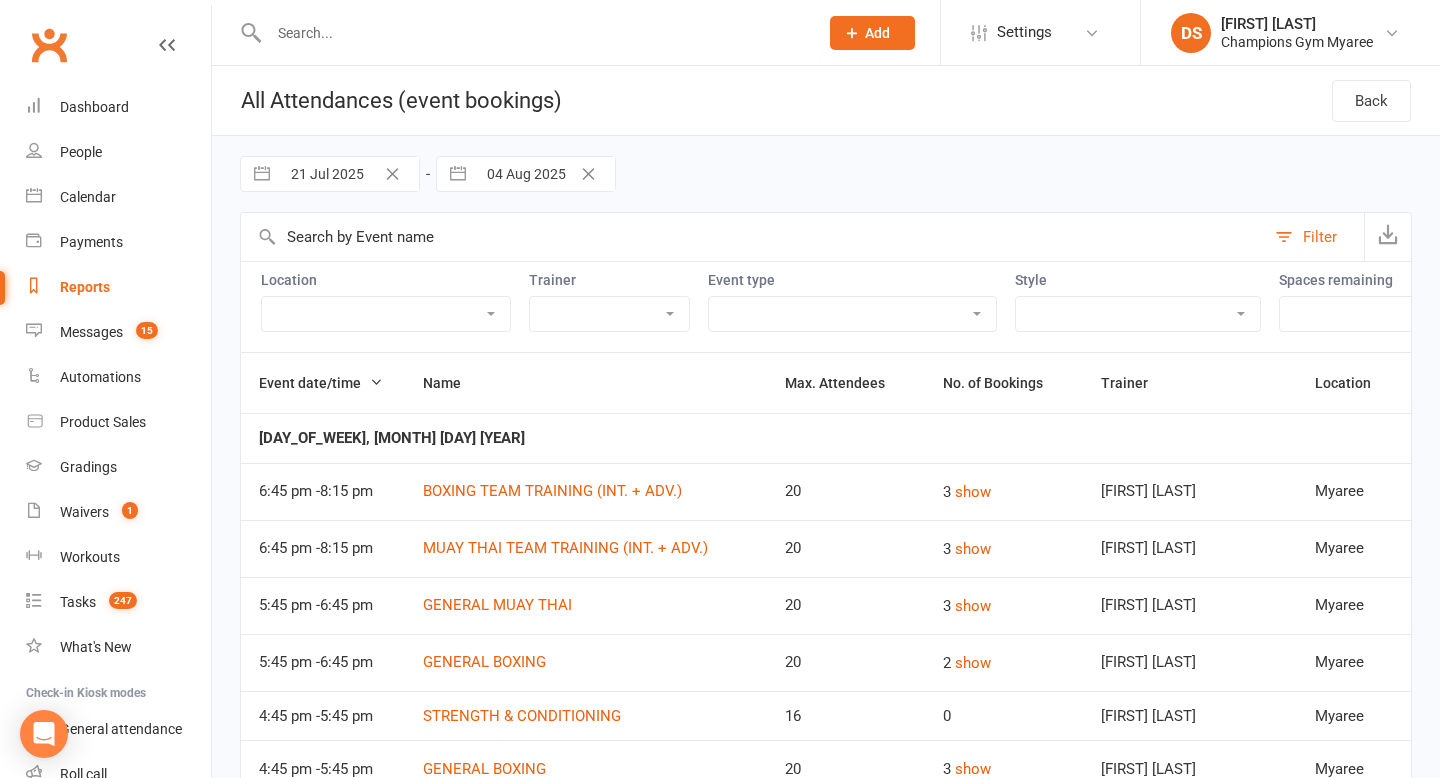 click on "Champions Gym Whitney Tuna Eddy D'Uva Francisco Di Vincenzo Oscar Brant Solomon Fegan Duran Singh Pamorn Martdee Dina Sokol Owen Chandler Kelsey Lyons Jordan Sears" at bounding box center (609, 314) 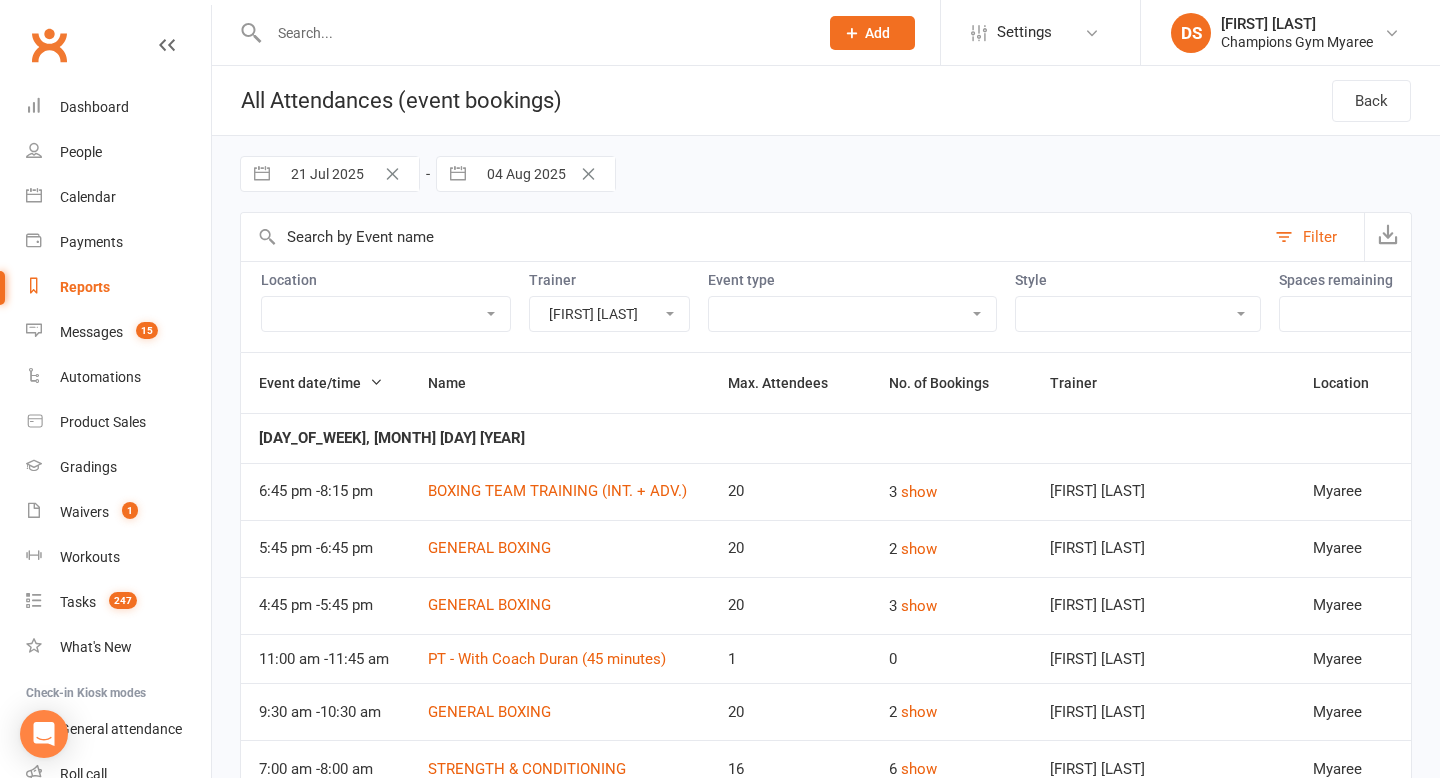 select on "5" 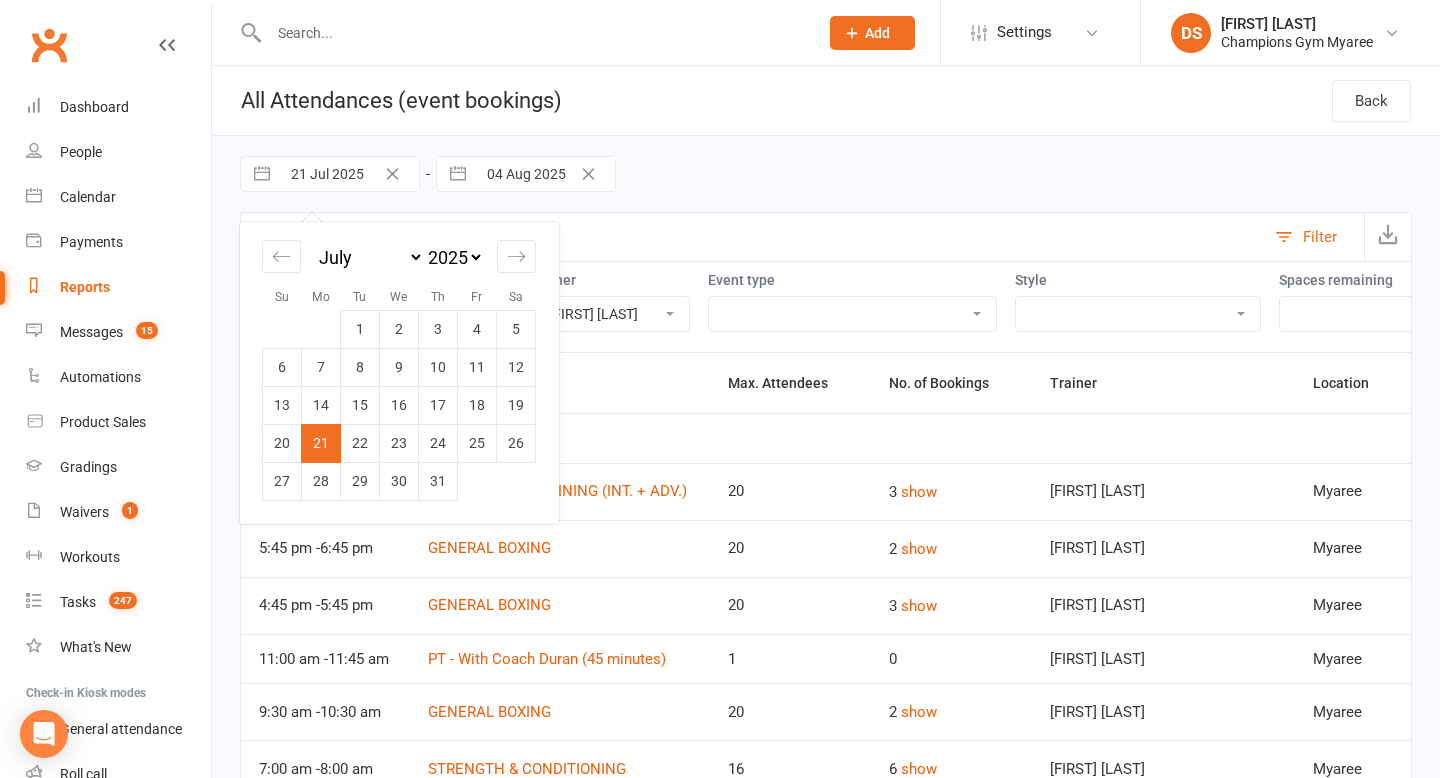 click on "21 Jul 2025" at bounding box center [349, 174] 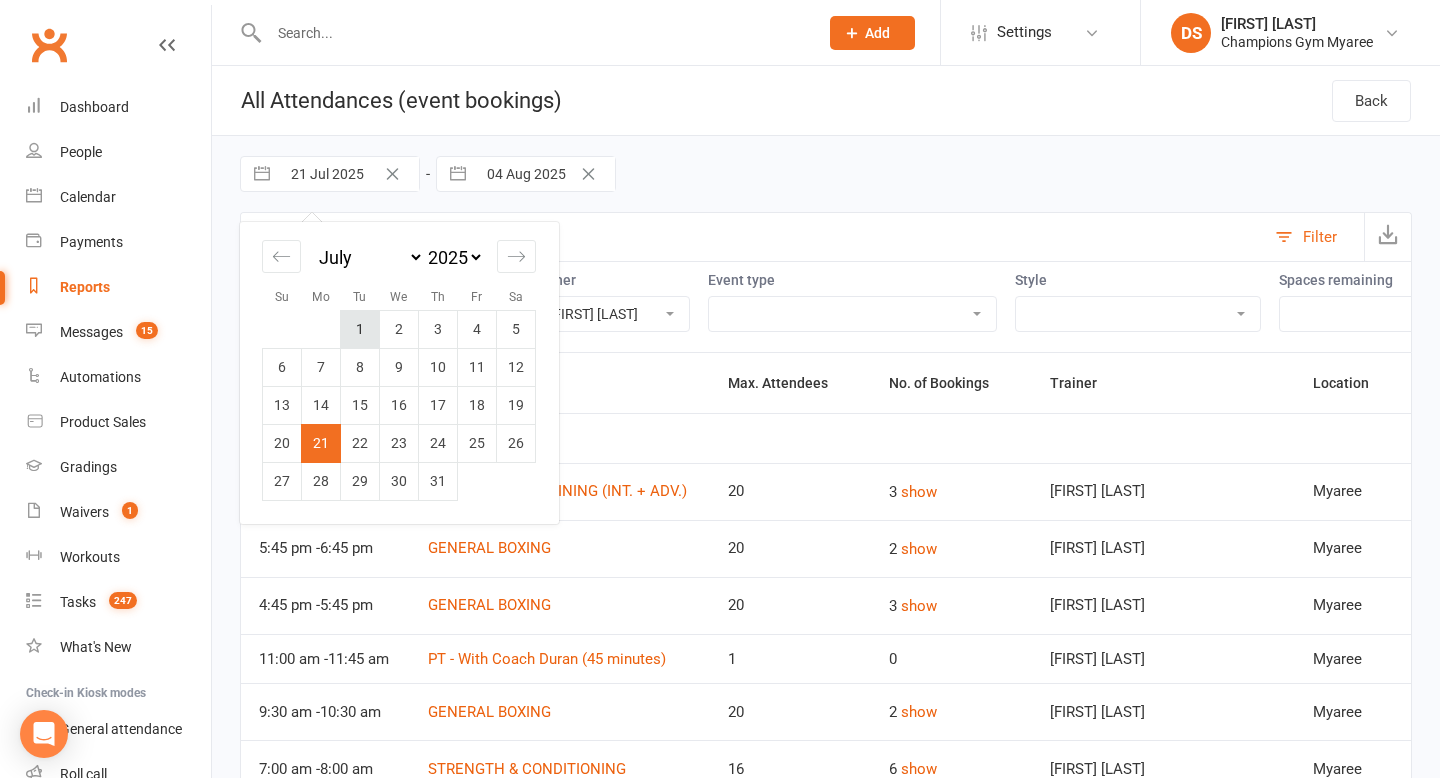 click on "1" at bounding box center [360, 329] 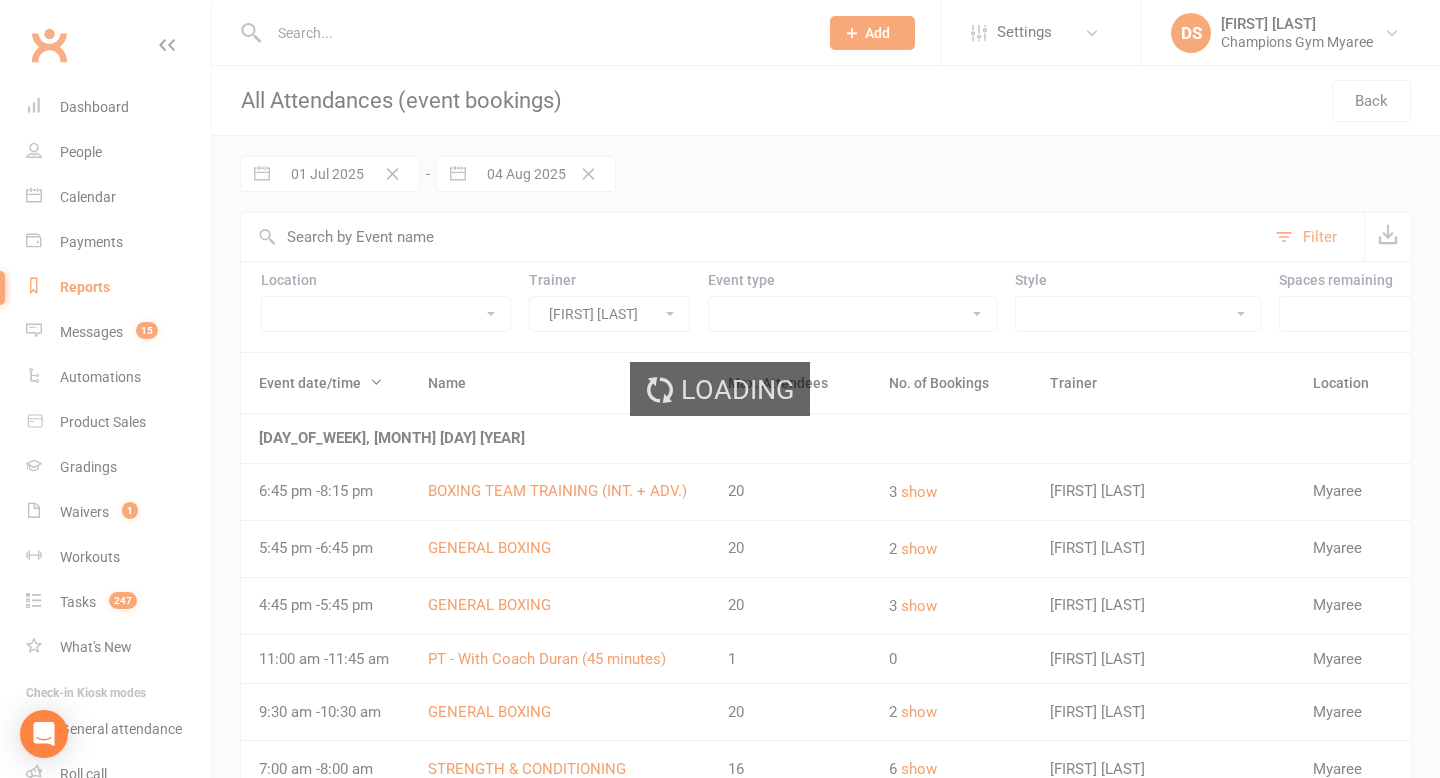 click on "Loading" at bounding box center [720, 389] 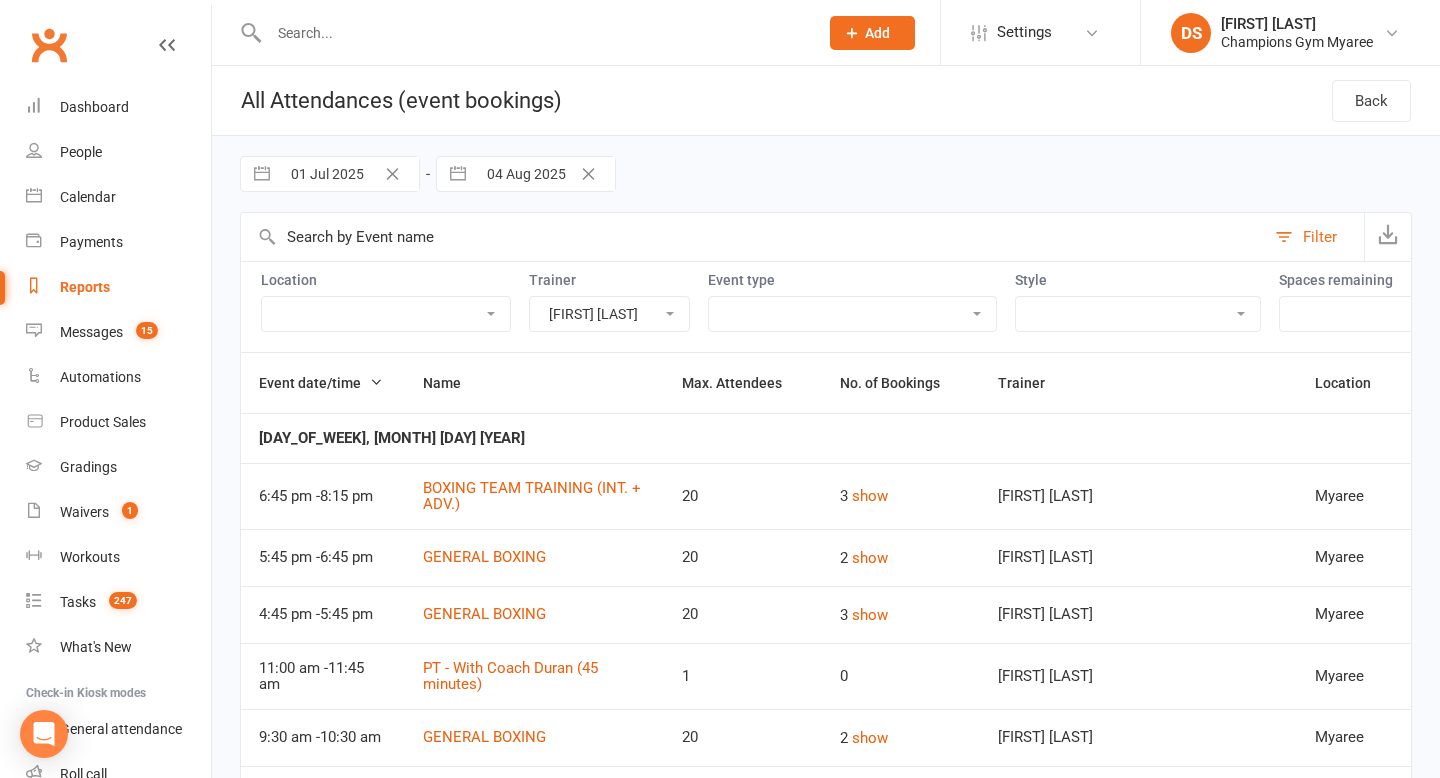 select on "6" 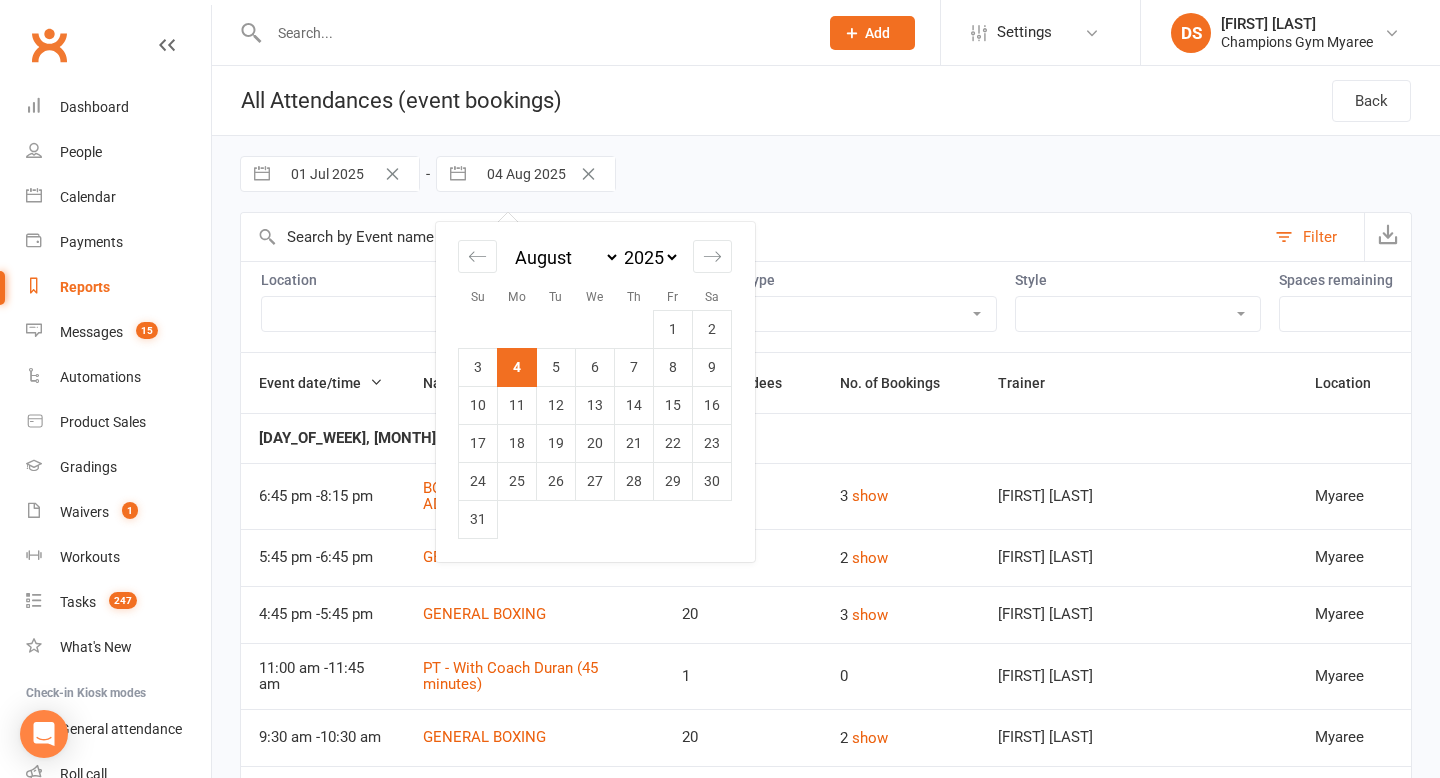 click on "04 Aug 2025" at bounding box center (545, 174) 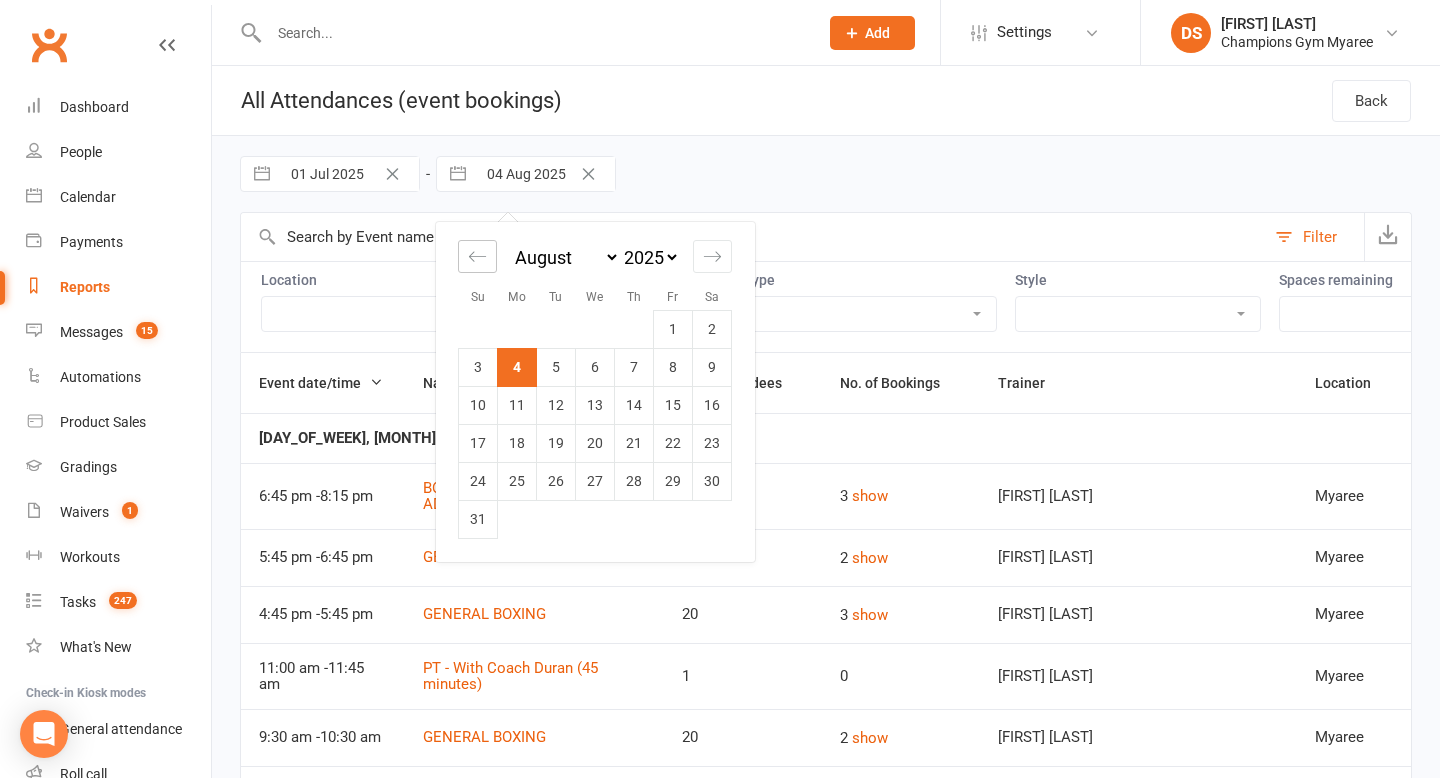 click 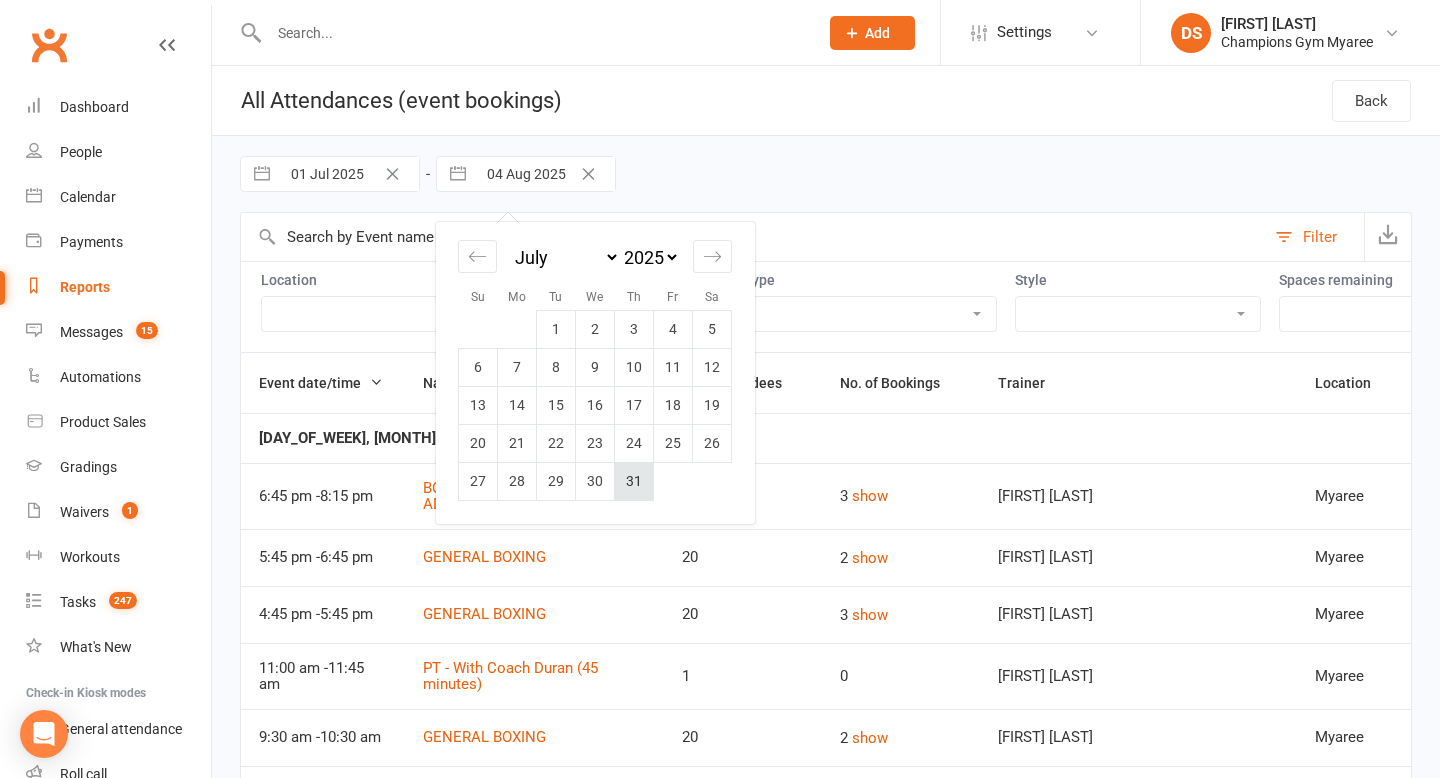 click on "31" at bounding box center [634, 481] 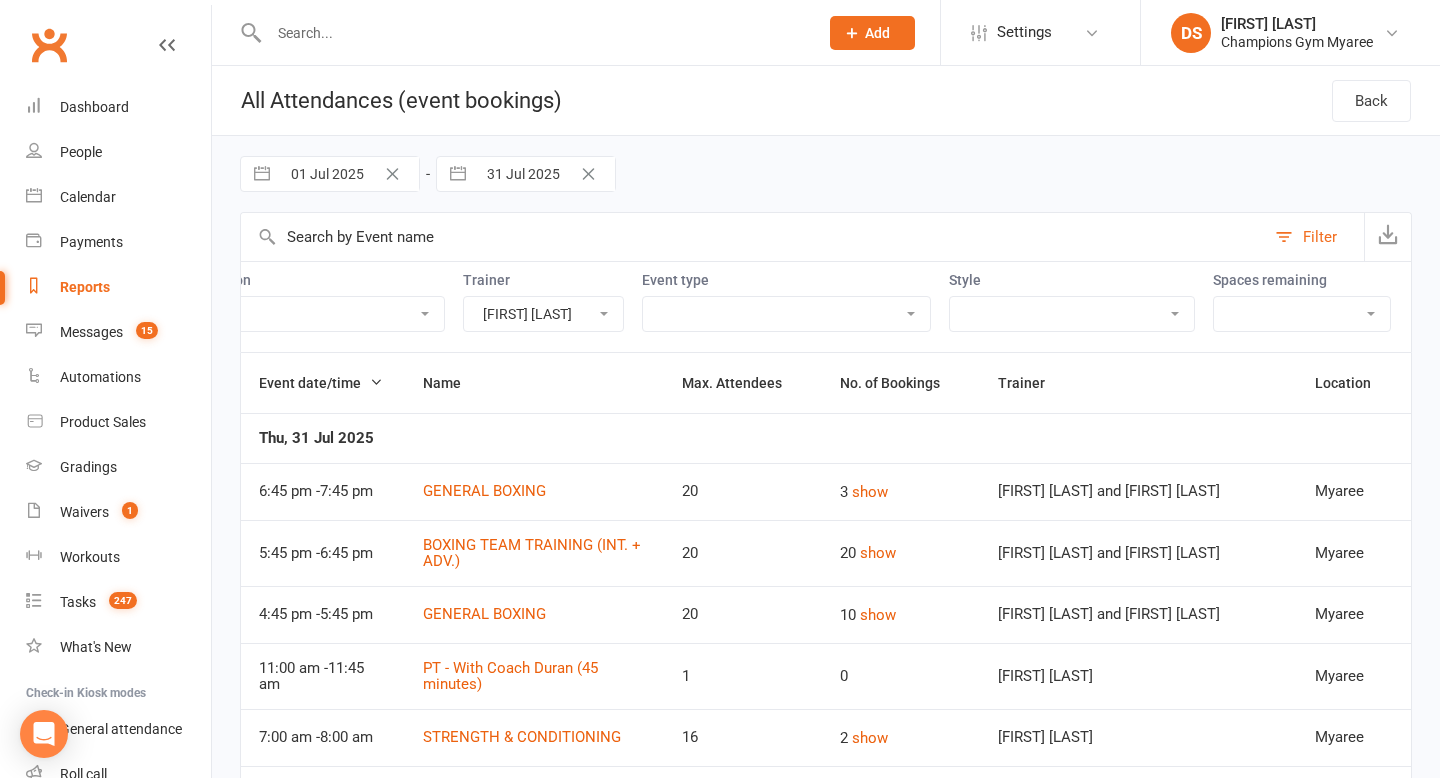 scroll, scrollTop: 0, scrollLeft: 105, axis: horizontal 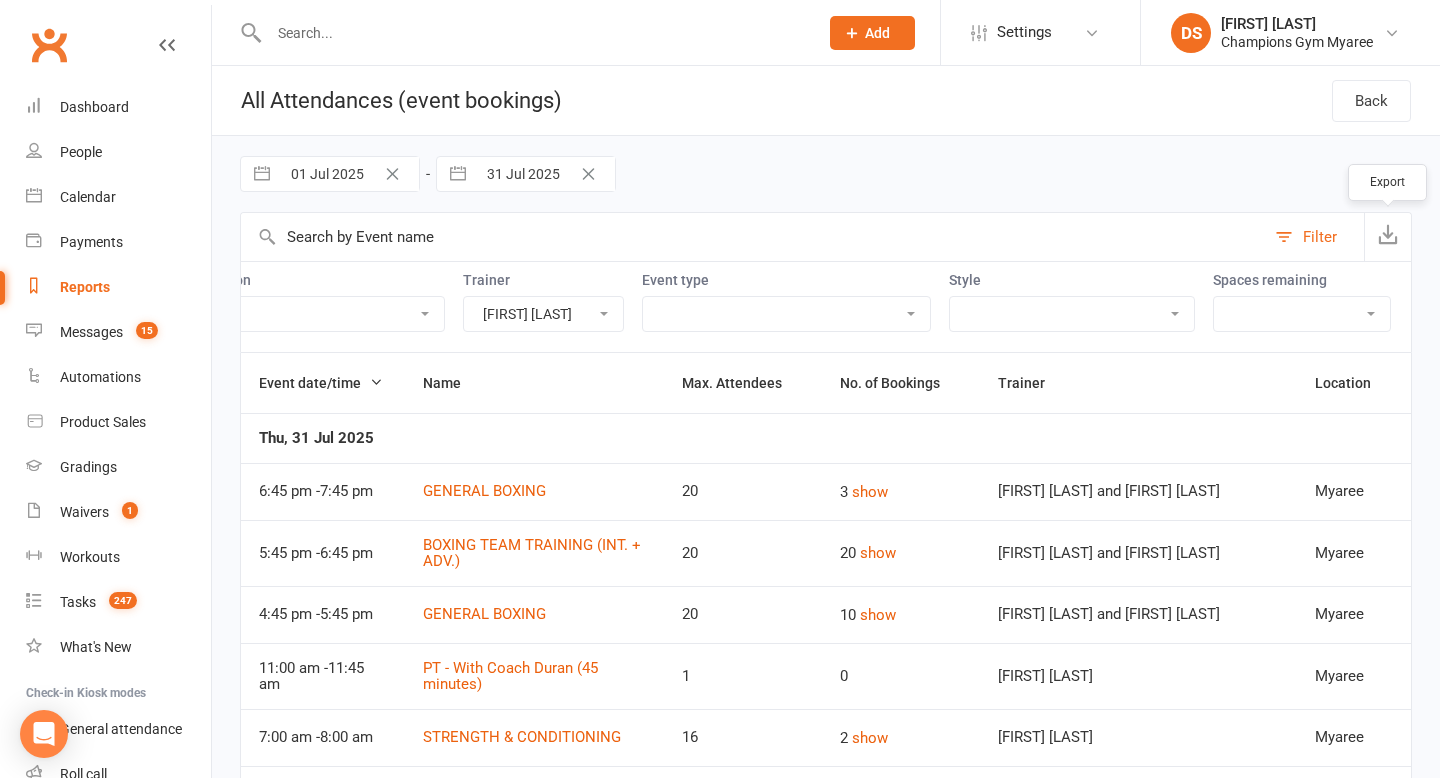 click at bounding box center [1388, 234] 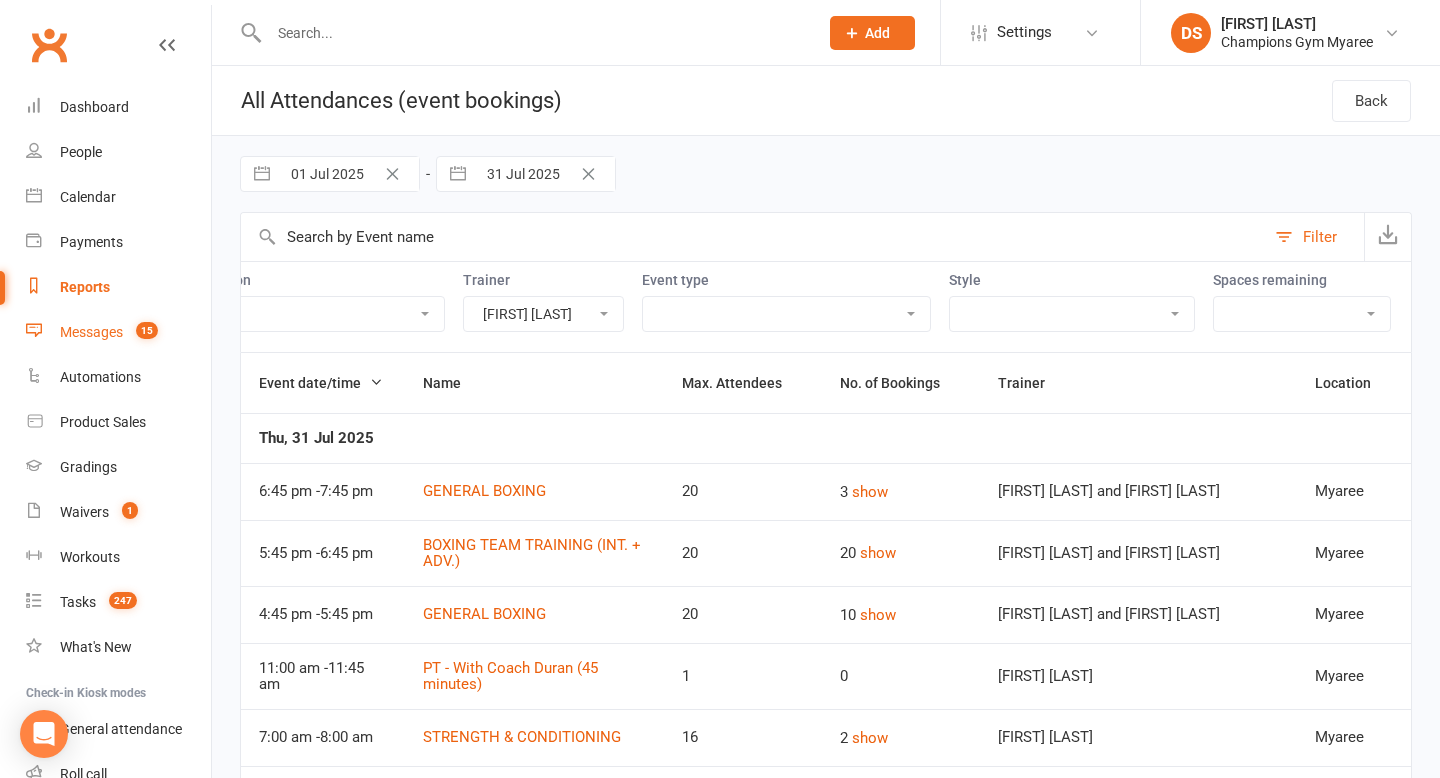 click on "Messages   15" at bounding box center (118, 332) 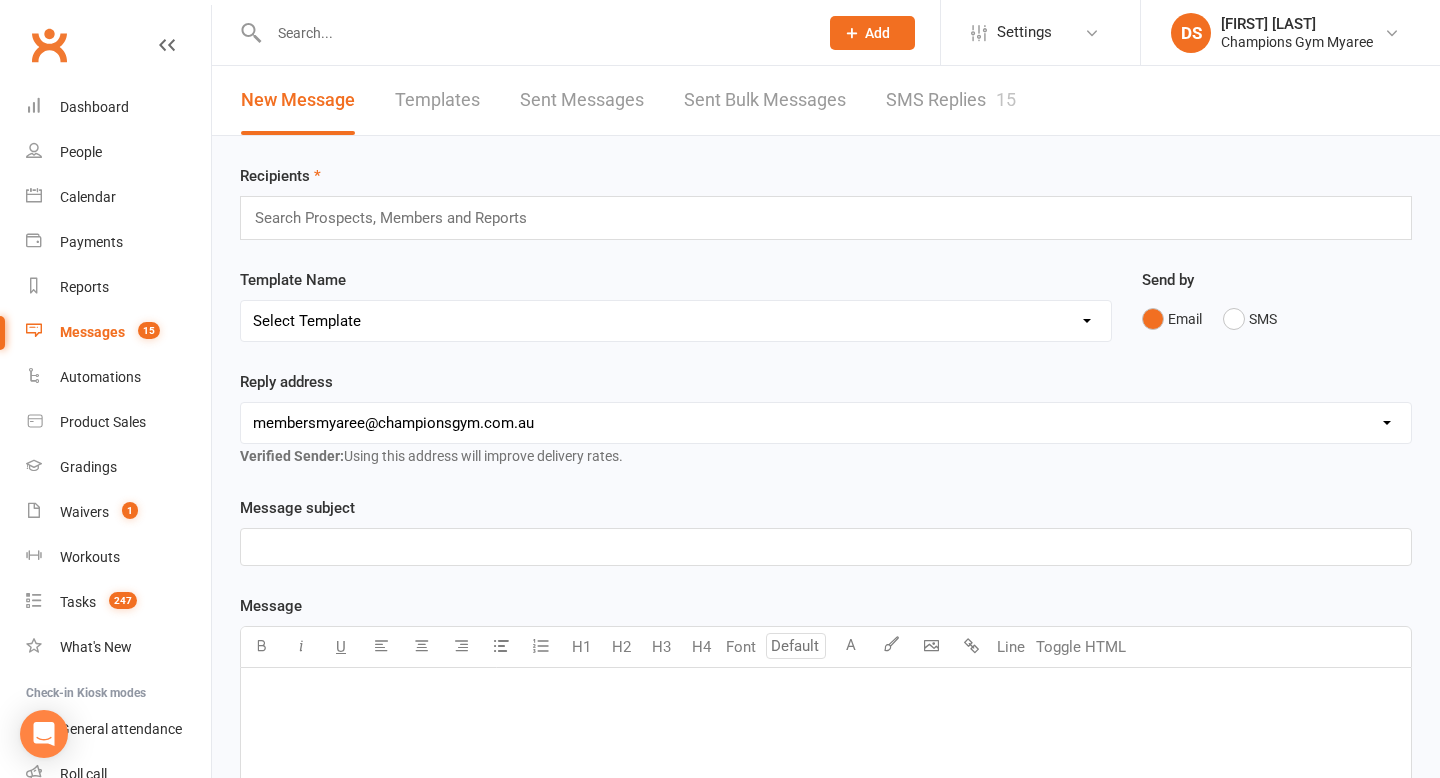 click on "Settings Membership Plans Event Templates Appointment Types Website Image Library Customize Contacts" at bounding box center [1040, 32] 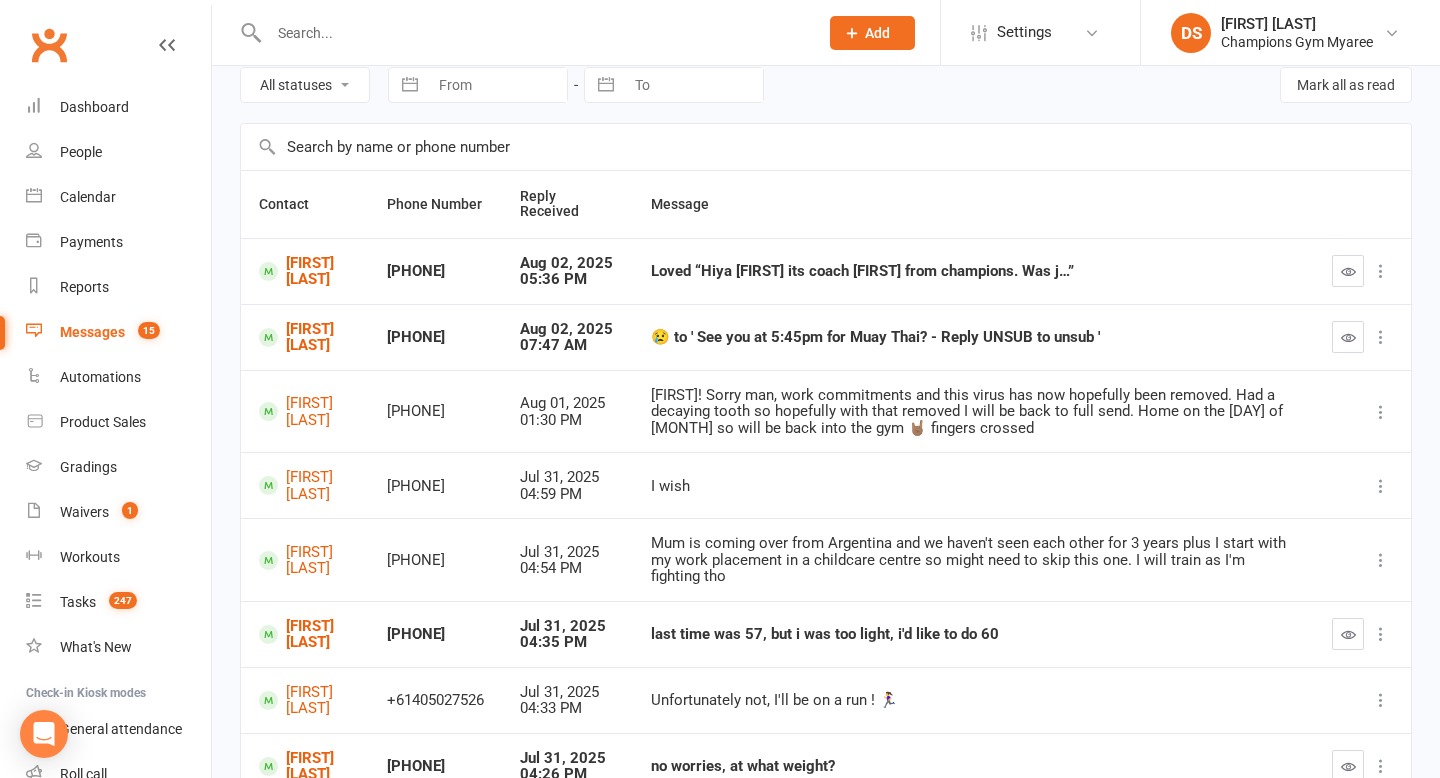 scroll, scrollTop: 92, scrollLeft: 0, axis: vertical 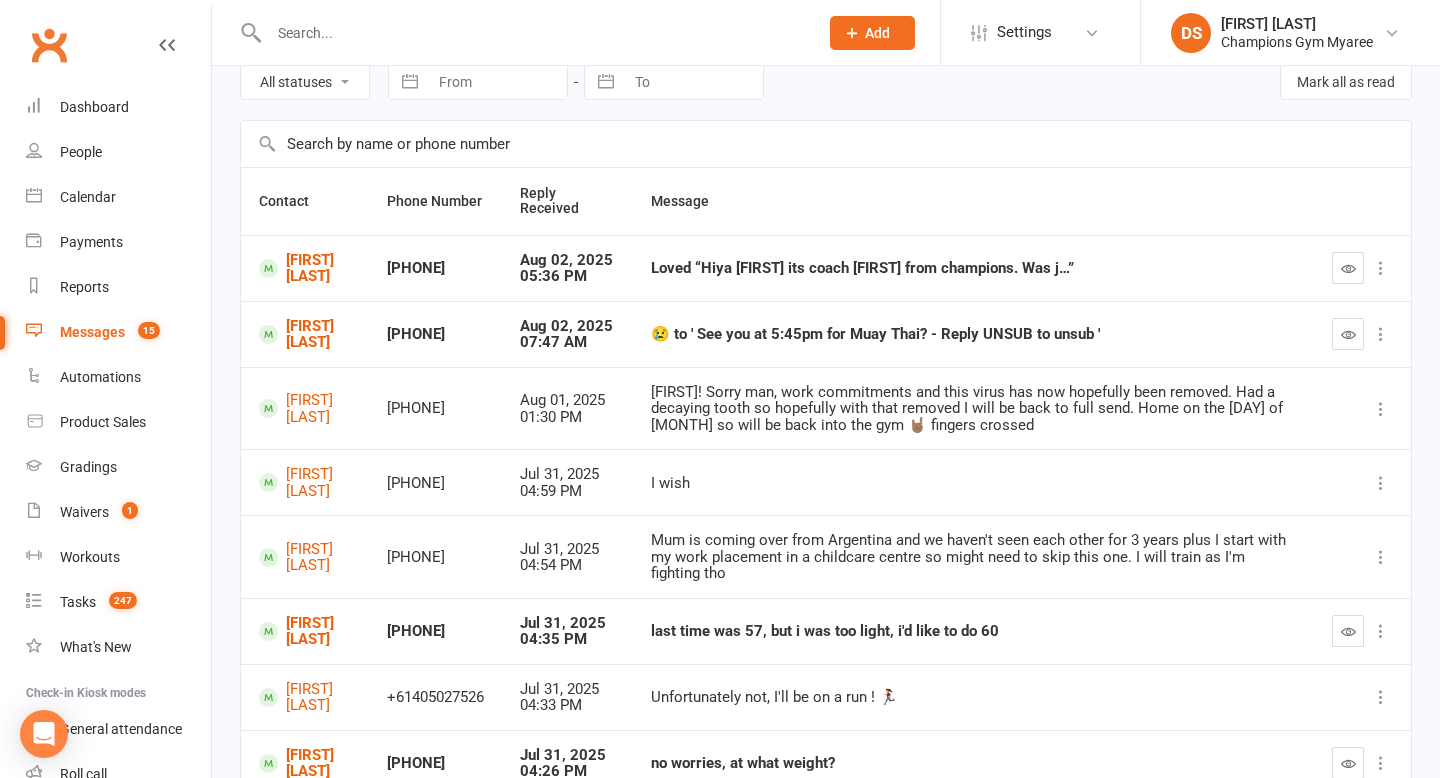 click on "last time was 57, but i was too light, i'd like to do 60" at bounding box center [973, 631] 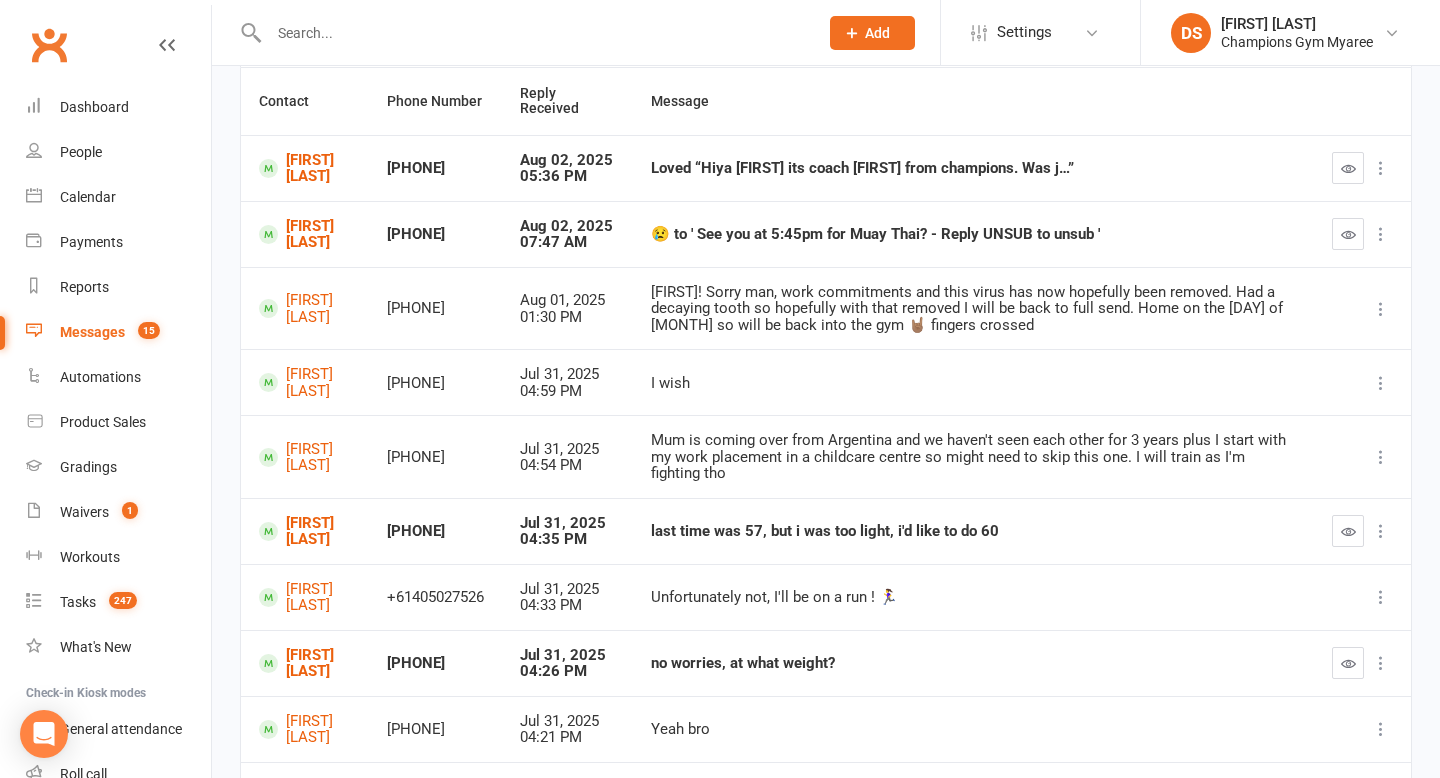 scroll, scrollTop: 197, scrollLeft: 0, axis: vertical 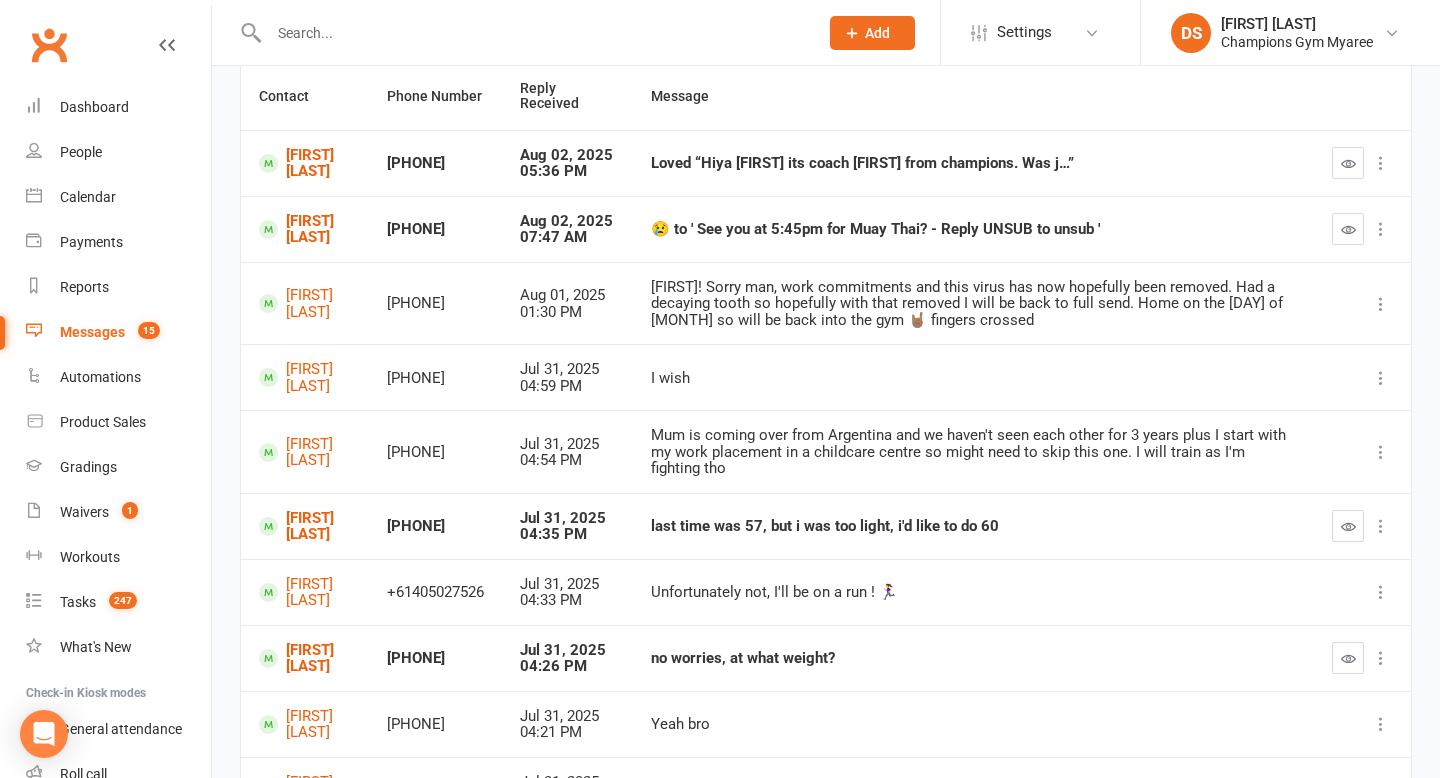 click on "no worries, at what weight?" at bounding box center (973, 658) 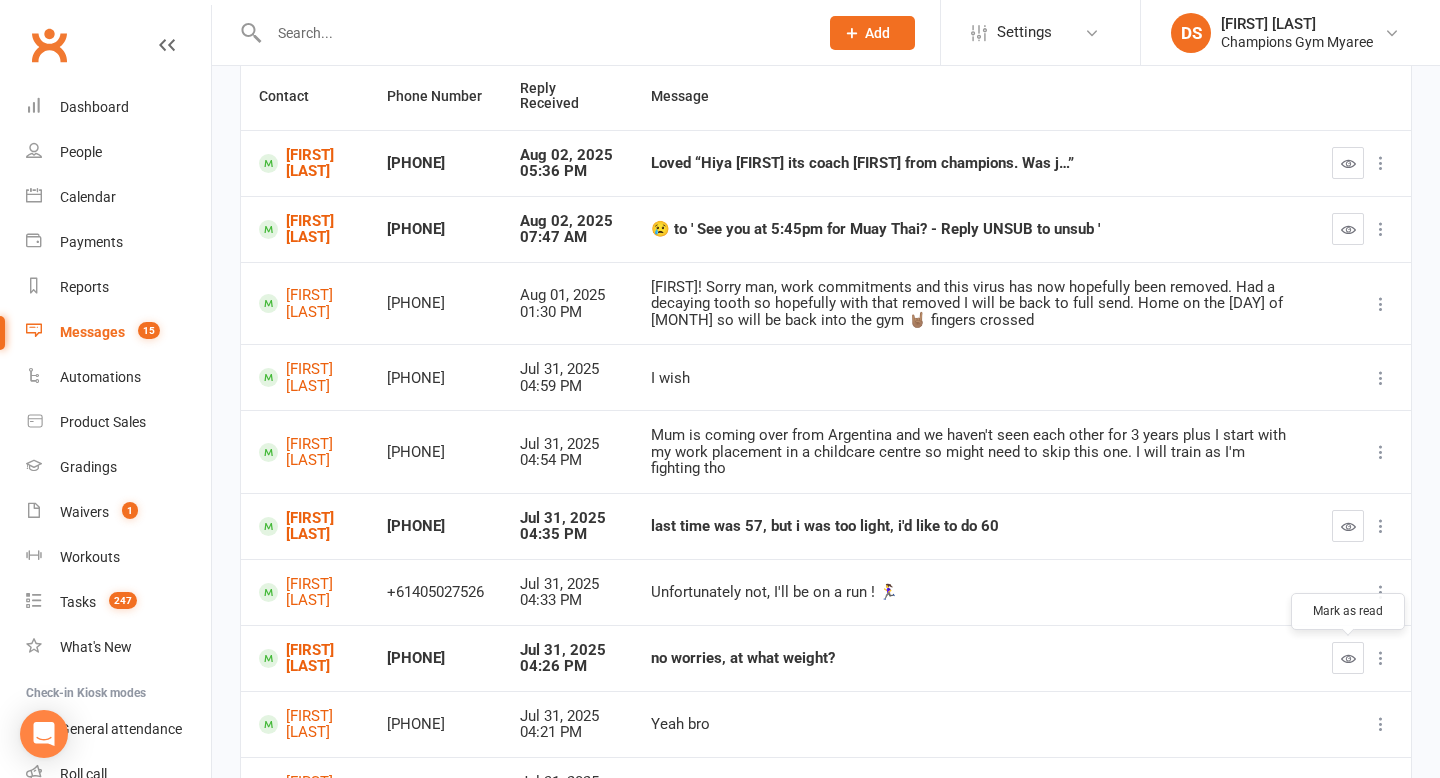click at bounding box center [1348, 658] 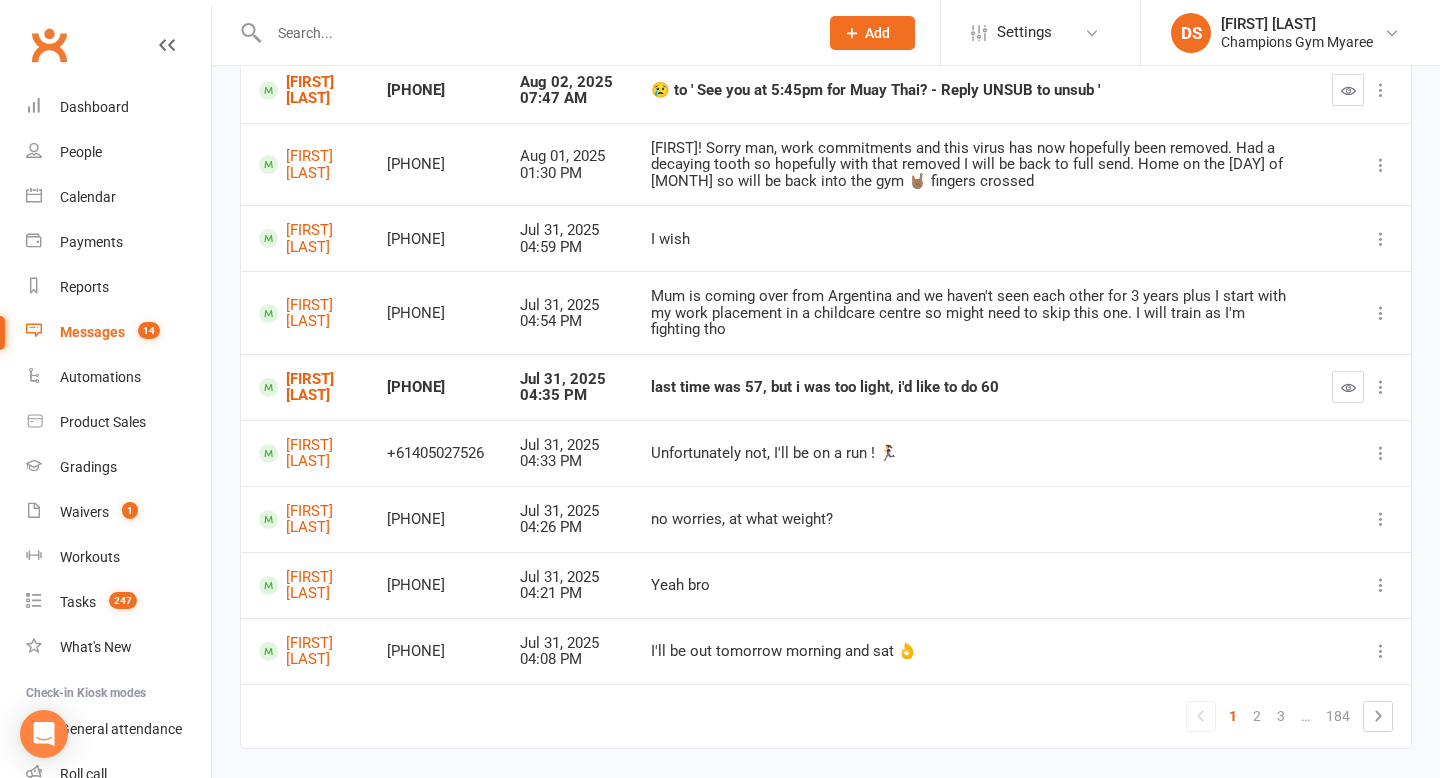scroll, scrollTop: 391, scrollLeft: 0, axis: vertical 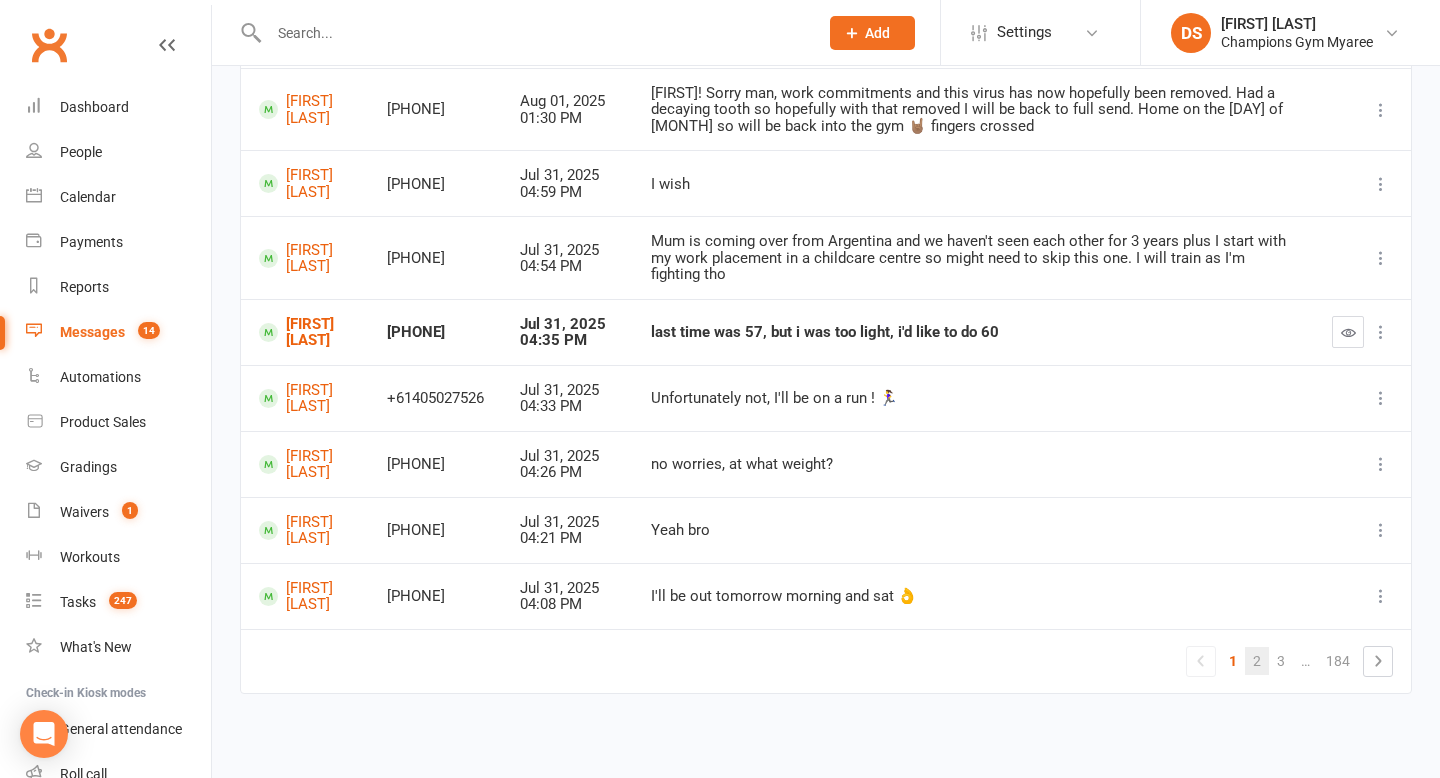 click on "2" at bounding box center [1257, 661] 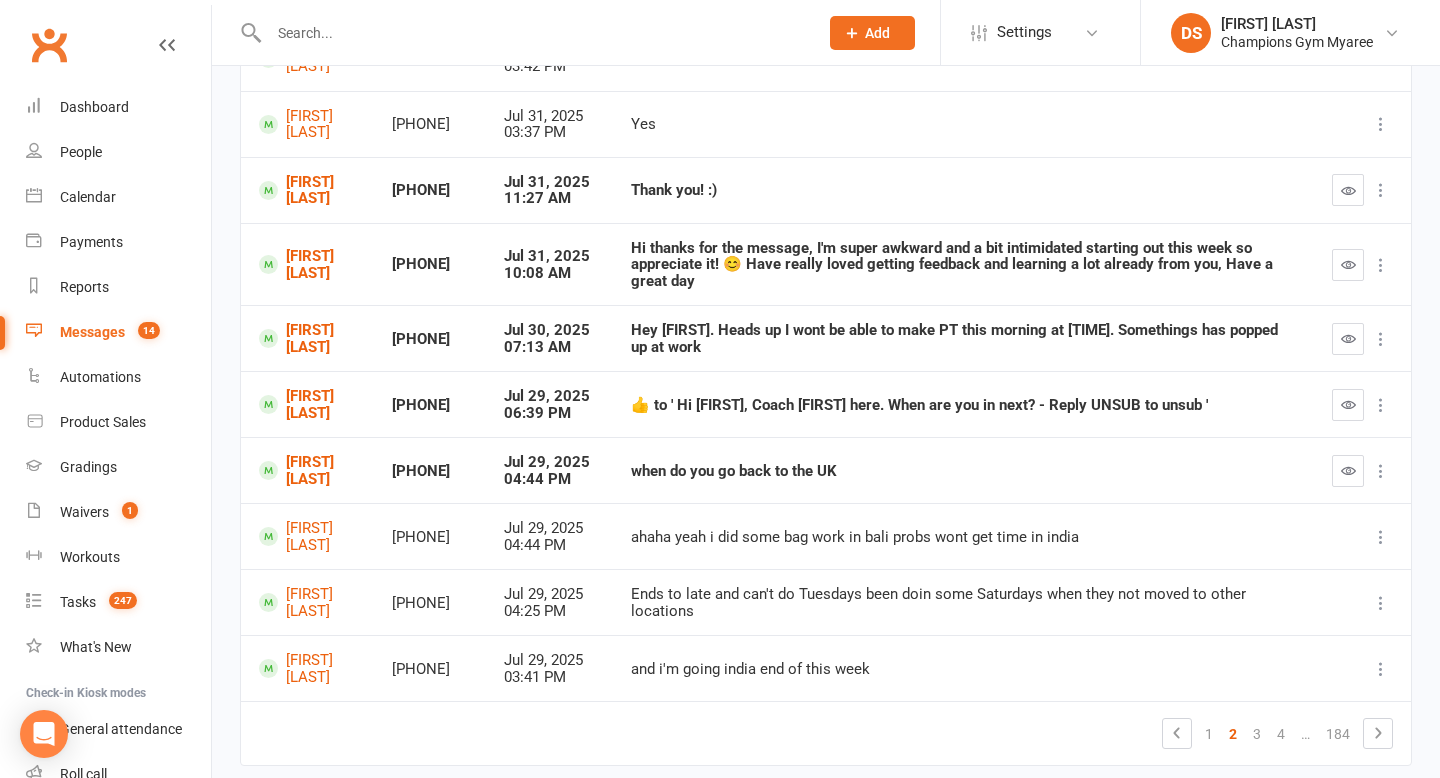 scroll, scrollTop: 295, scrollLeft: 0, axis: vertical 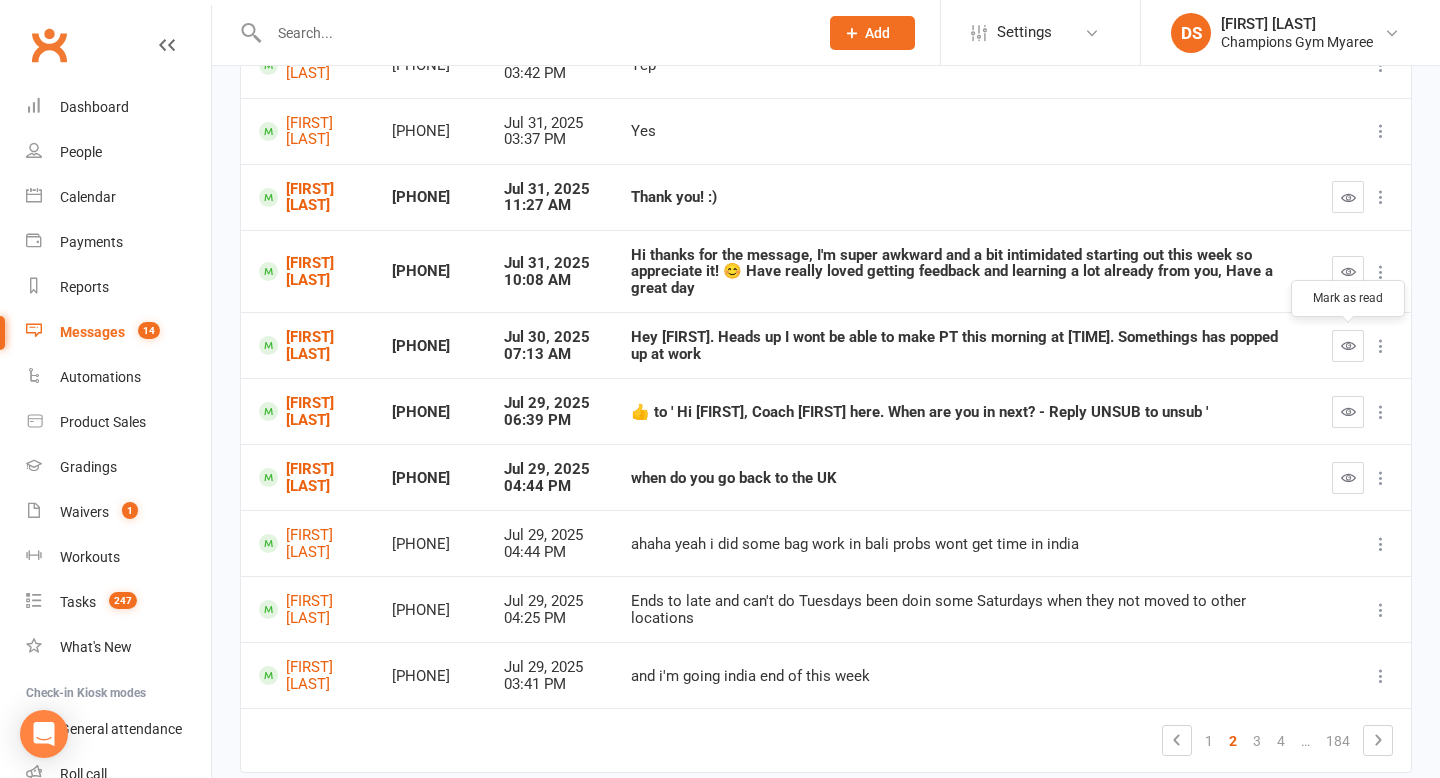click at bounding box center [1348, 345] 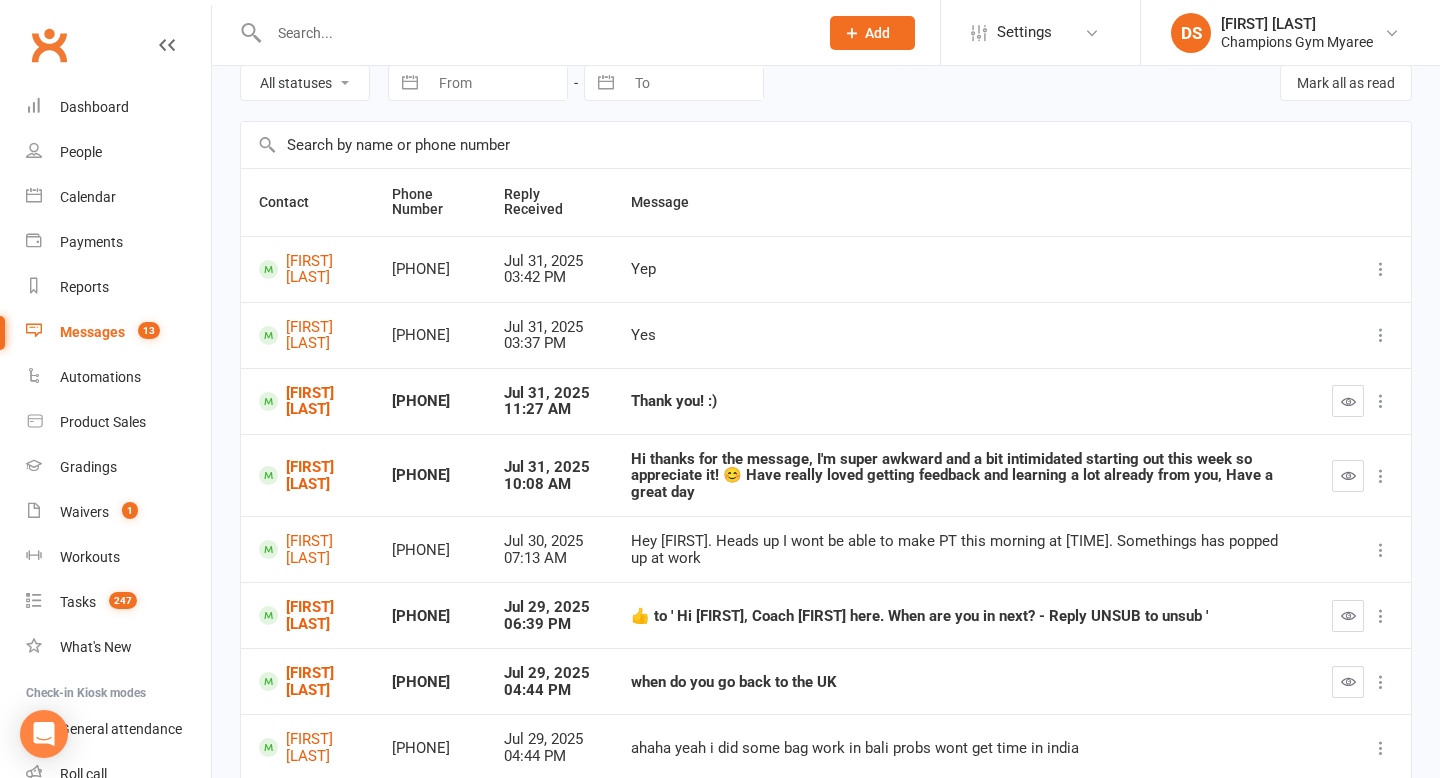 scroll, scrollTop: 375, scrollLeft: 0, axis: vertical 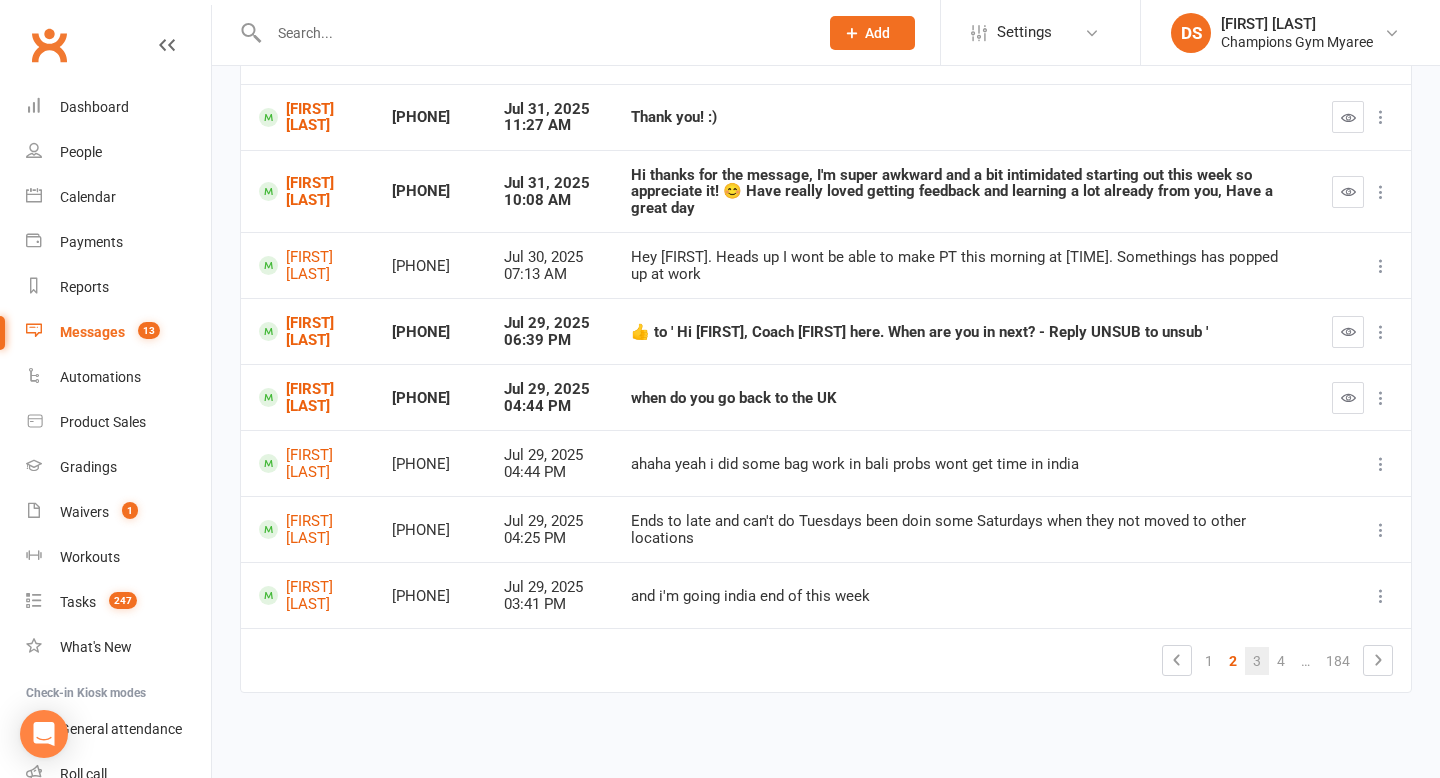 click on "3" at bounding box center [1257, 661] 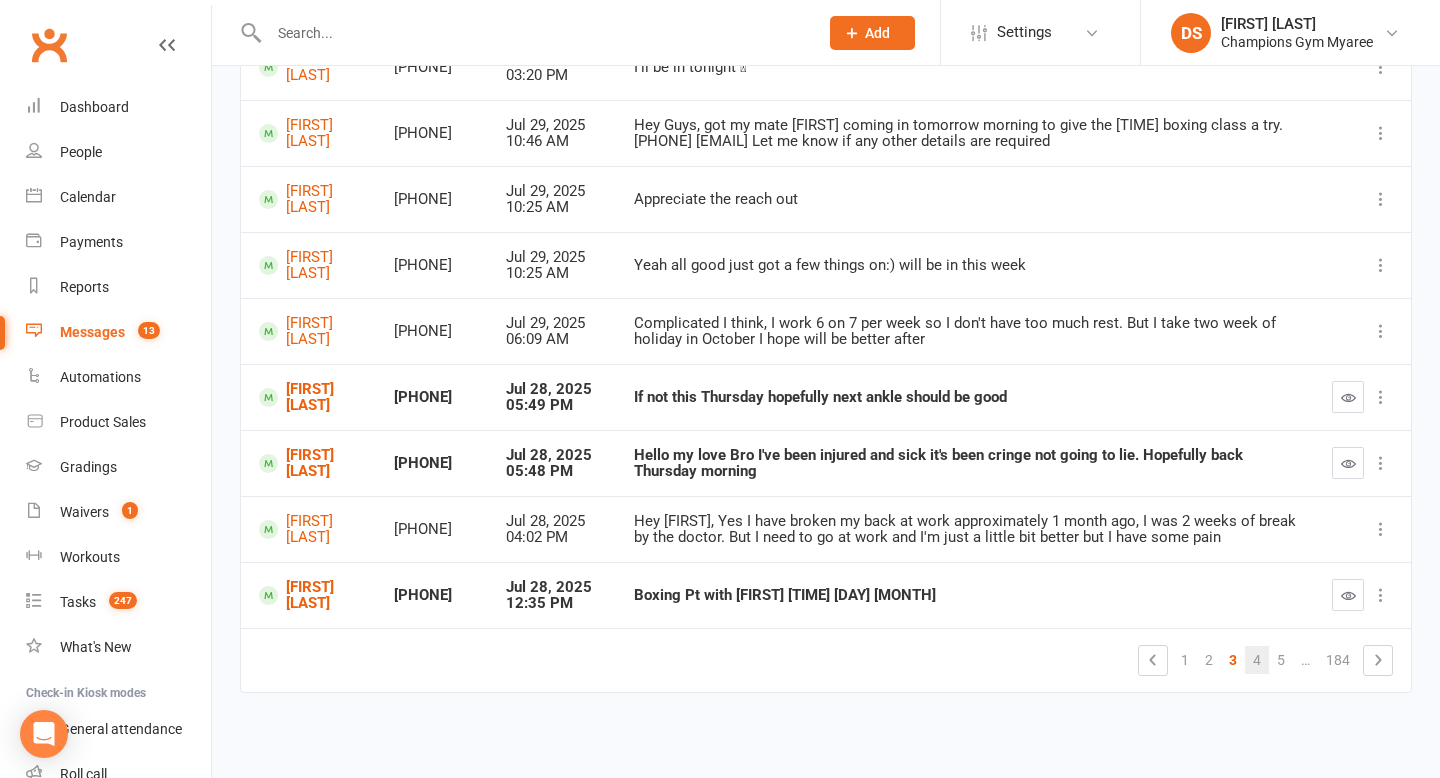 click on "4" at bounding box center (1257, 660) 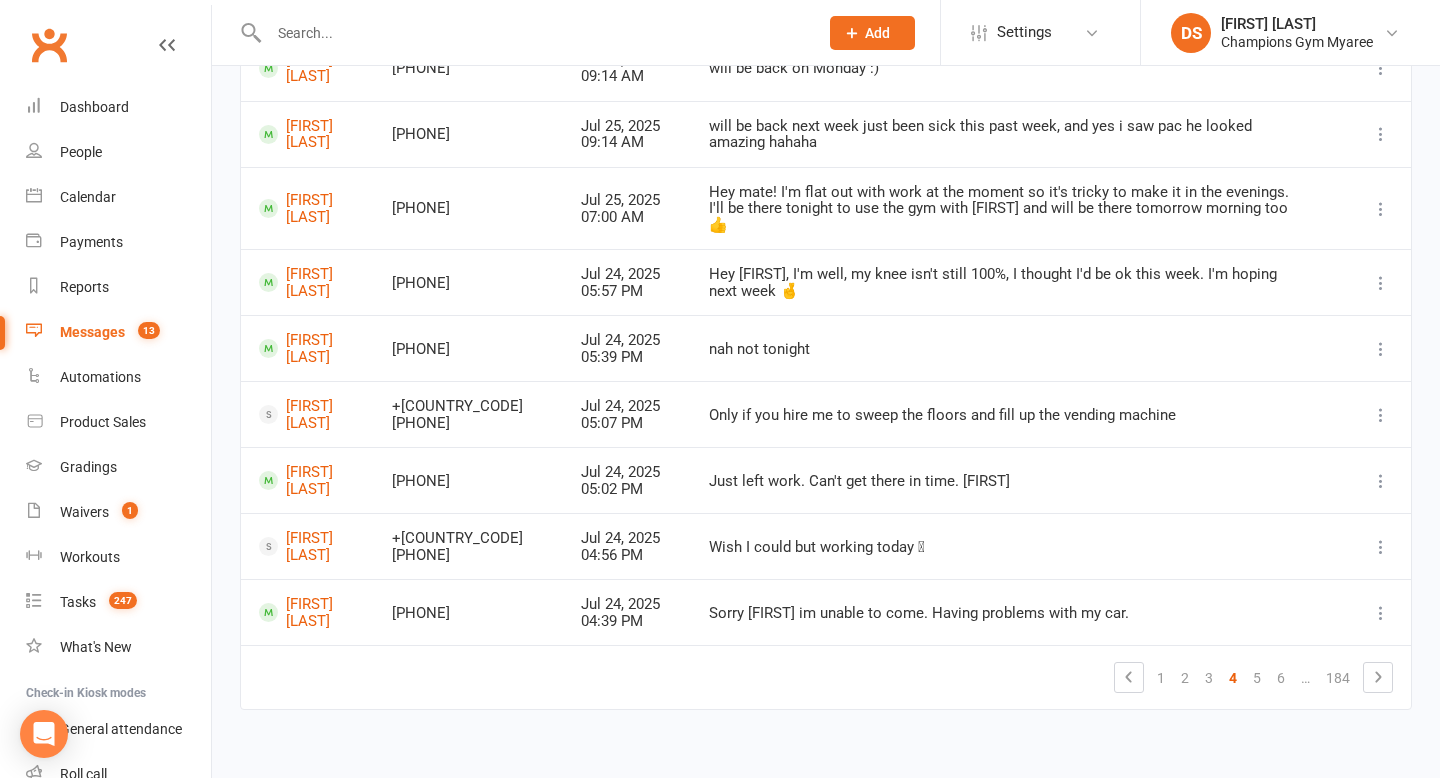 scroll, scrollTop: 0, scrollLeft: 0, axis: both 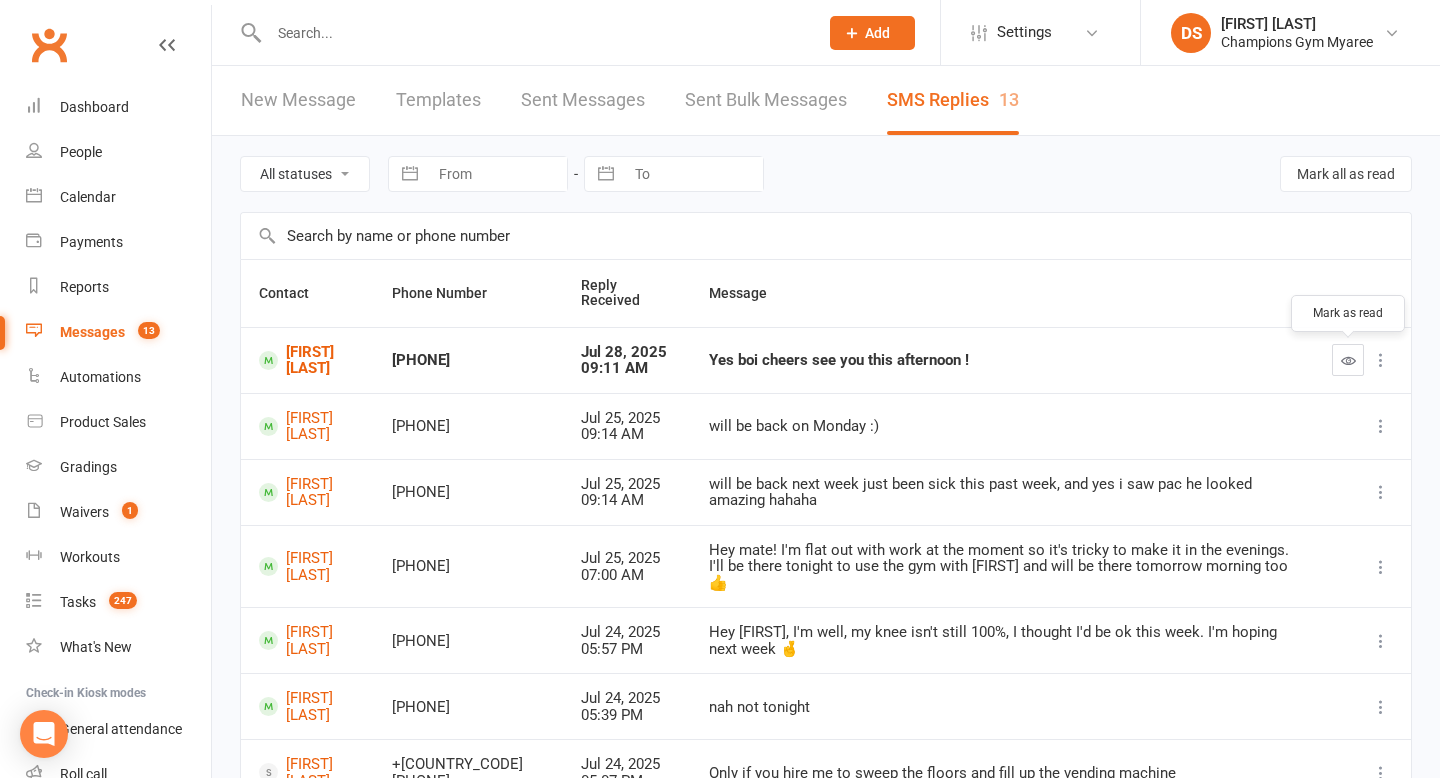 click at bounding box center [1348, 360] 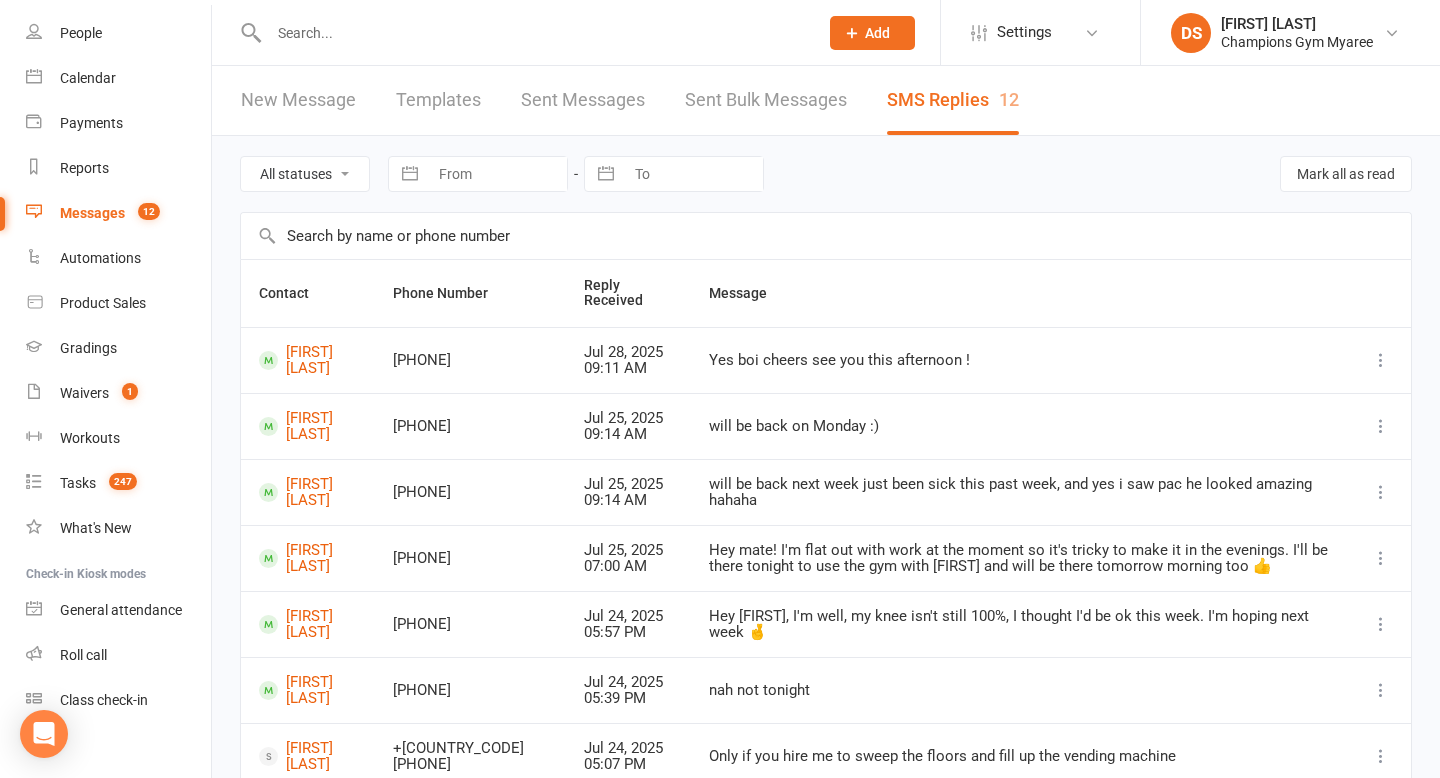 scroll, scrollTop: 139, scrollLeft: 0, axis: vertical 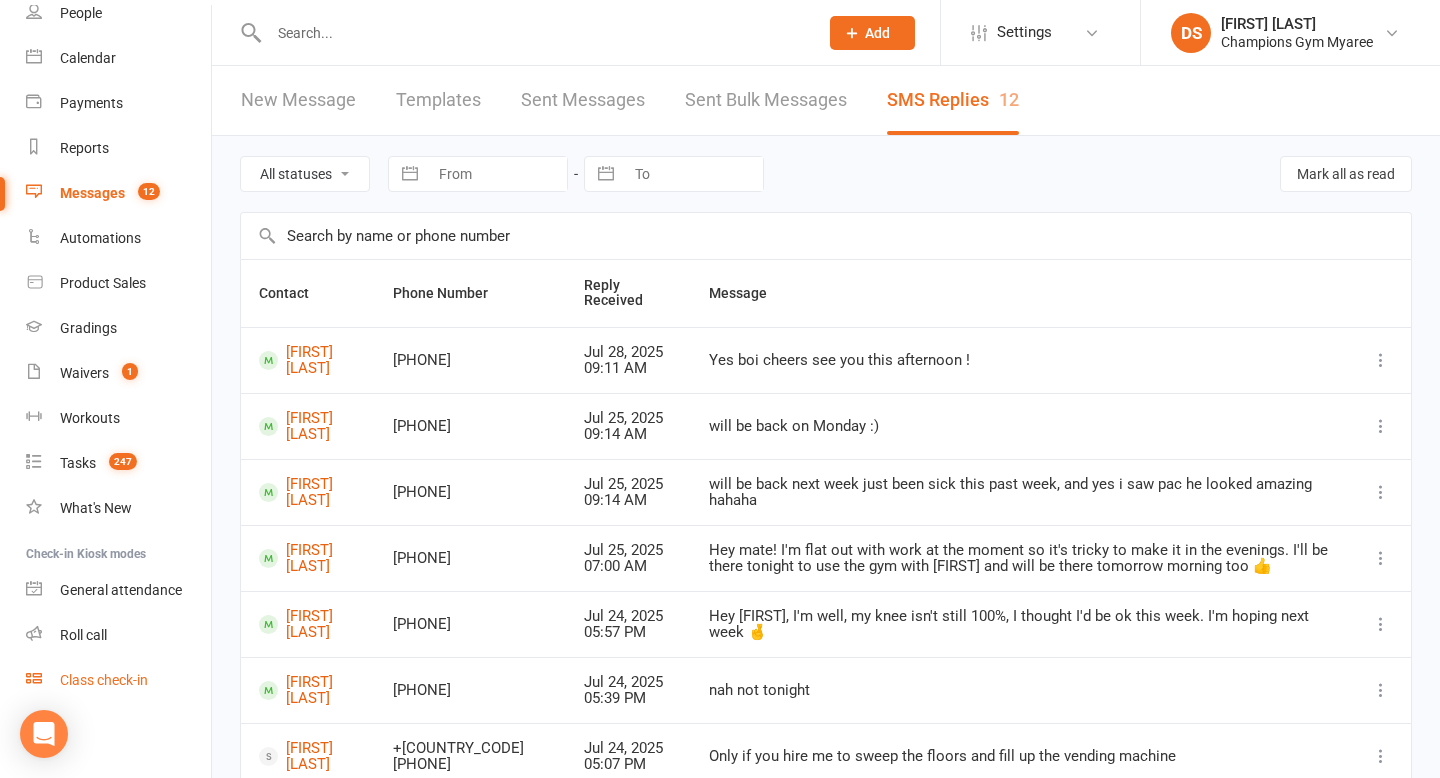 click on "Class check-in" at bounding box center [104, 680] 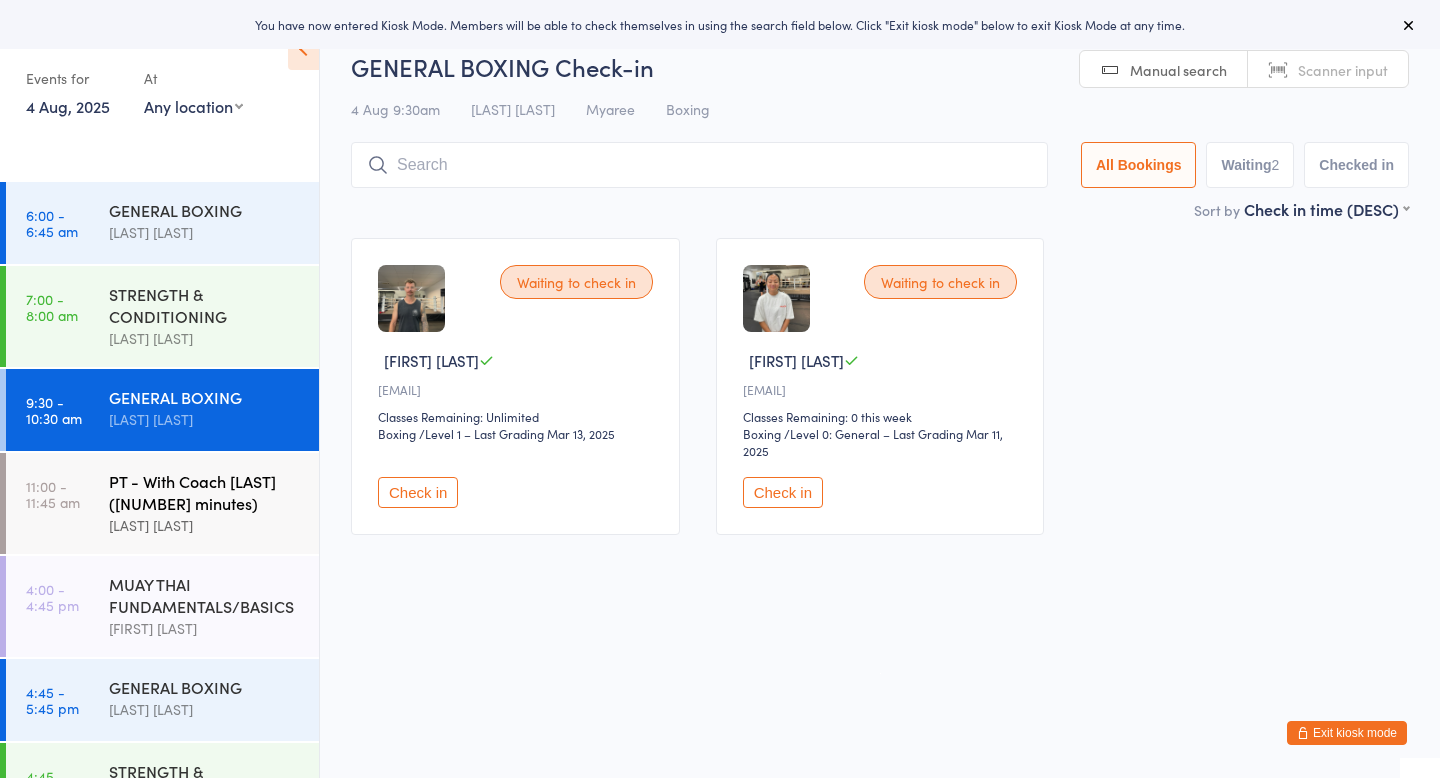scroll, scrollTop: 0, scrollLeft: 0, axis: both 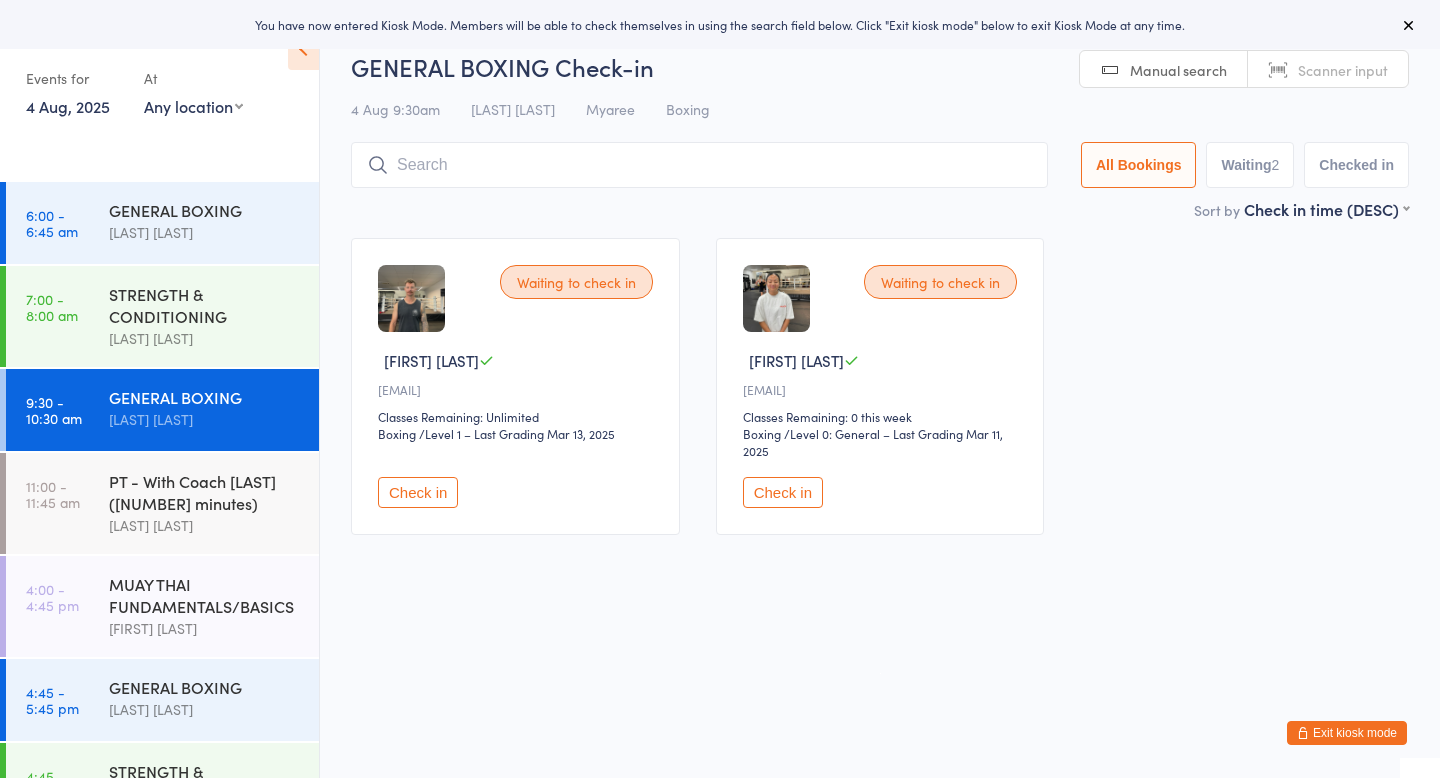 click on "You have now entered Kiosk Mode. Members will be able to check themselves in using the search field below. Click "Exit kiosk mode" below to exit Kiosk Mode at any time. Events for 4 Aug, 2025 4 Aug, 2025
August 2025
Sun Mon Tue Wed Thu Fri Sat
31
27
28
29
30
31
01
02
32
03
04
05
06
07
08
09
33
10
11
12
13
14
15
16
34
17
18
19
20
21
22
23
35" at bounding box center [720, 389] 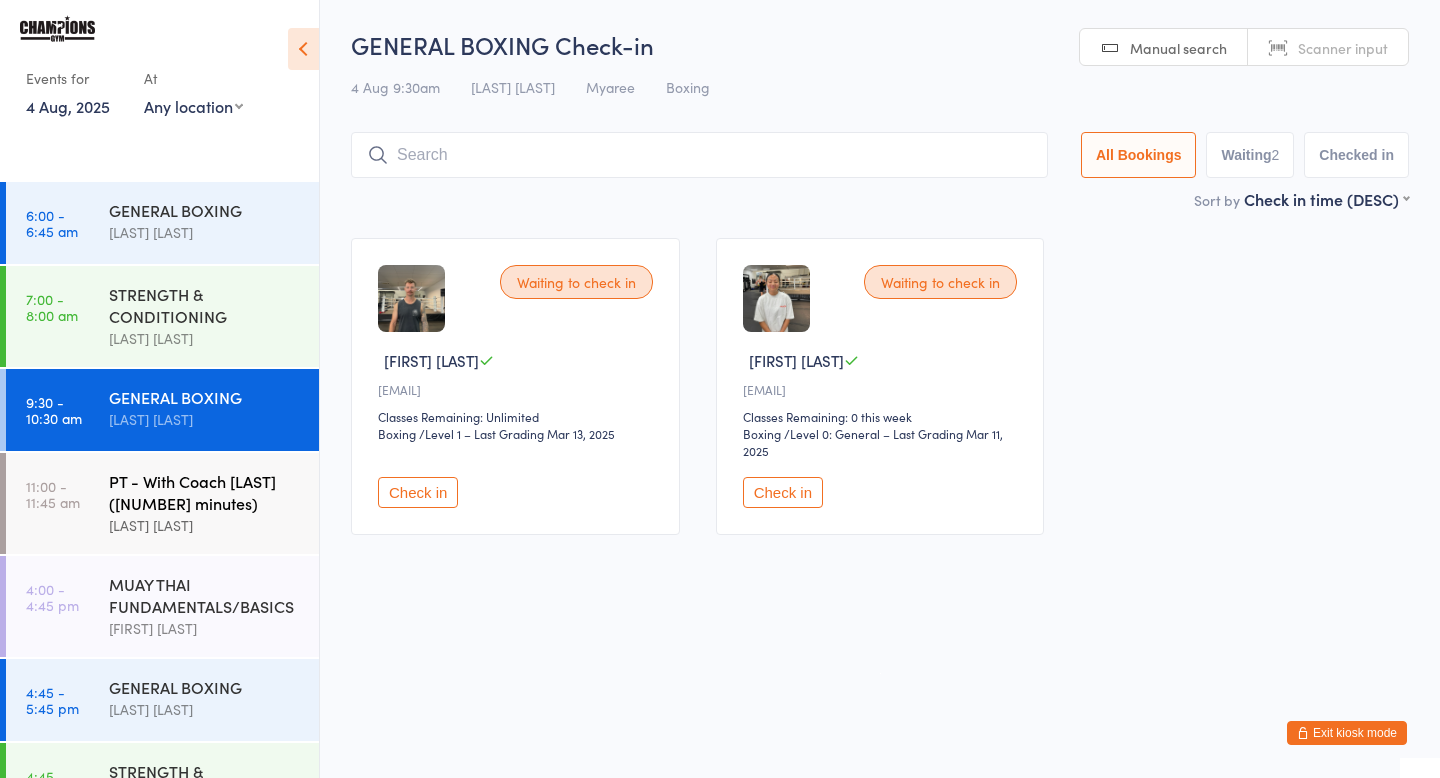 click on "PT - With Coach Duran (45 minutes) Duran Singh" at bounding box center [214, 503] 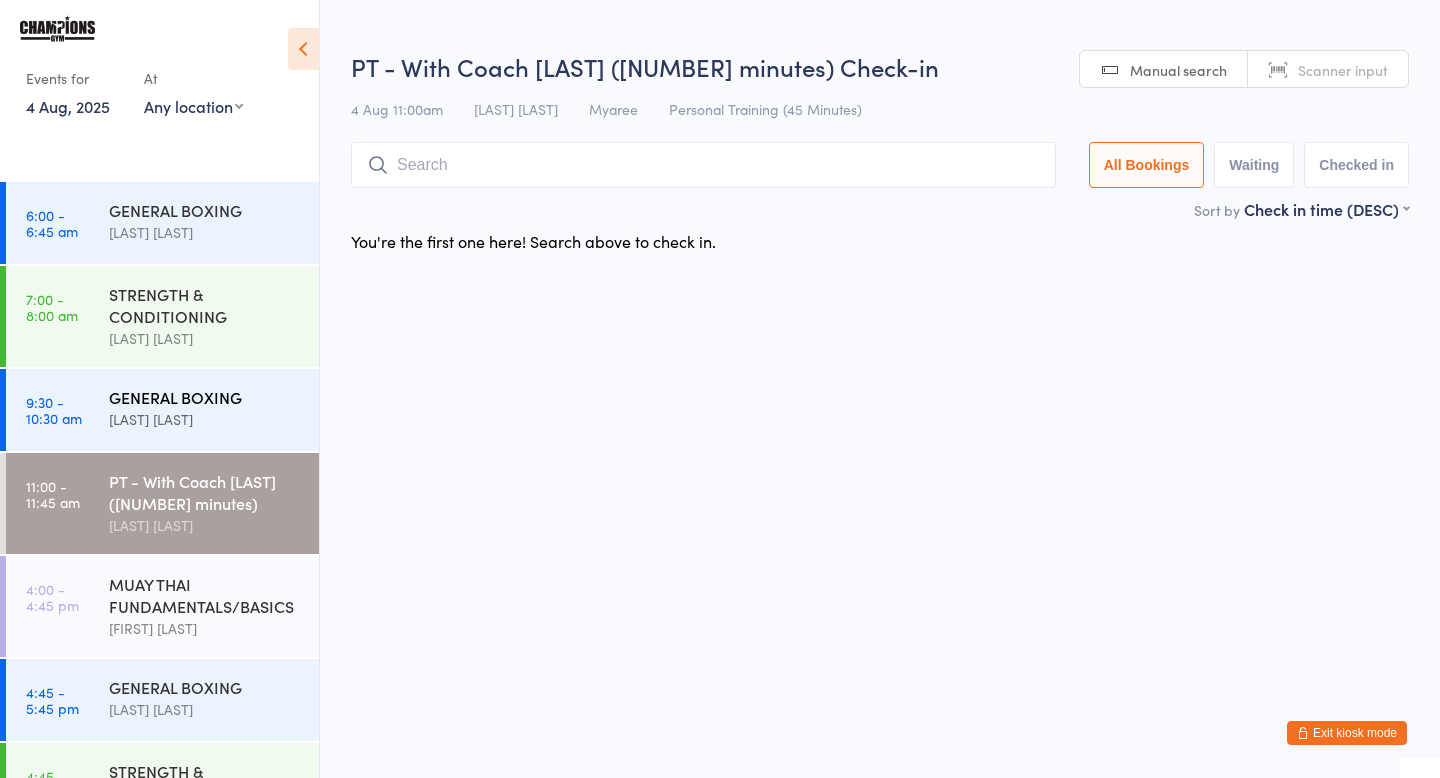 click on "[FIRST] [LAST]" at bounding box center (205, 419) 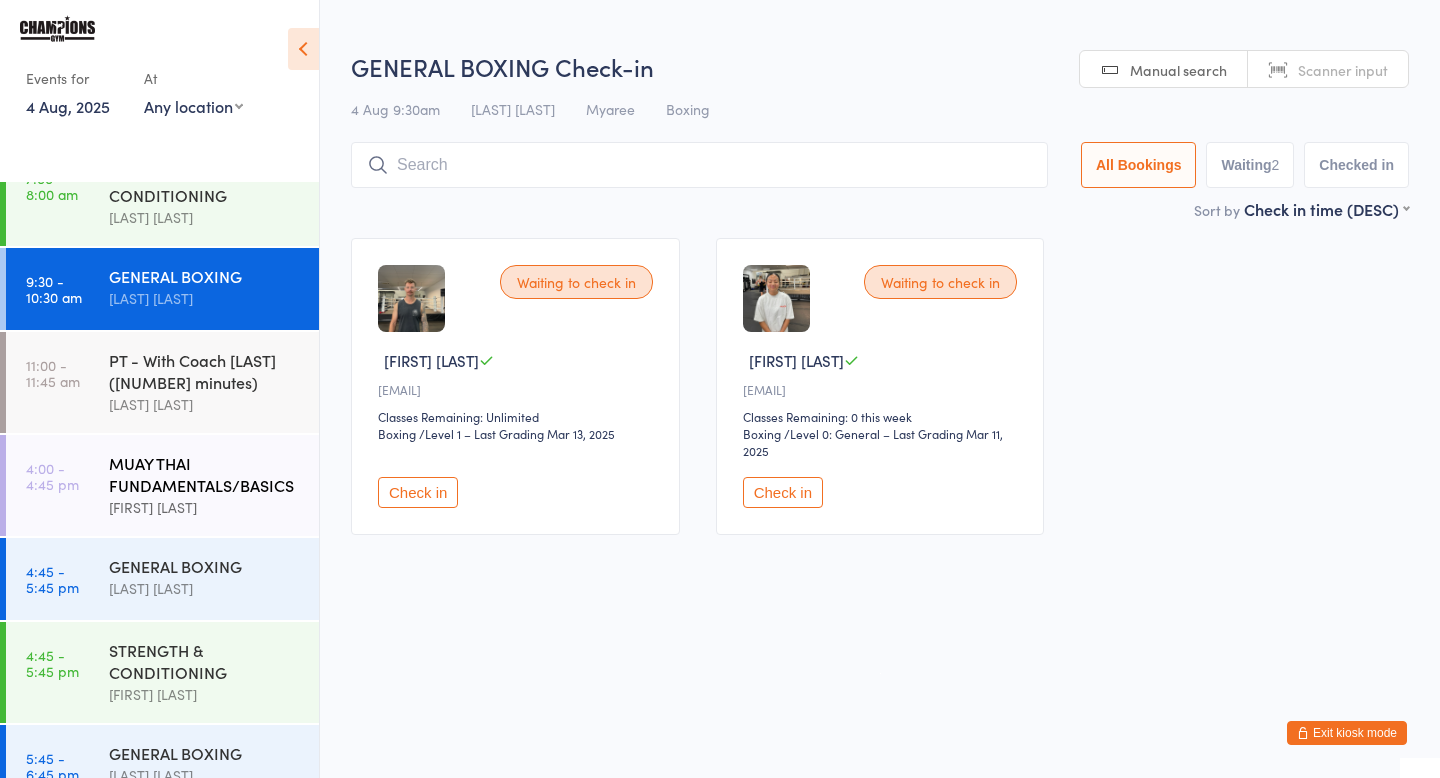 scroll, scrollTop: 124, scrollLeft: 0, axis: vertical 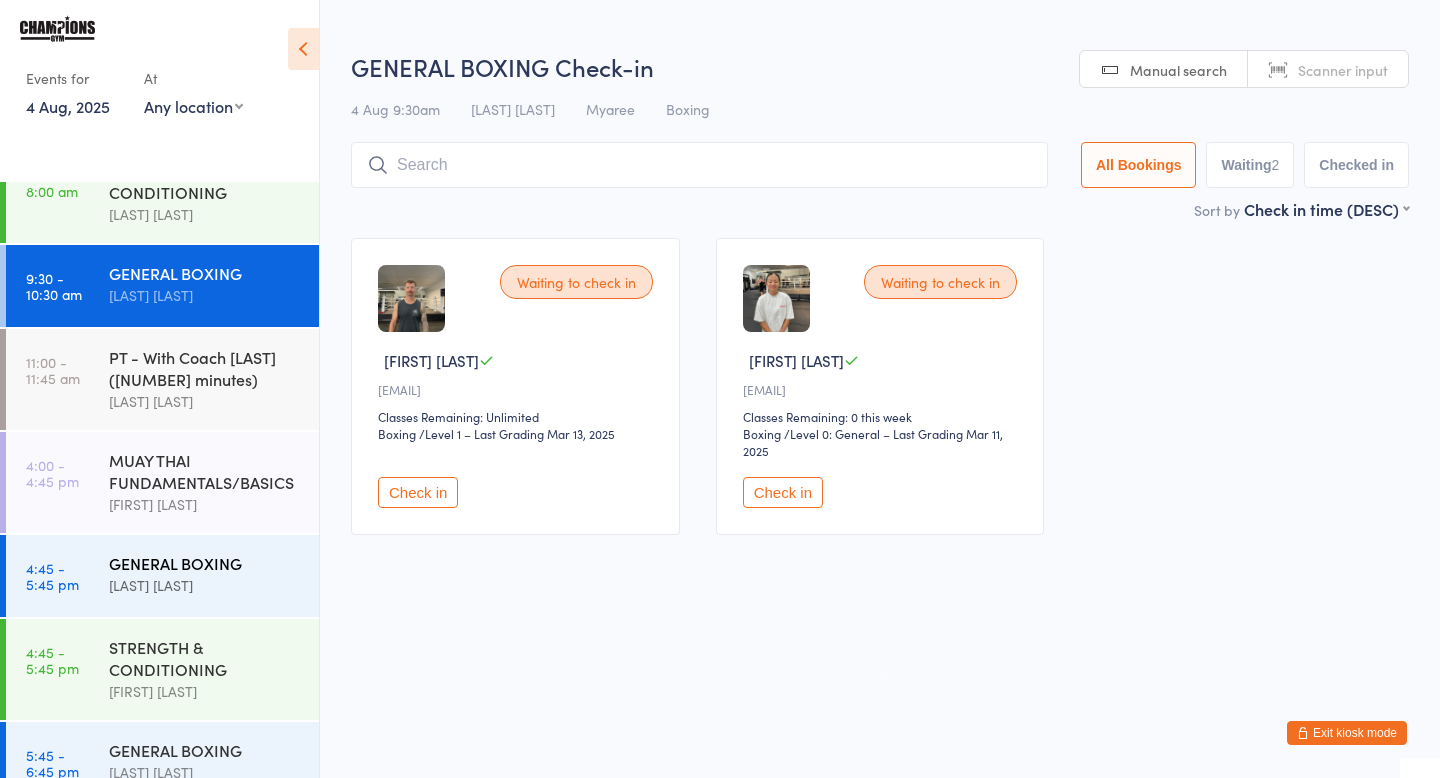 click on "[FIRST] [LAST]" at bounding box center [205, 585] 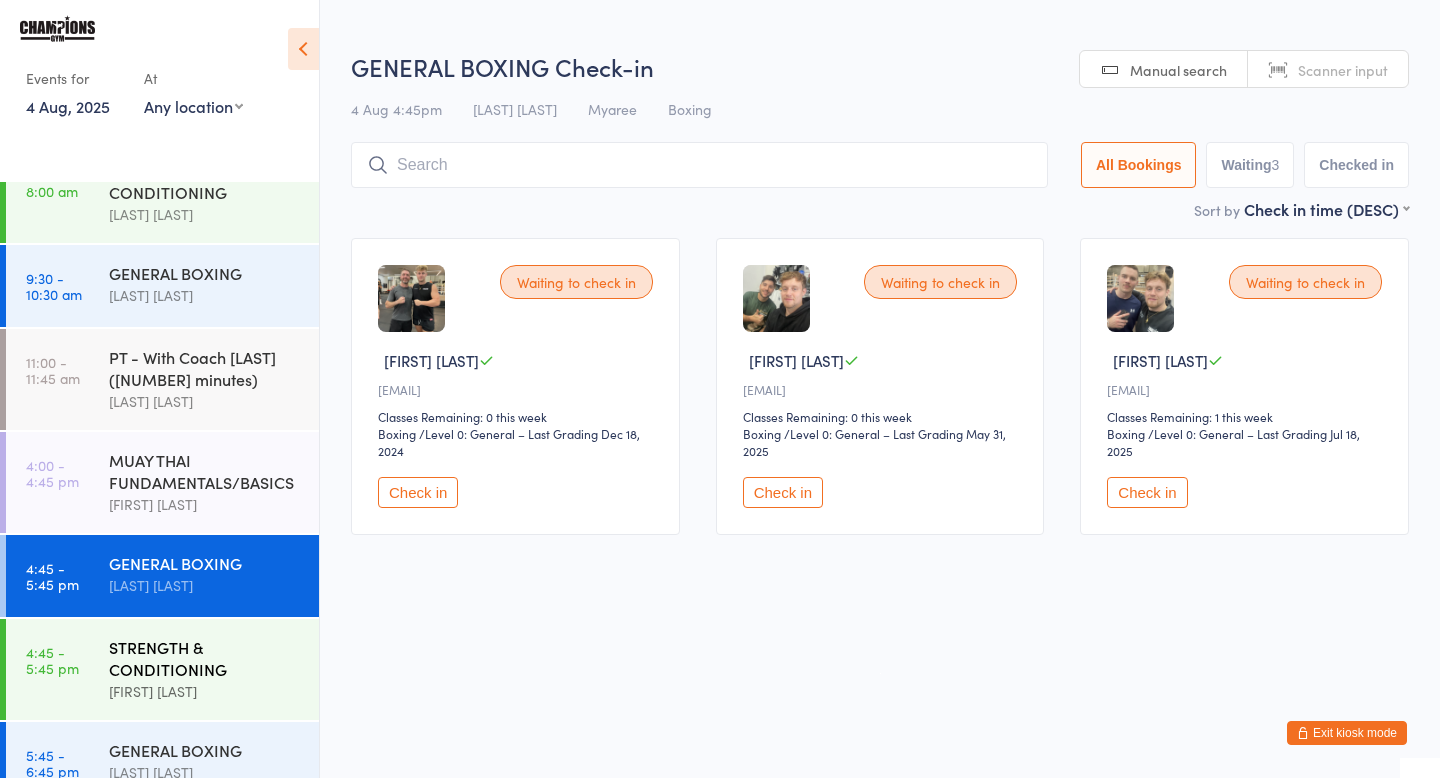 click on "STRENGTH & CONDITIONING" at bounding box center (205, 658) 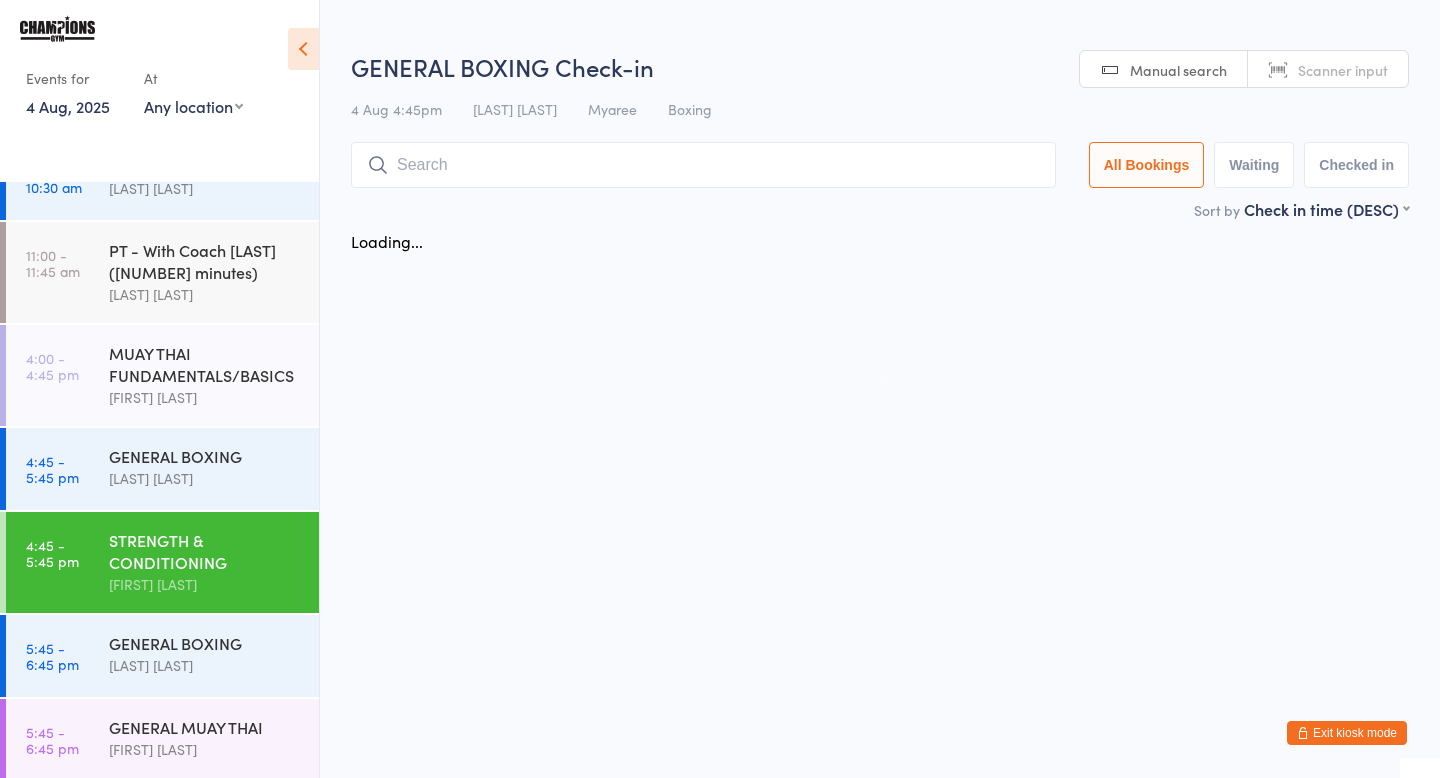 scroll, scrollTop: 238, scrollLeft: 0, axis: vertical 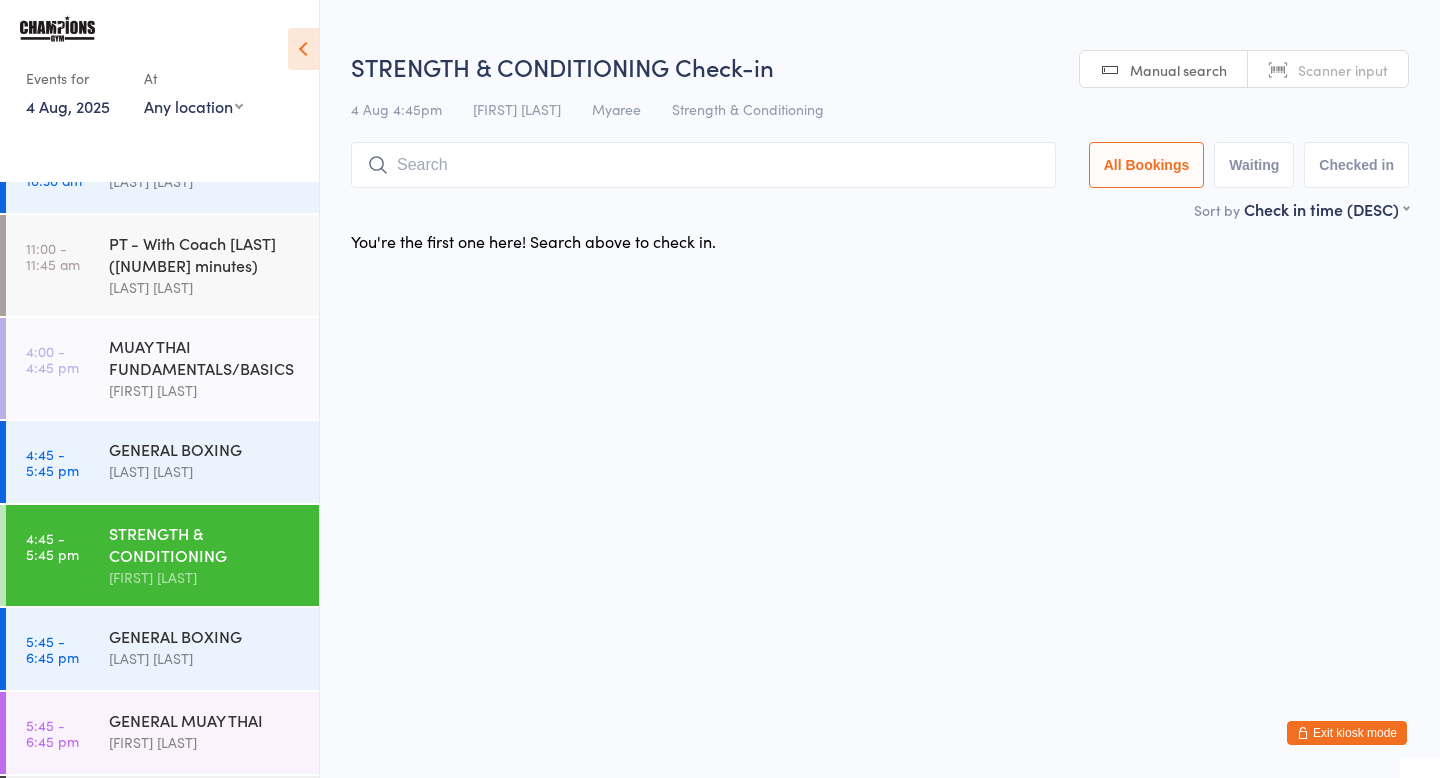 click on "[FIRST] [LAST]" at bounding box center (205, 658) 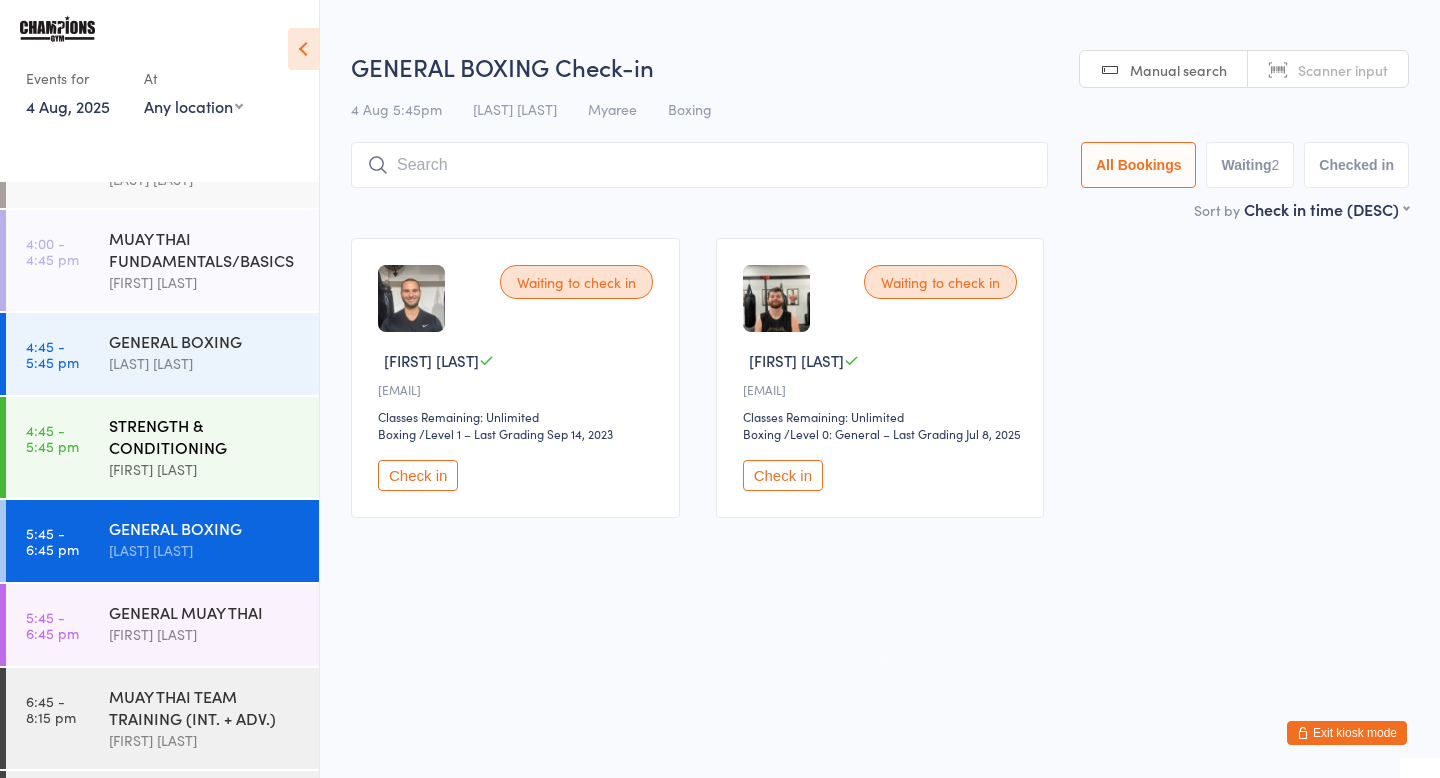 scroll, scrollTop: 359, scrollLeft: 0, axis: vertical 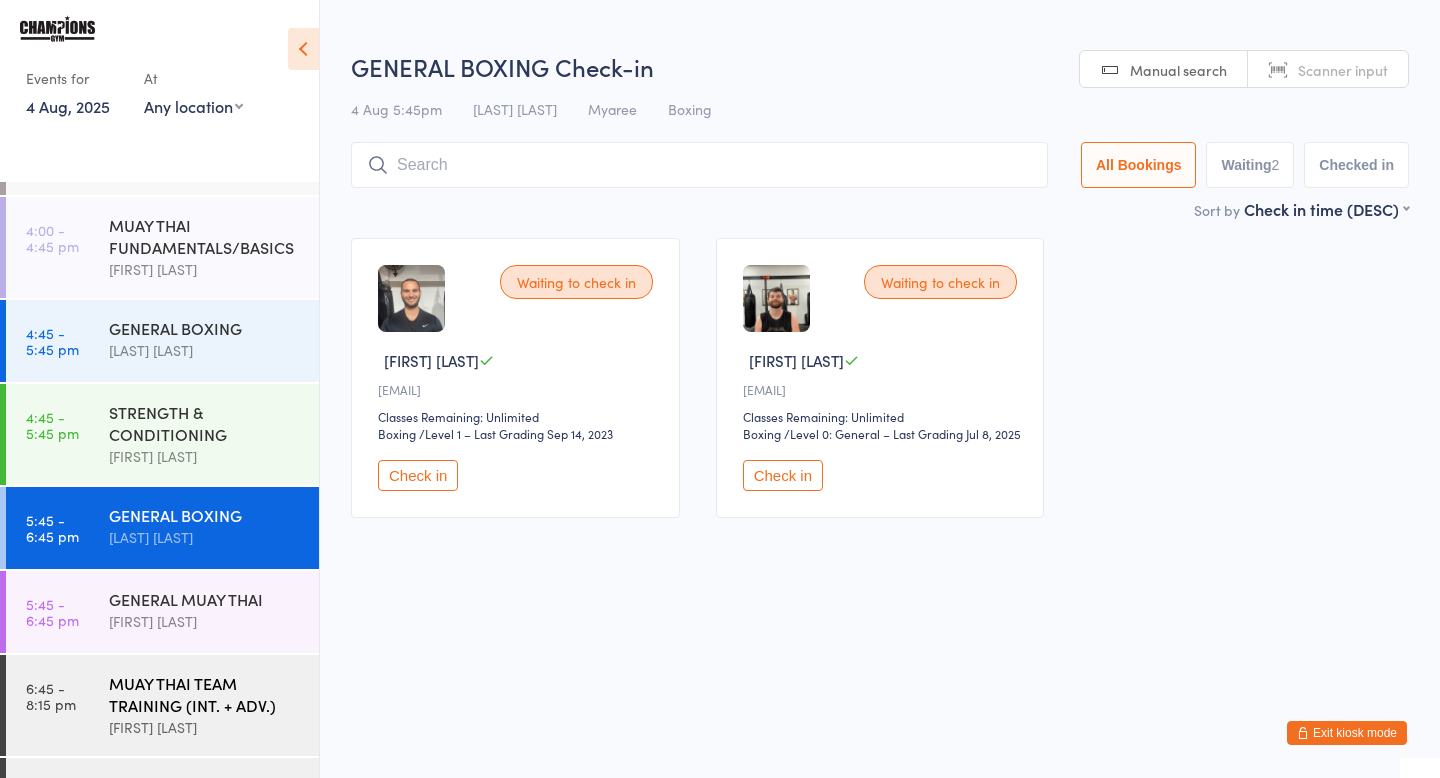 click on "MUAY THAI TEAM TRAINING (INT. + ADV.)" at bounding box center [205, 694] 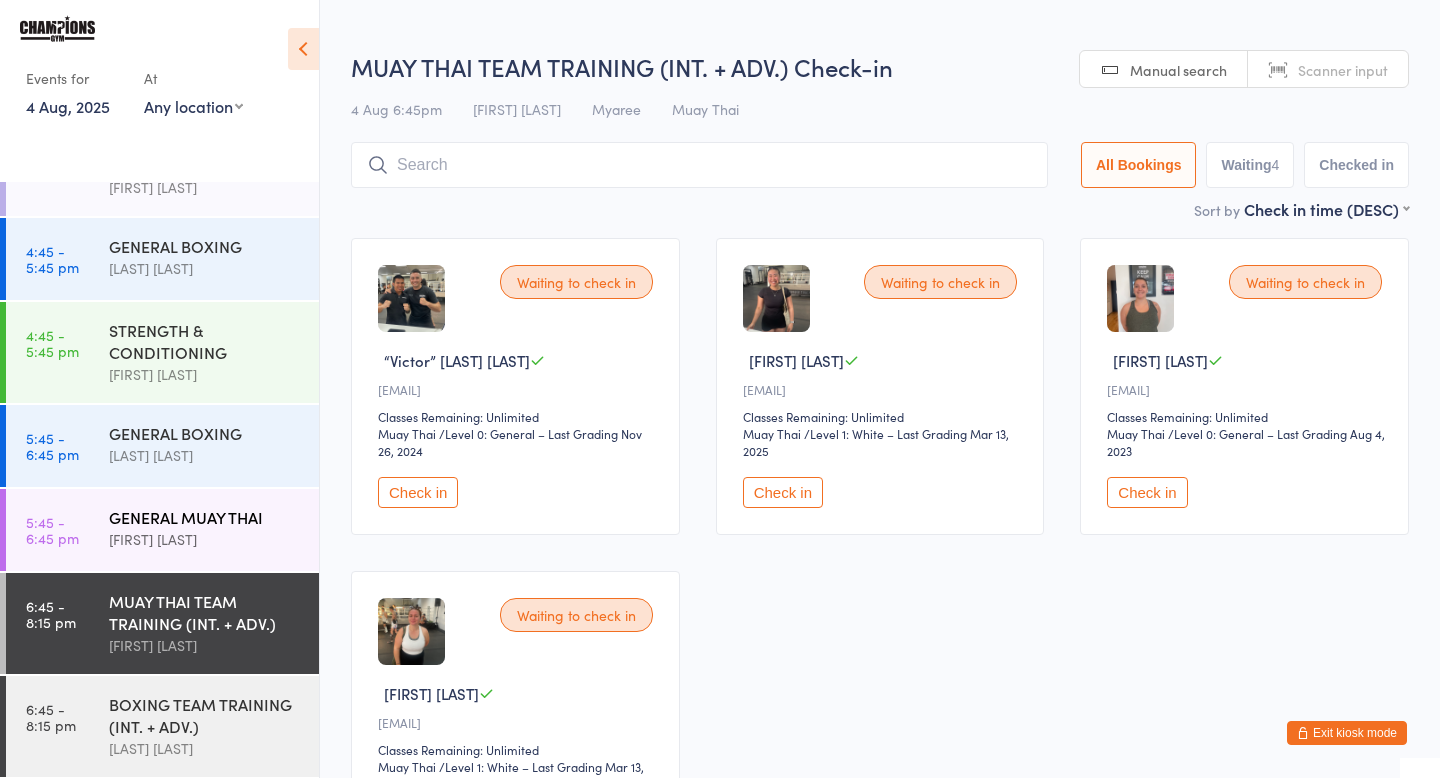 scroll, scrollTop: 448, scrollLeft: 0, axis: vertical 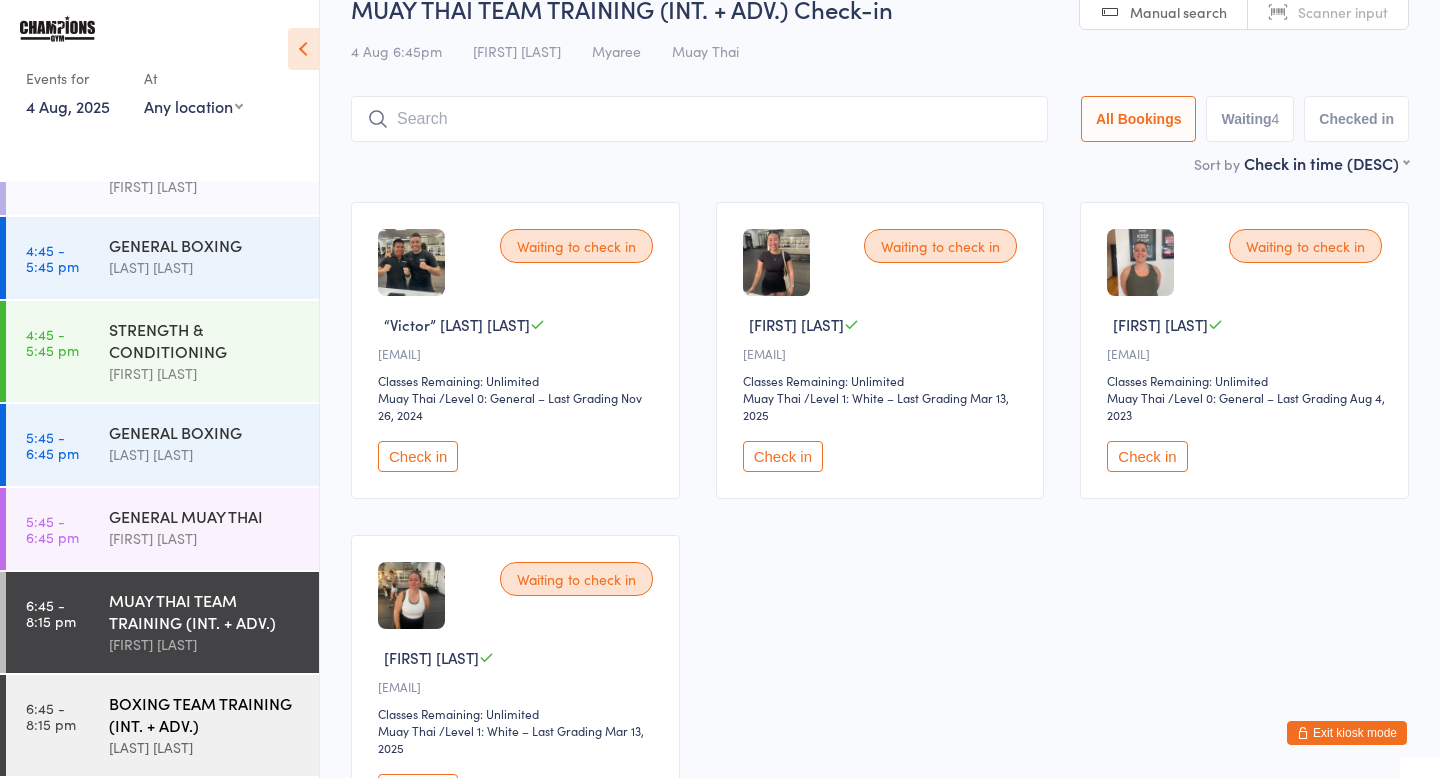 click on "BOXING TEAM TRAINING (INT. + ADV.)" at bounding box center [205, 714] 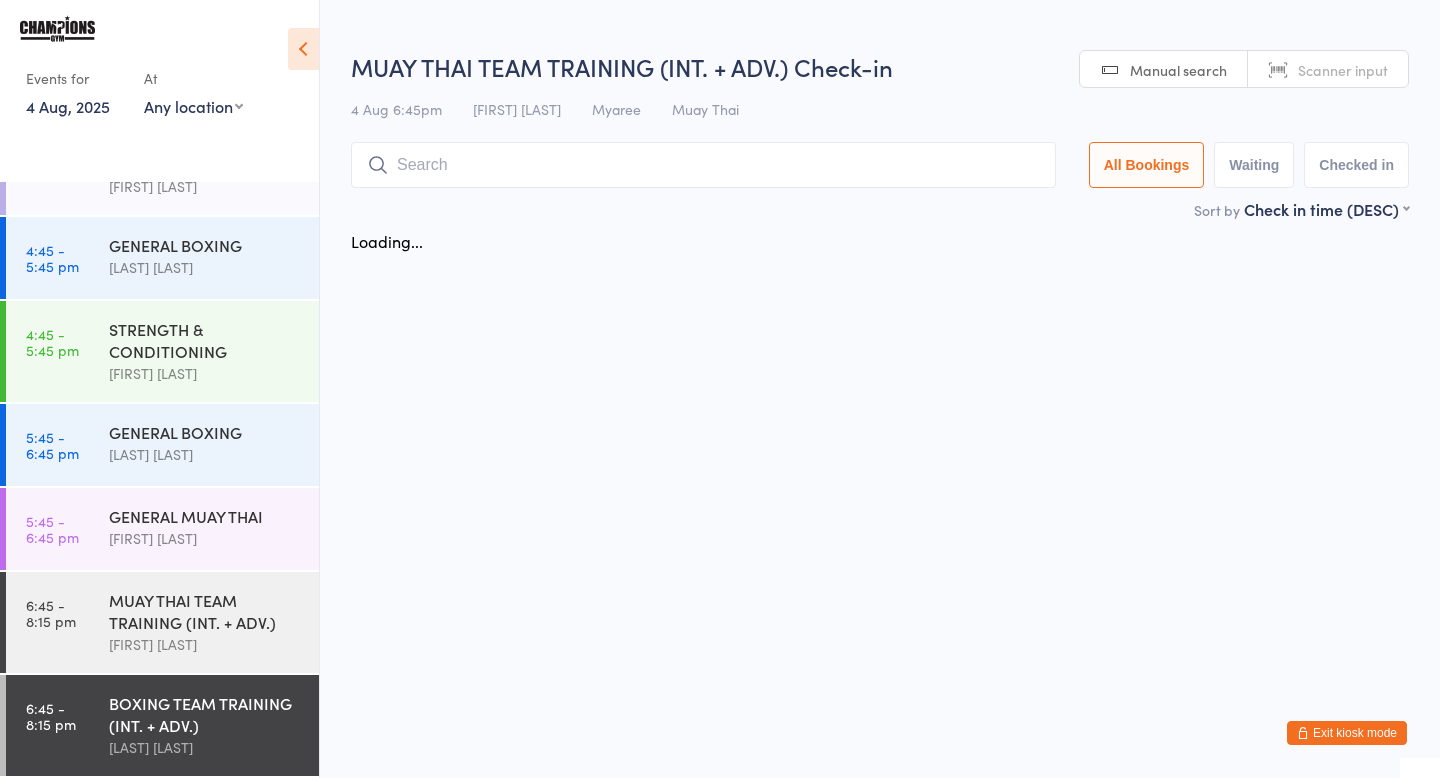 scroll, scrollTop: 0, scrollLeft: 0, axis: both 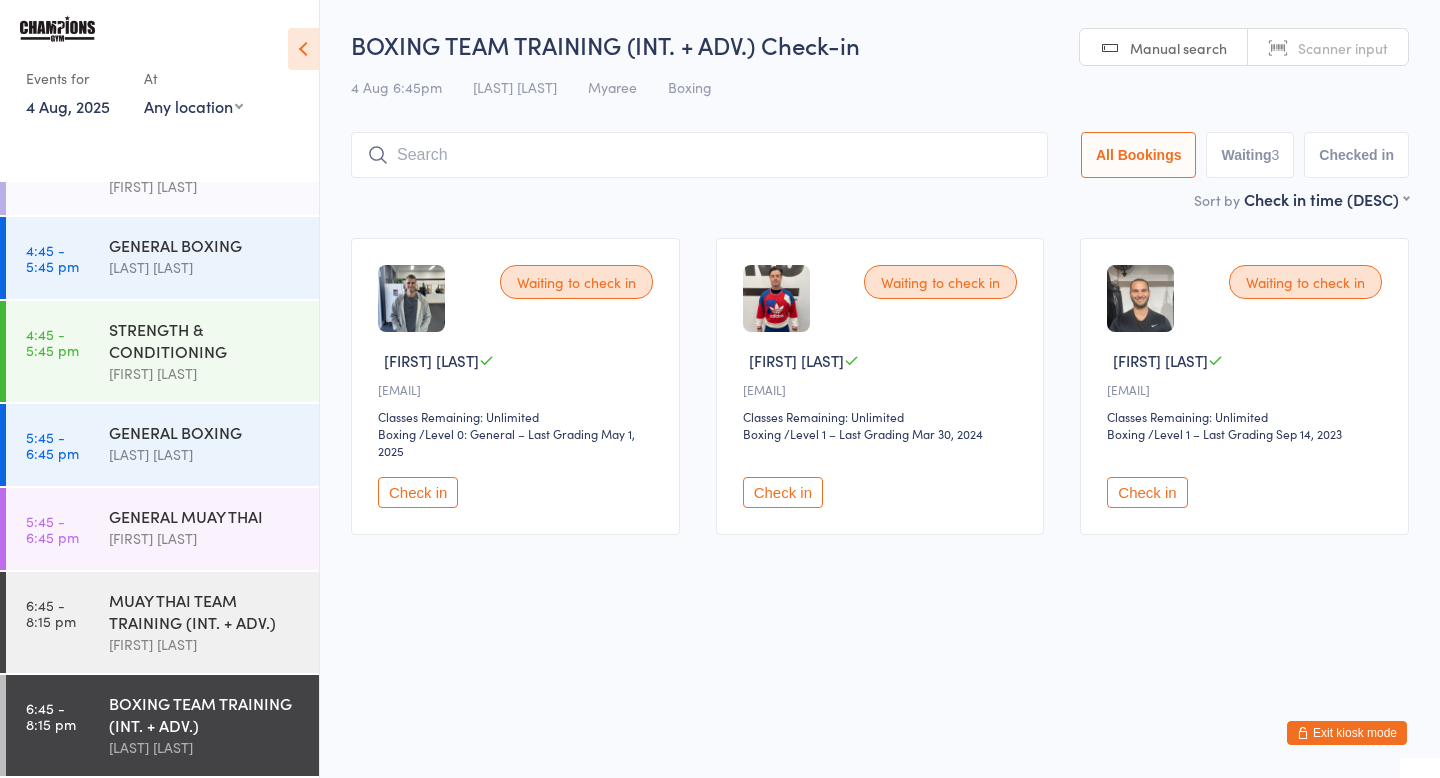 click on "Exit kiosk mode" at bounding box center [1347, 733] 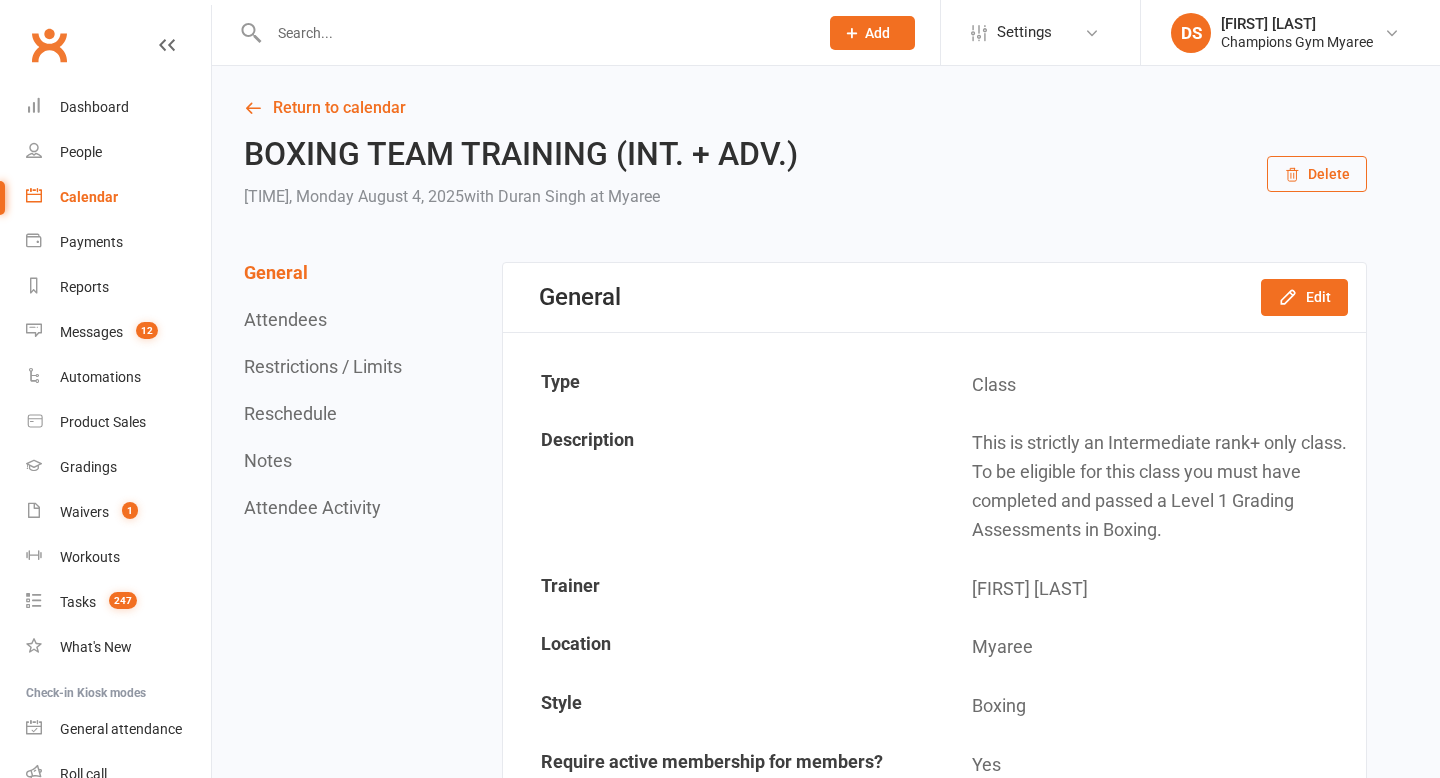 scroll, scrollTop: 0, scrollLeft: 0, axis: both 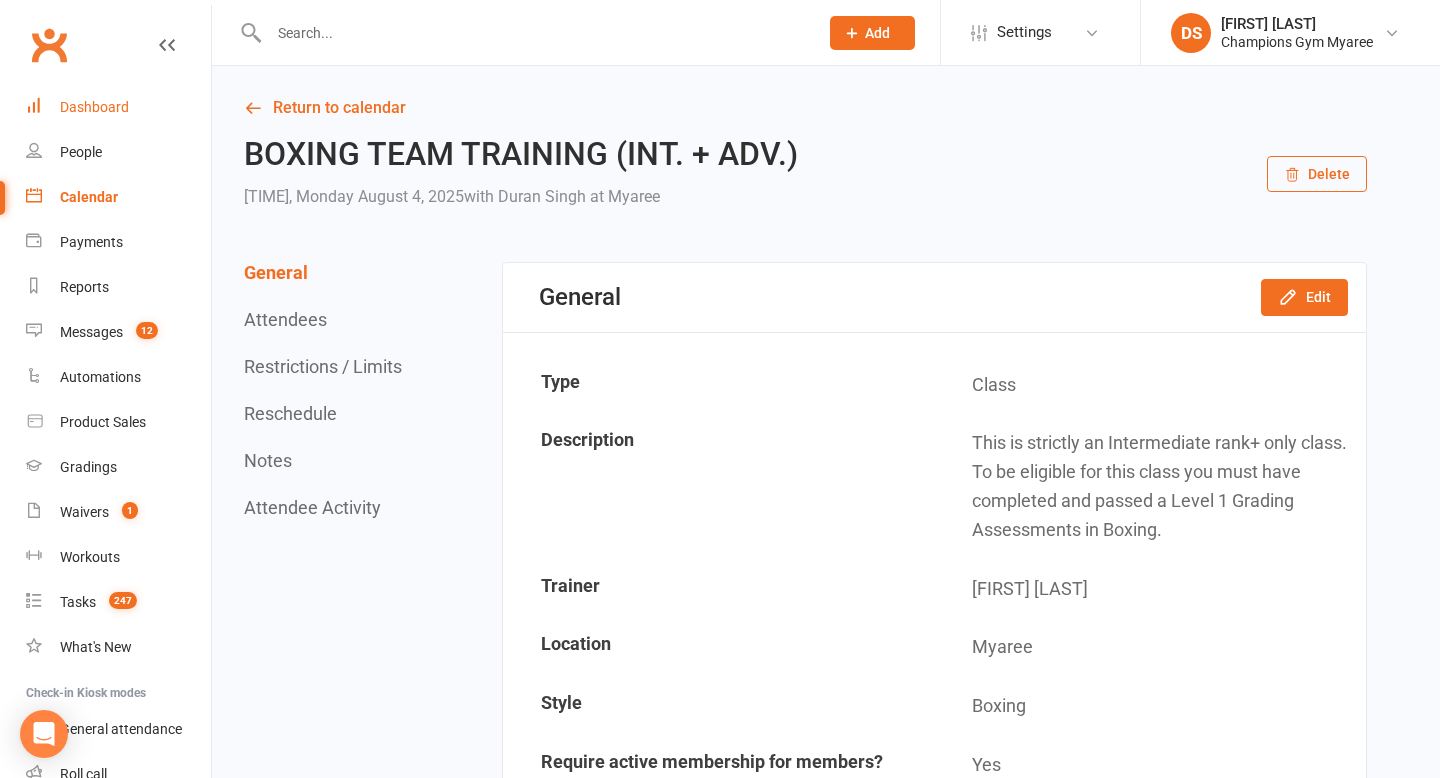 click on "Dashboard" at bounding box center (118, 107) 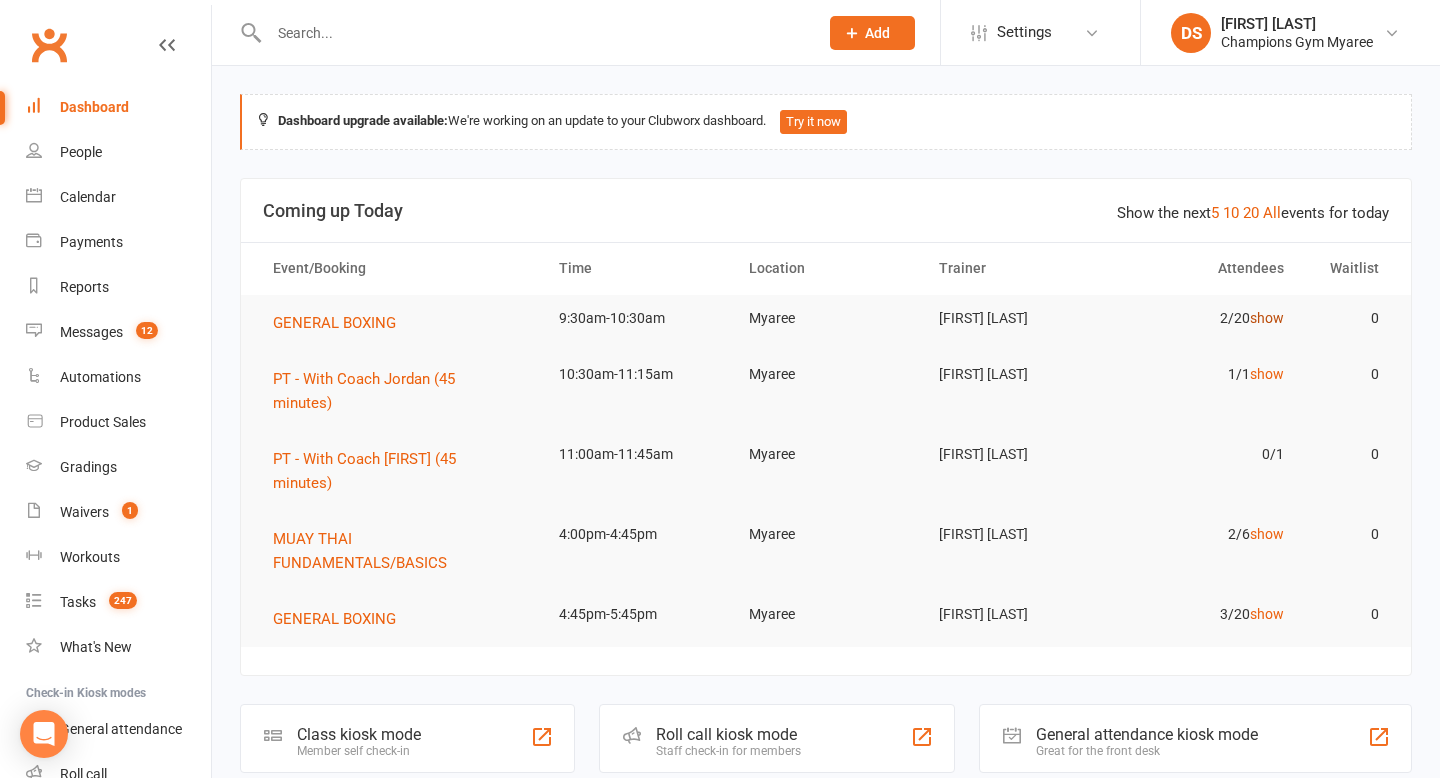 click on "show" at bounding box center [1267, 318] 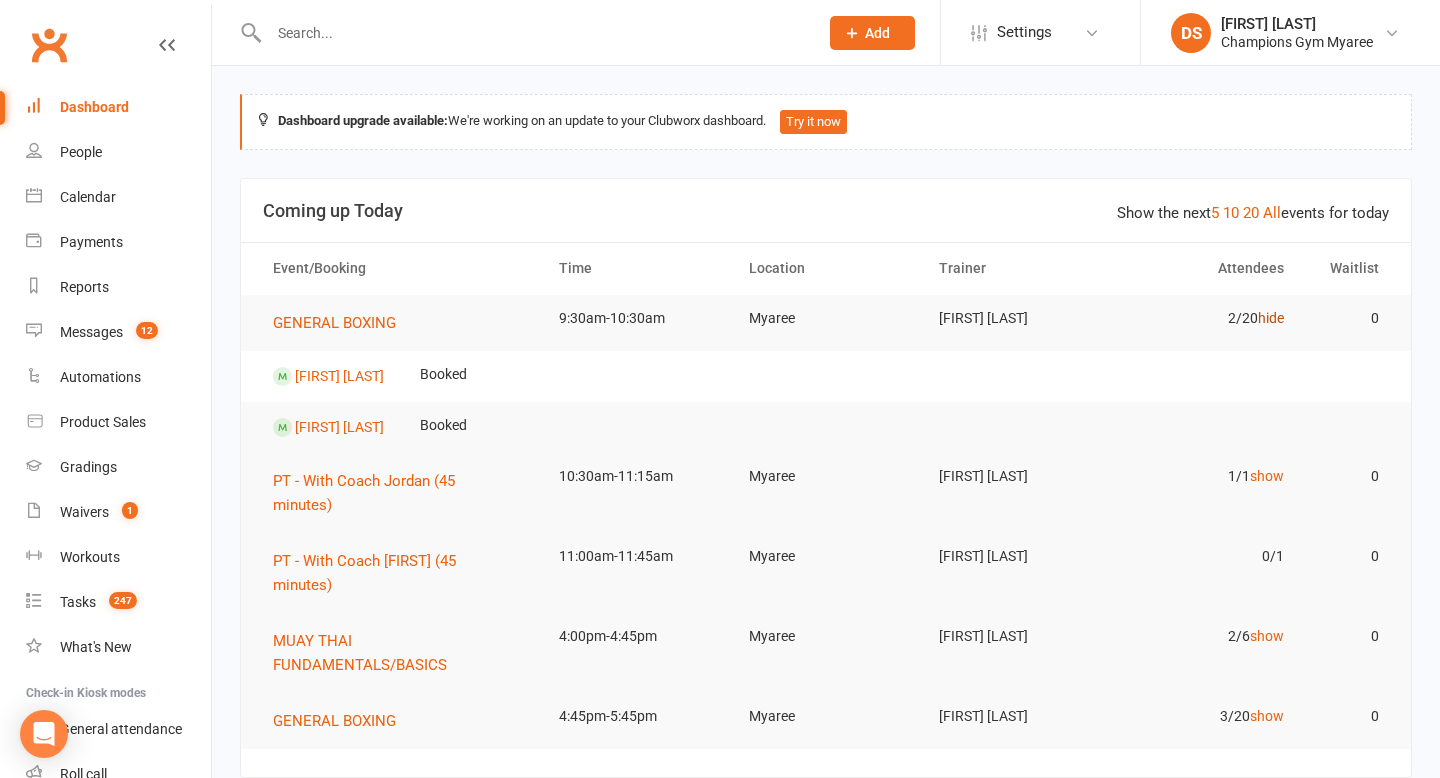 click on "hide" at bounding box center (1271, 318) 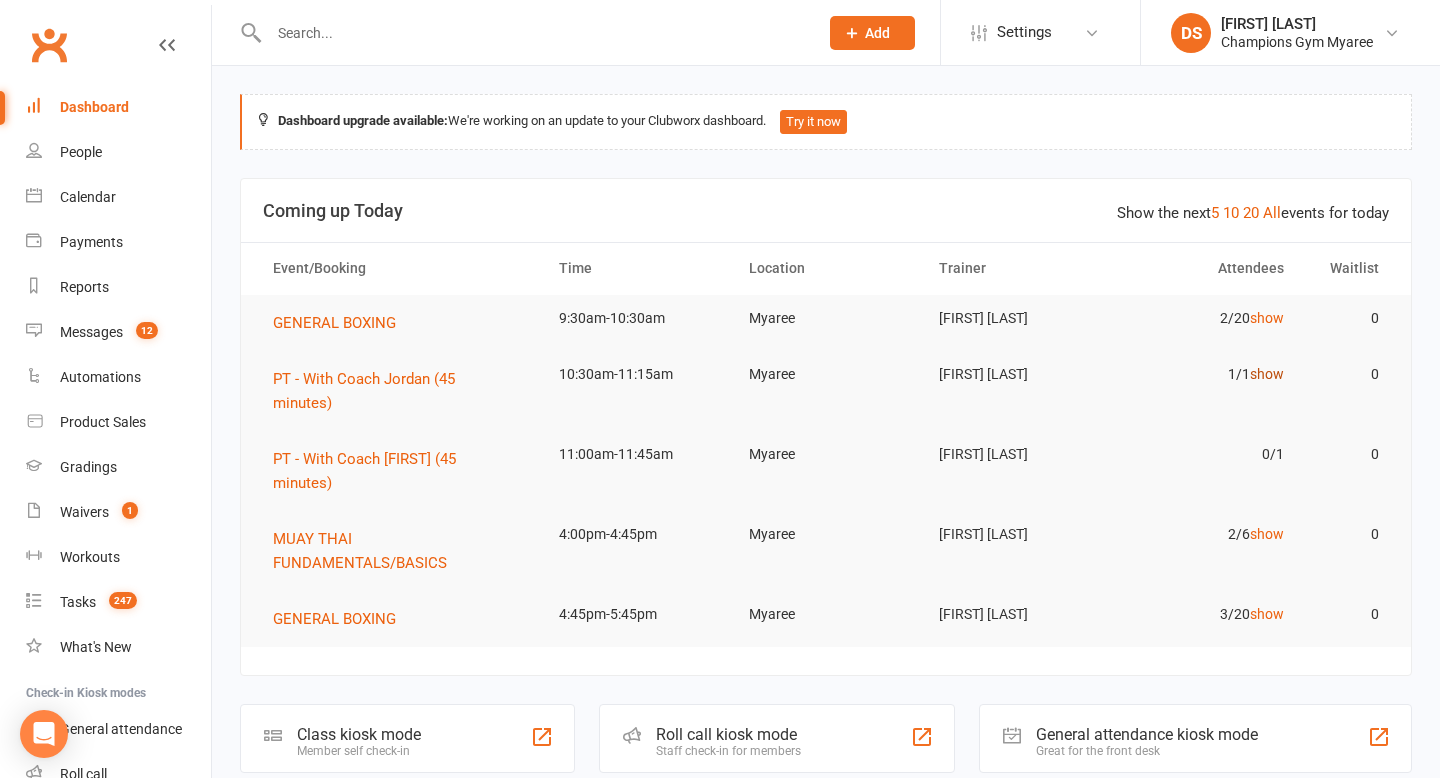 click on "show" at bounding box center (1267, 374) 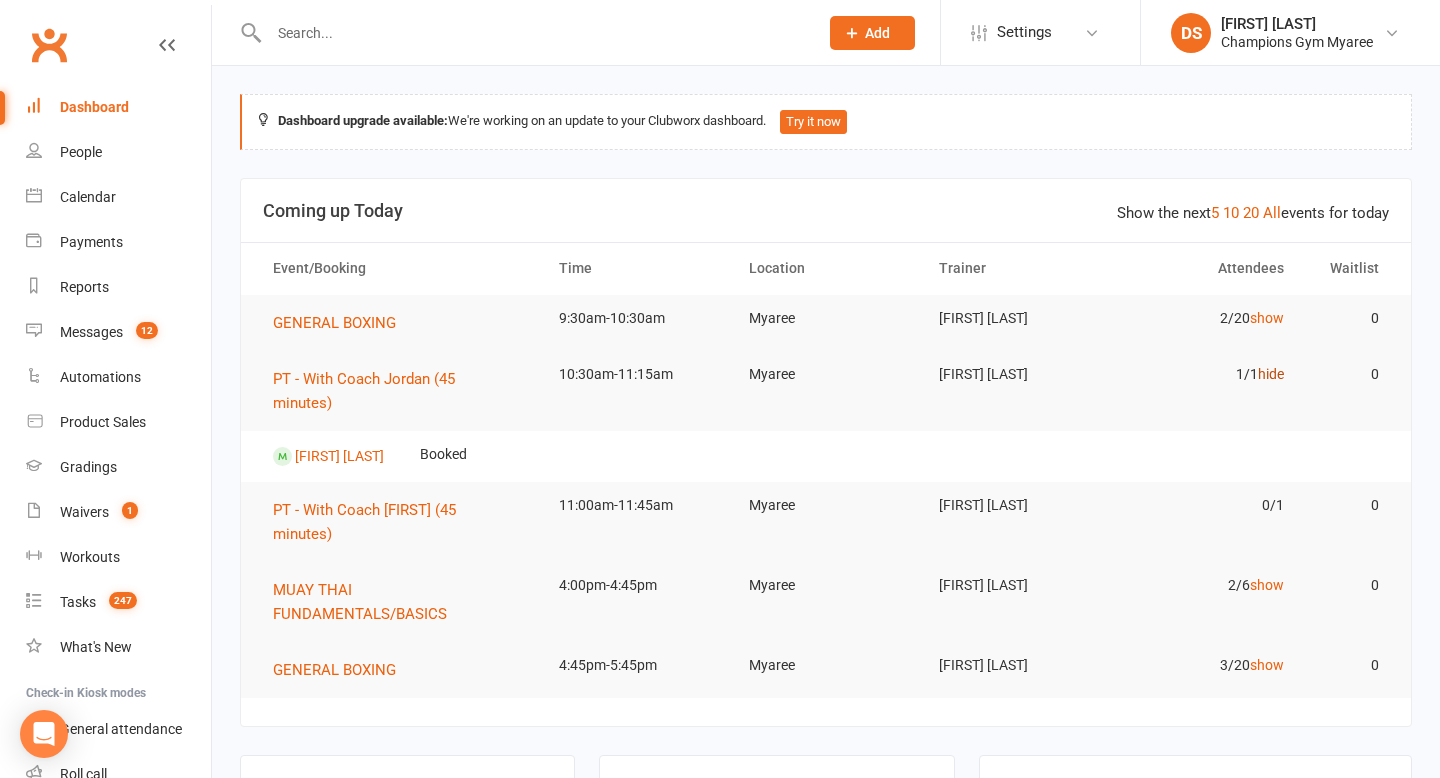 click on "hide" at bounding box center [1271, 374] 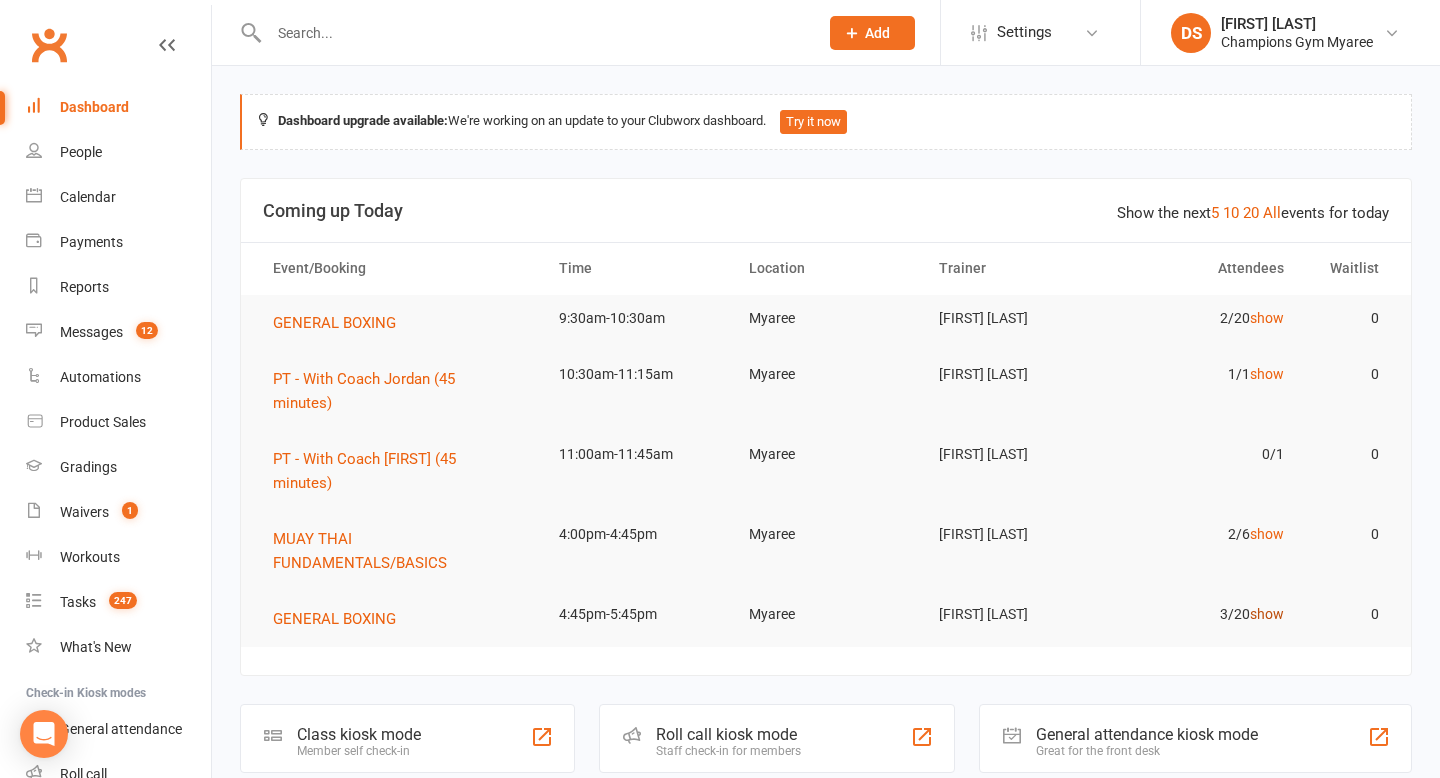 click on "show" at bounding box center (1267, 614) 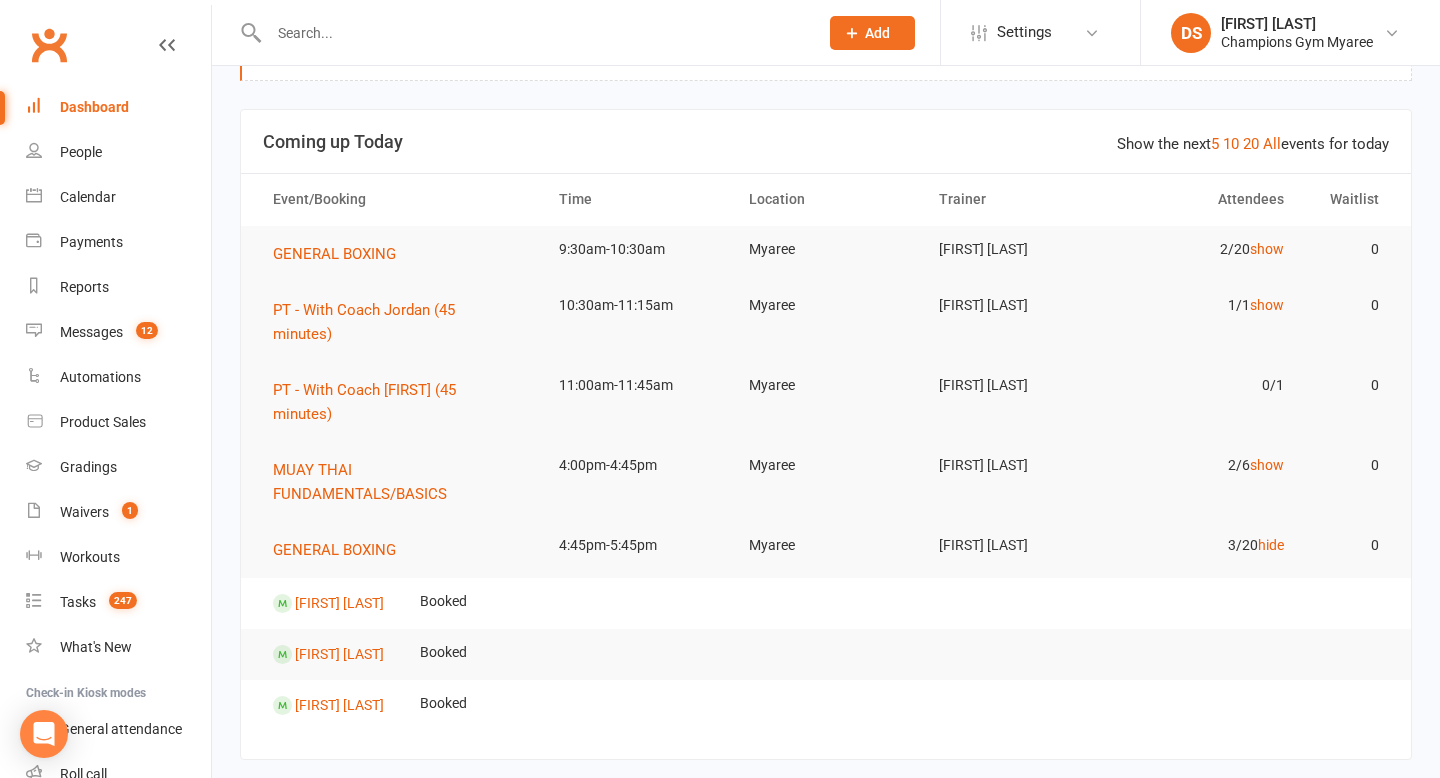 scroll, scrollTop: 72, scrollLeft: 0, axis: vertical 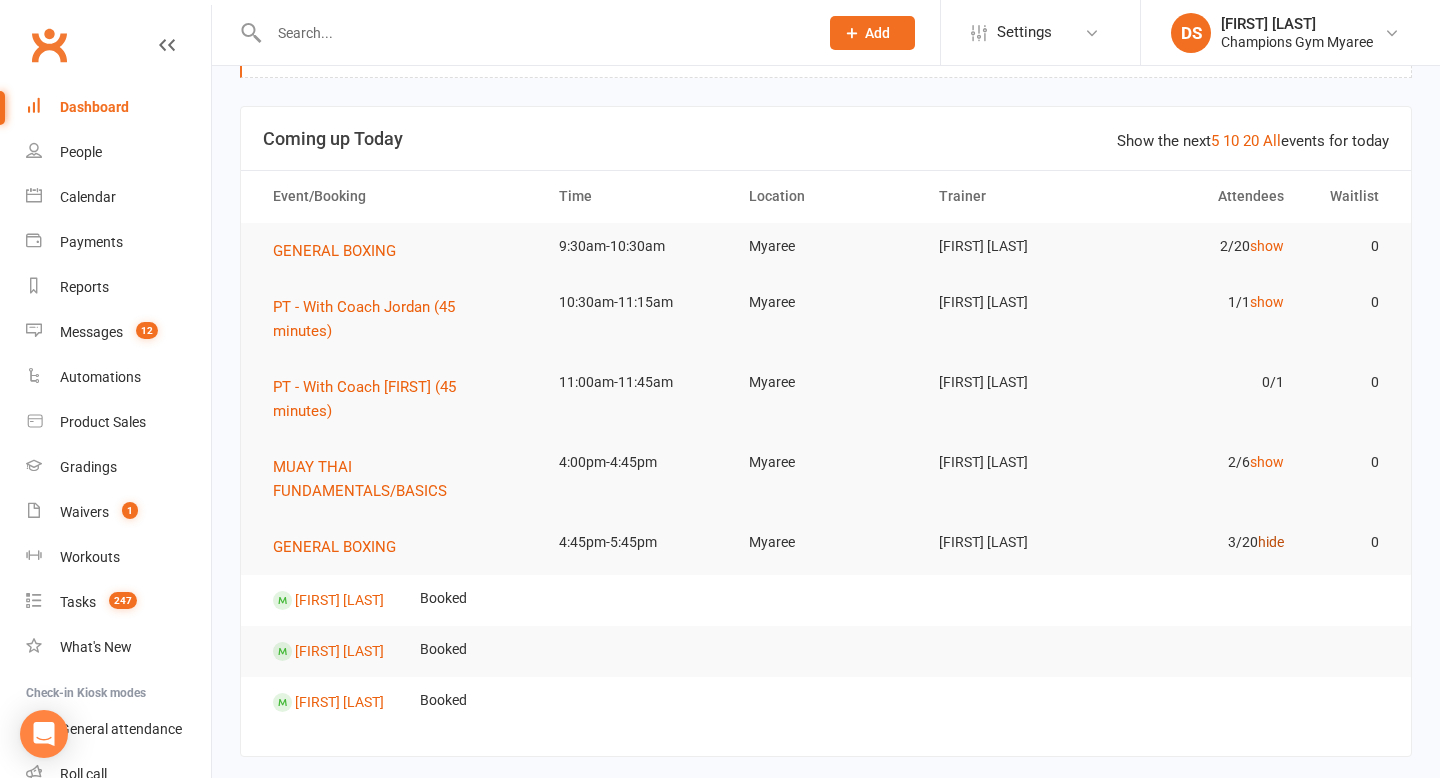 click on "hide" at bounding box center [1271, 542] 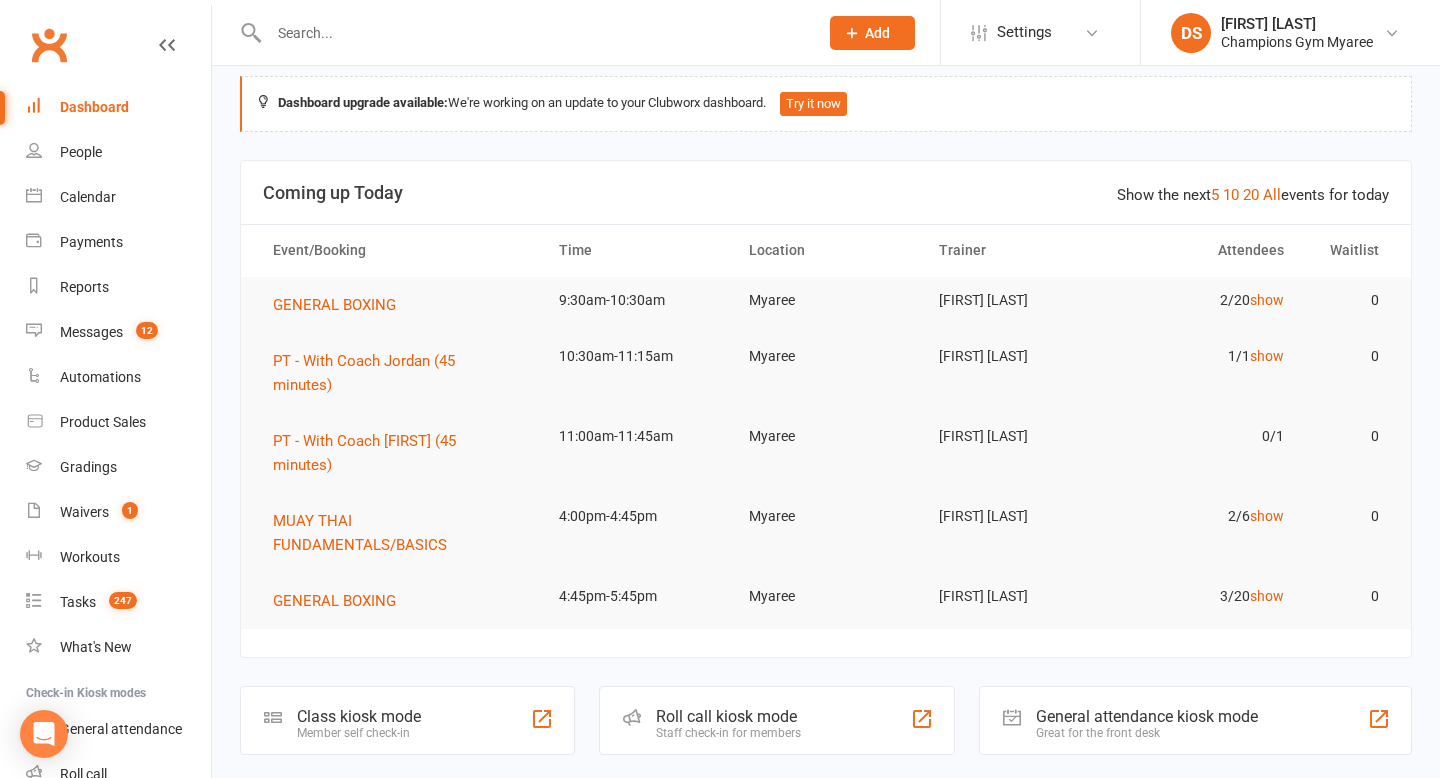 scroll, scrollTop: 14, scrollLeft: 0, axis: vertical 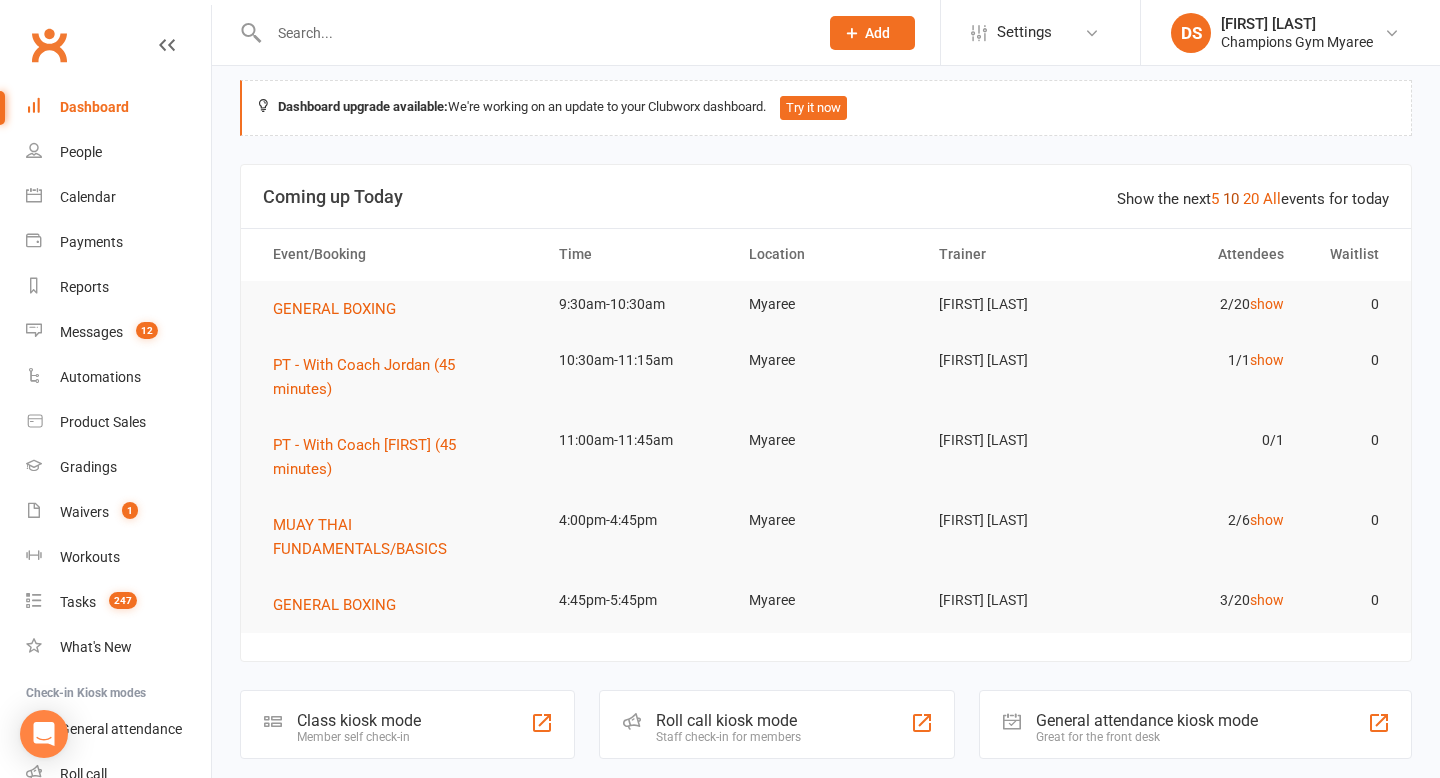 click on "10" at bounding box center [1231, 199] 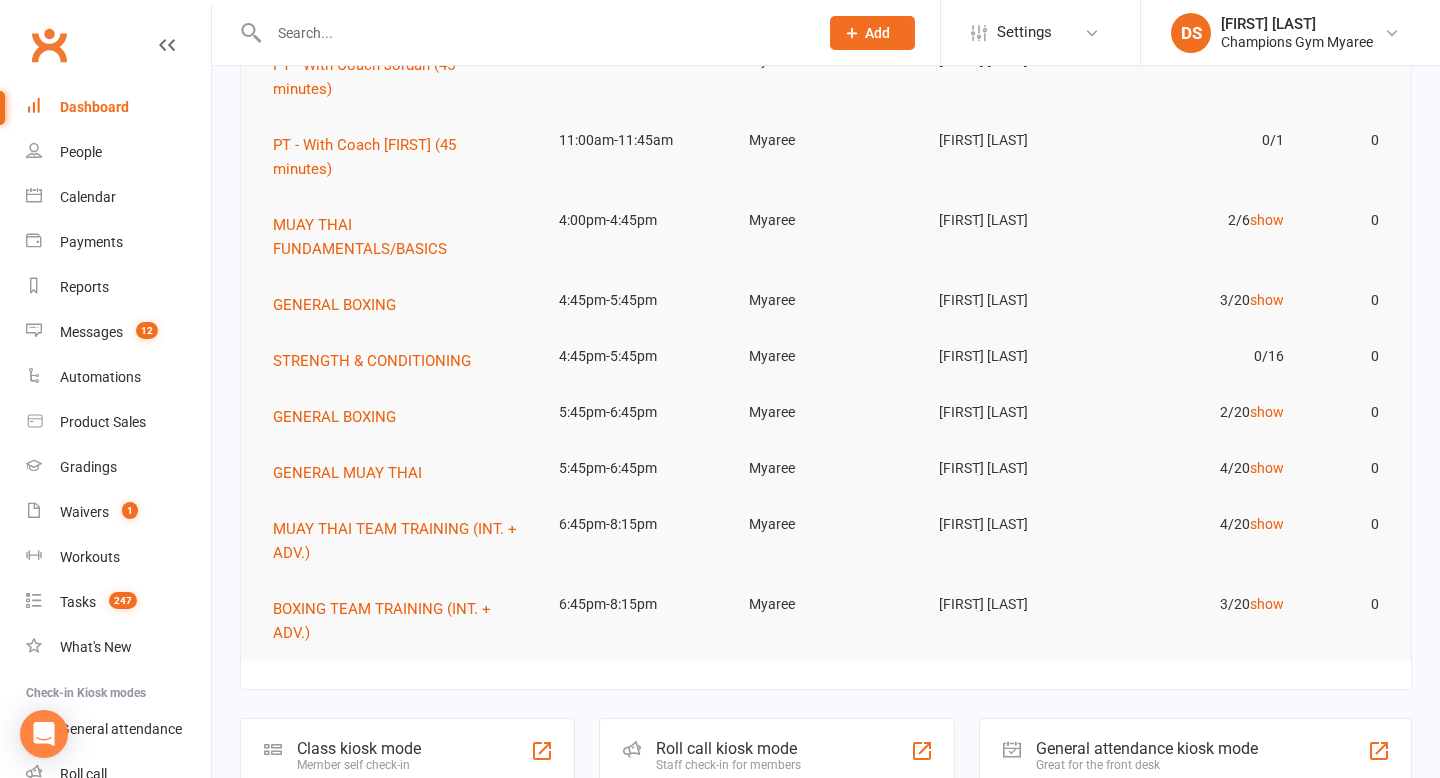 scroll, scrollTop: 322, scrollLeft: 0, axis: vertical 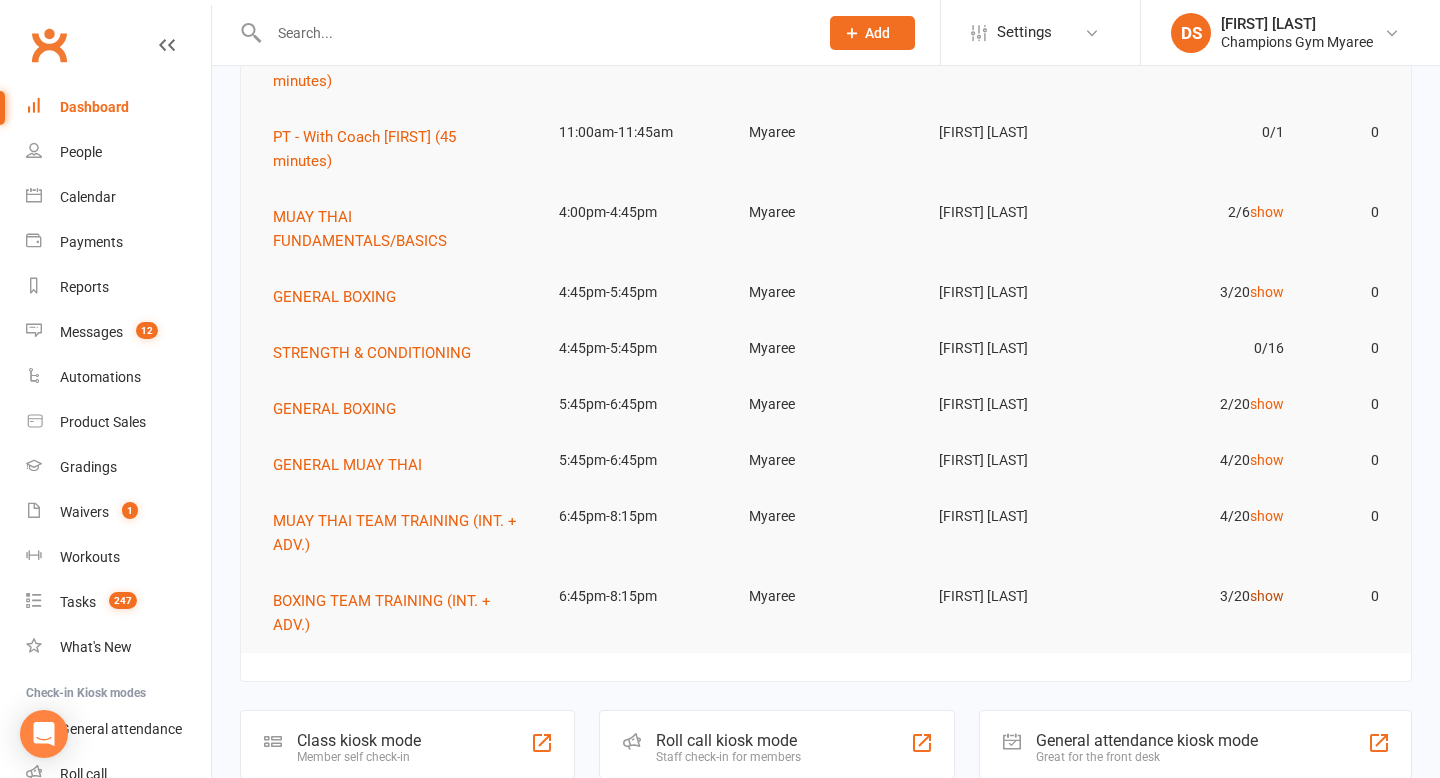 click on "show" at bounding box center [1267, 596] 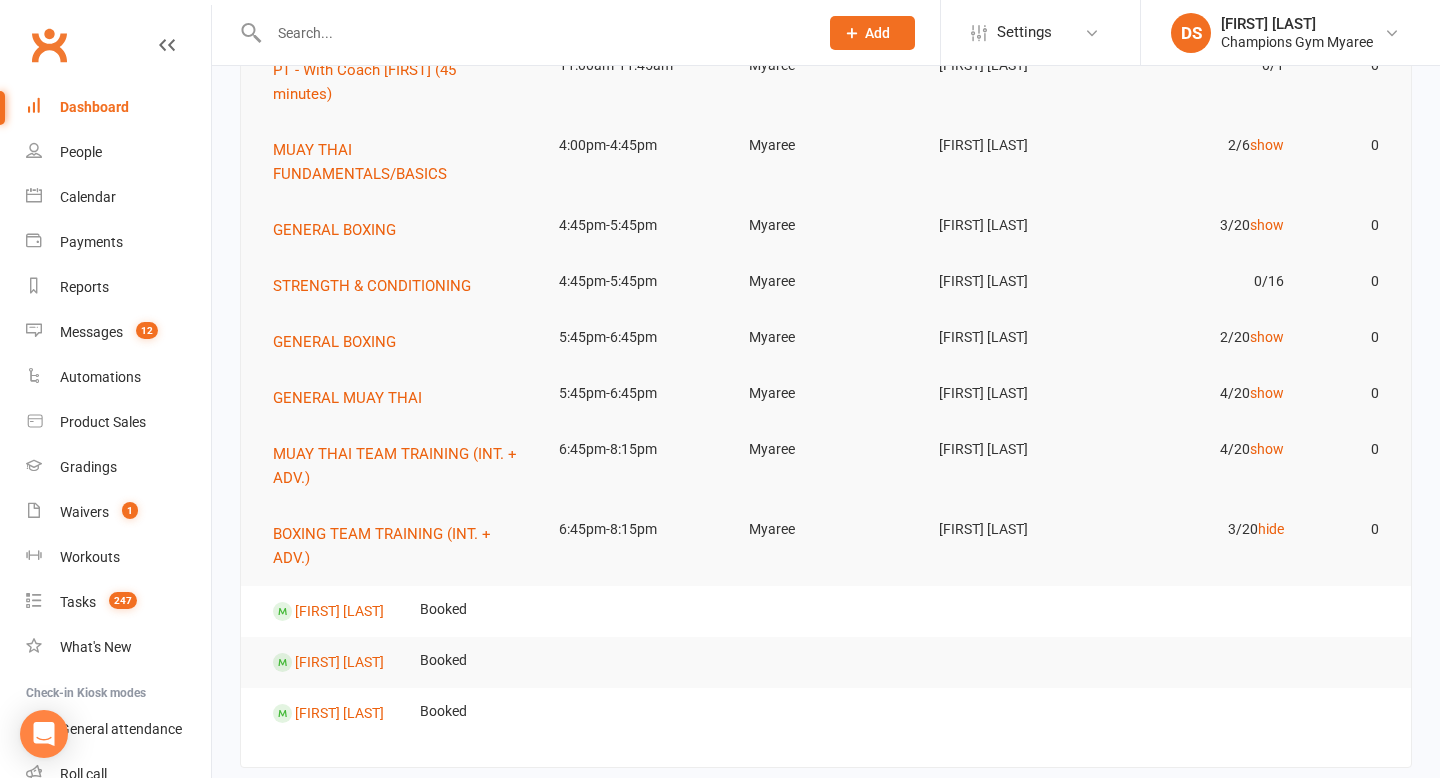 scroll, scrollTop: 409, scrollLeft: 0, axis: vertical 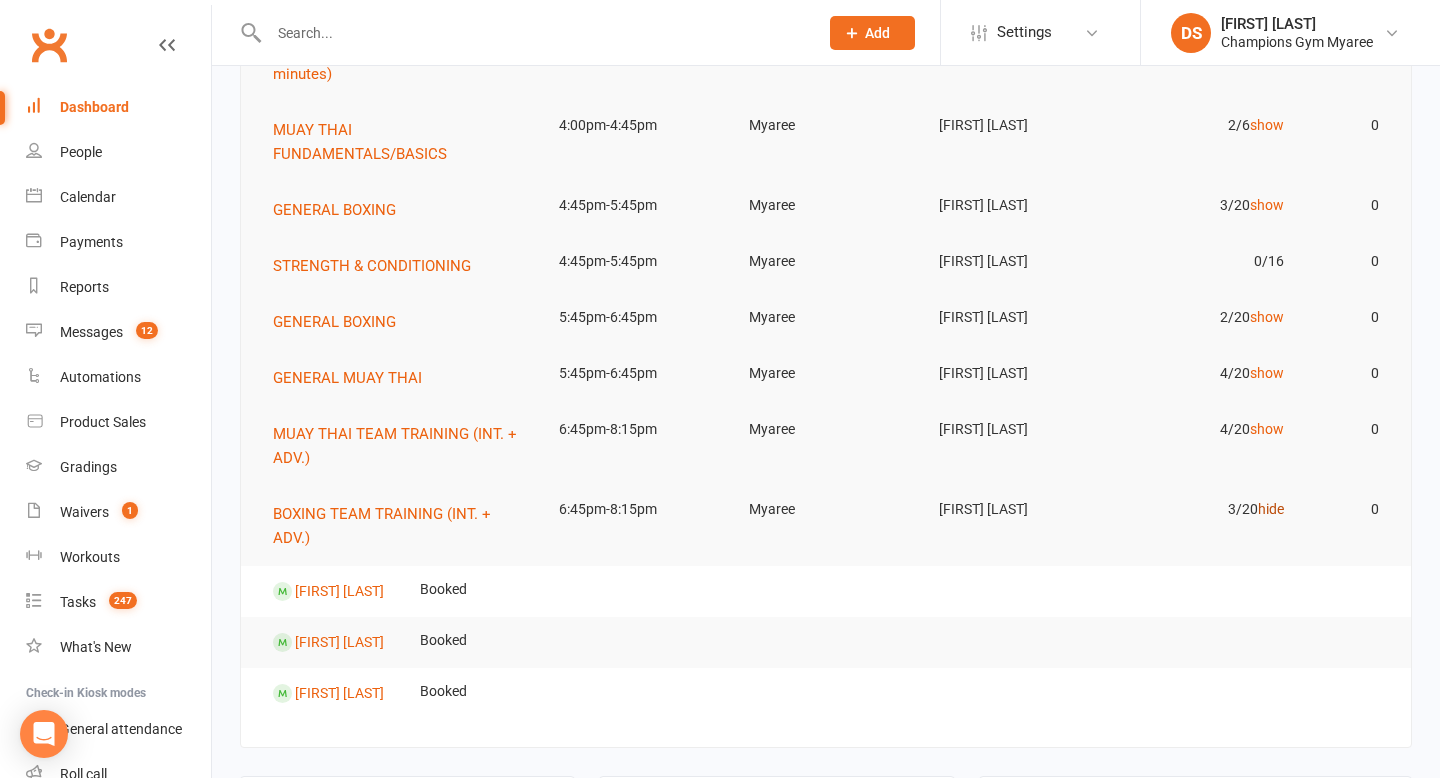 click on "hide" at bounding box center [1271, 509] 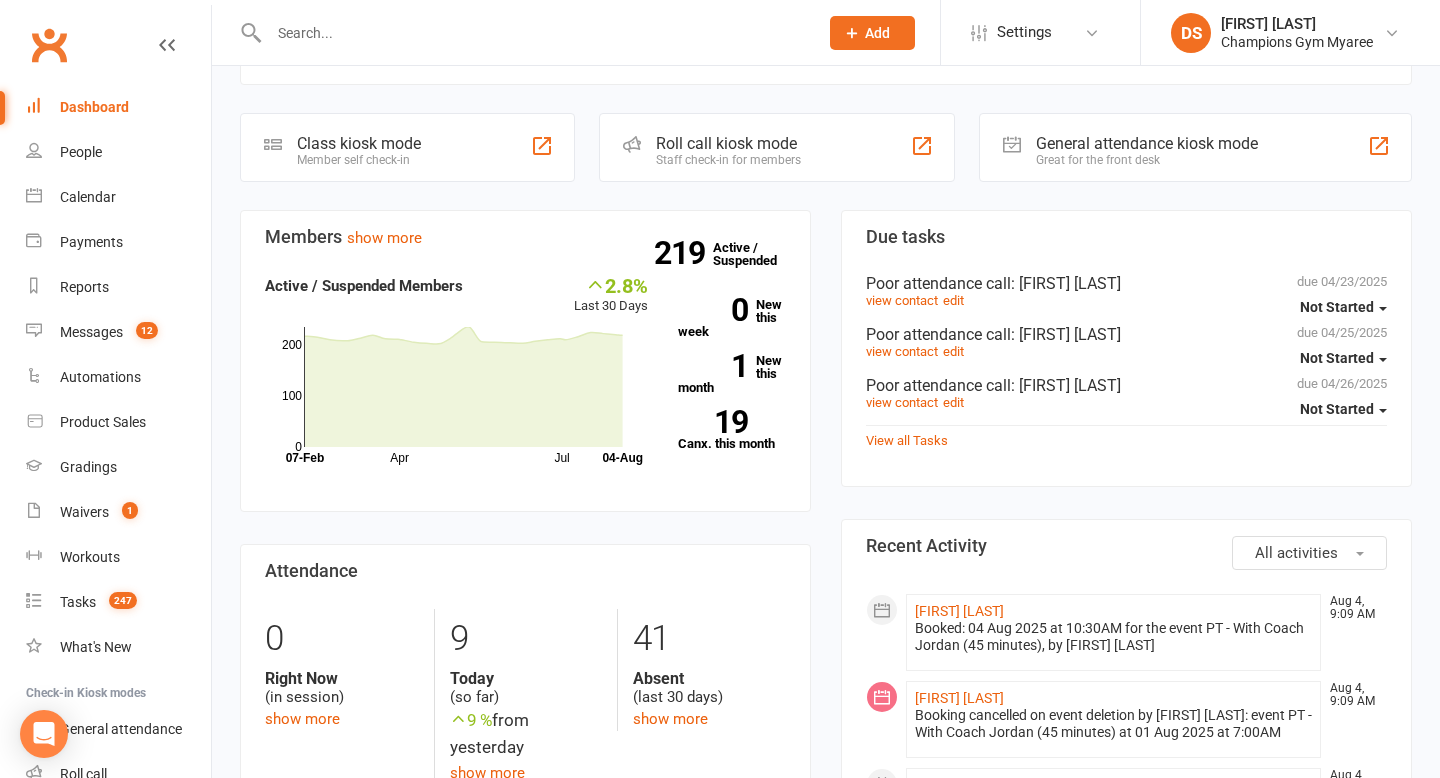 scroll, scrollTop: 914, scrollLeft: 0, axis: vertical 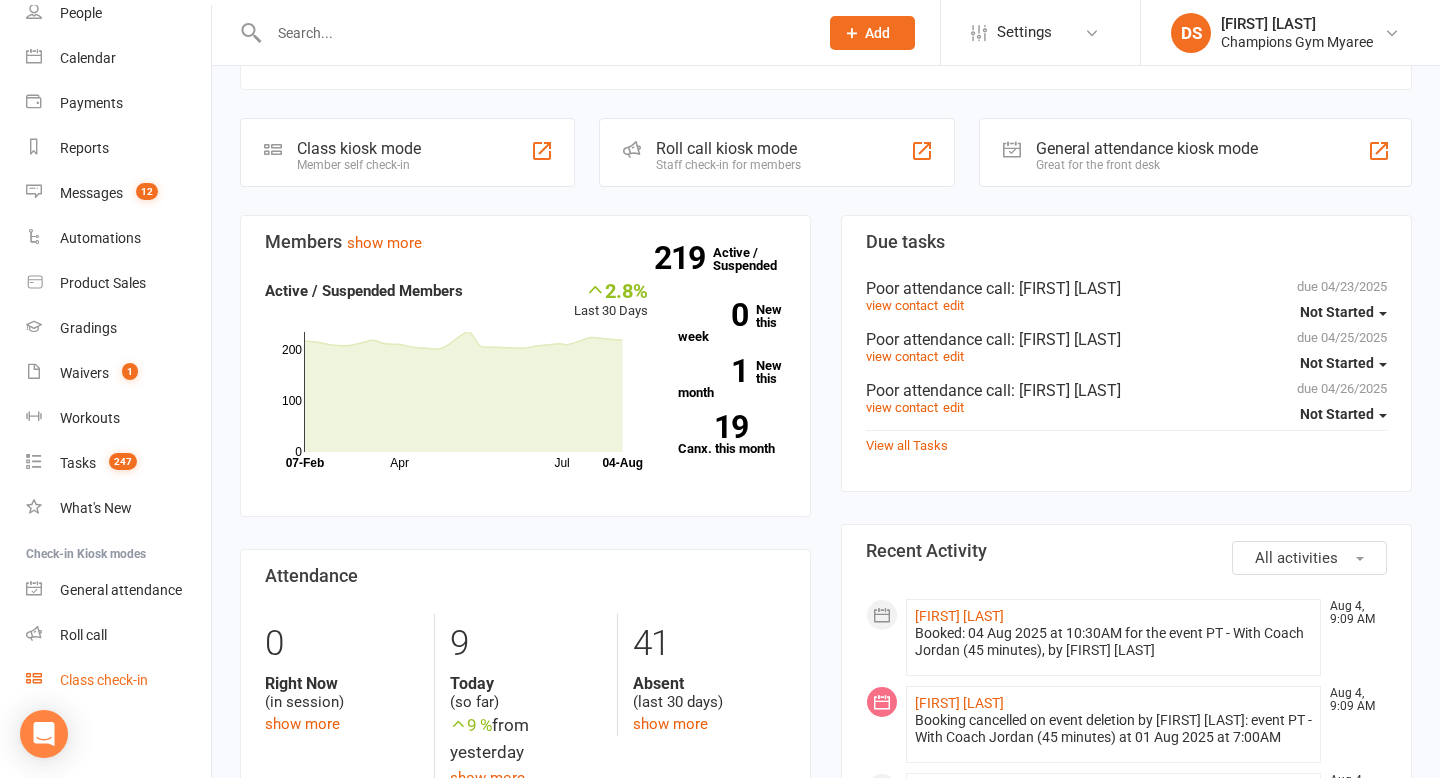 click on "Class check-in" at bounding box center (118, 680) 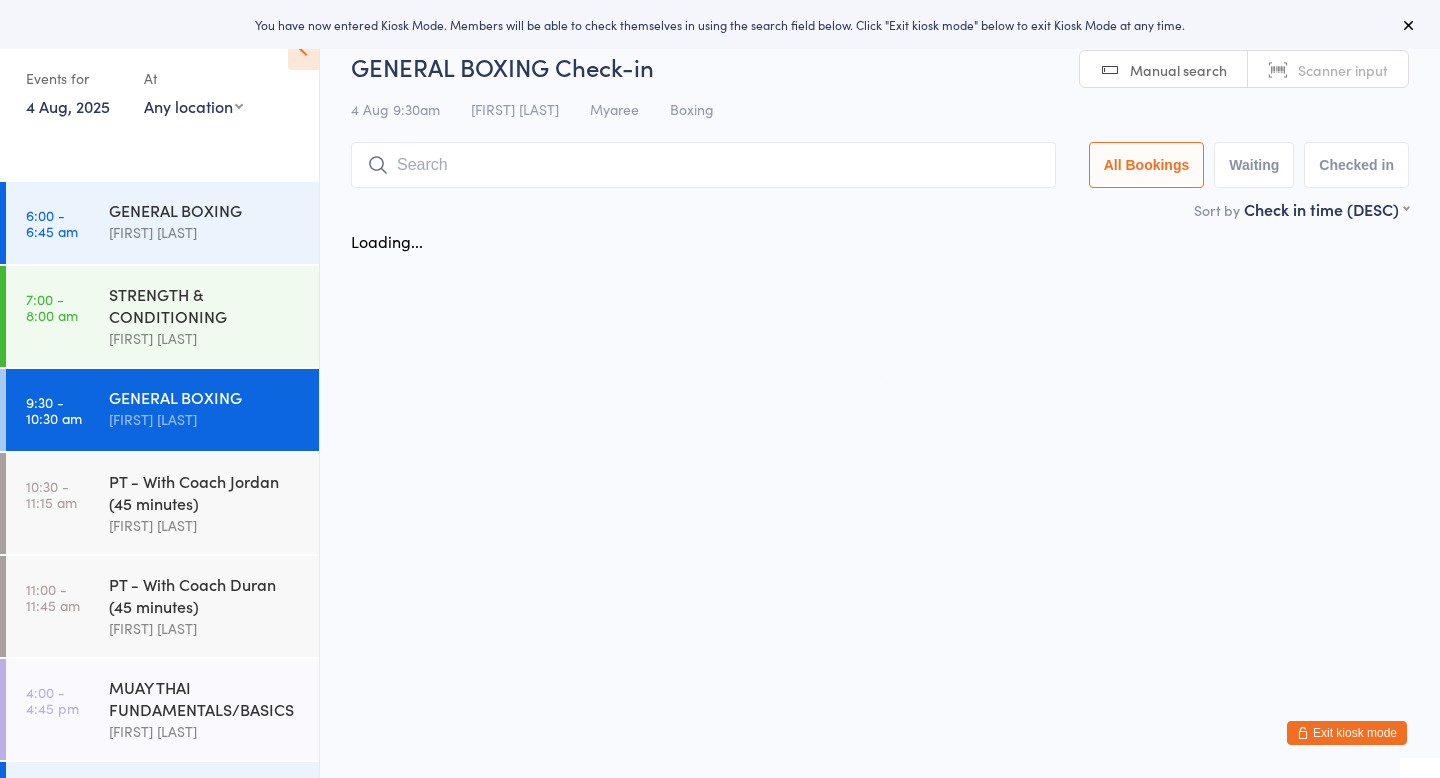 scroll, scrollTop: 0, scrollLeft: 0, axis: both 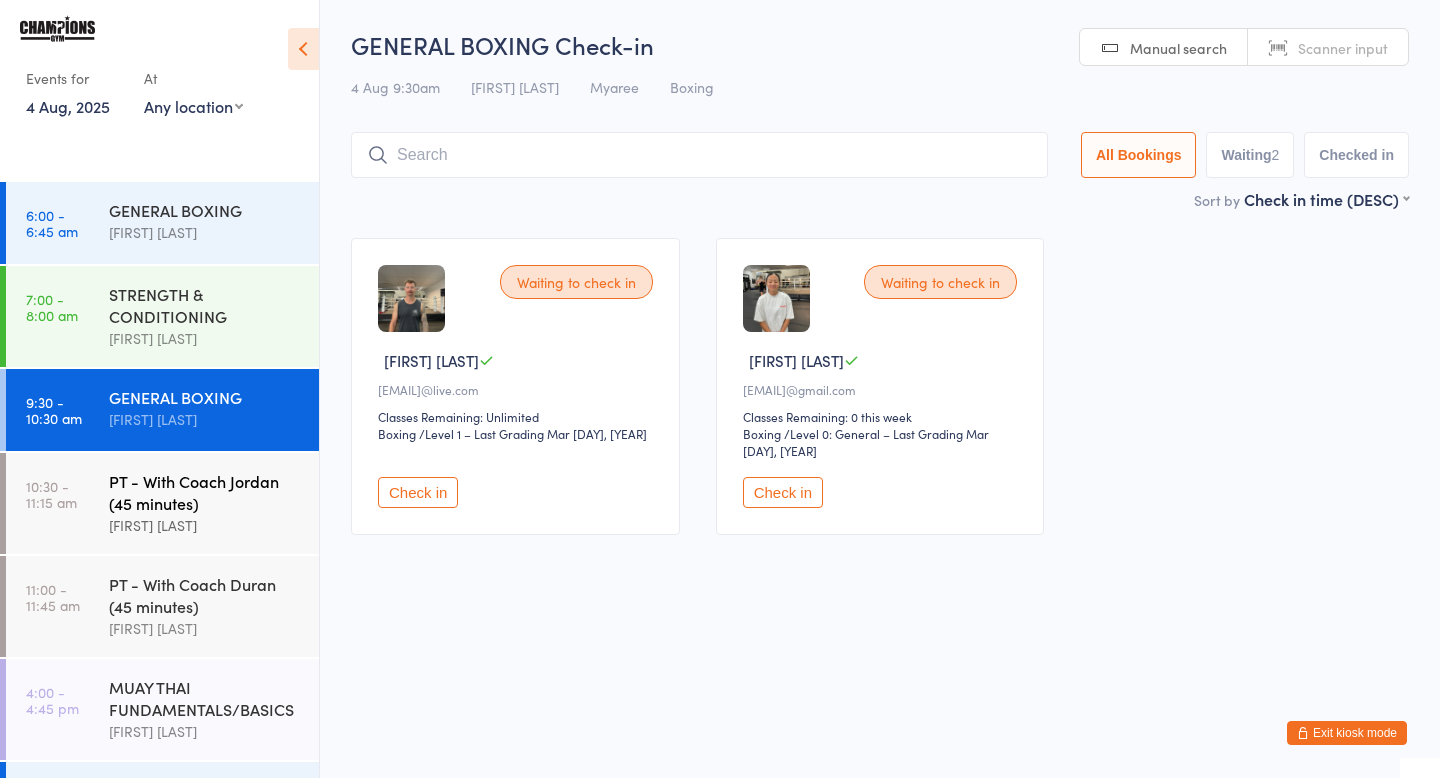 click on "10:30 - 11:15 am PT - With Coach [FIRST] (45 minutes) [FIRST] [LAST]" at bounding box center [162, 503] 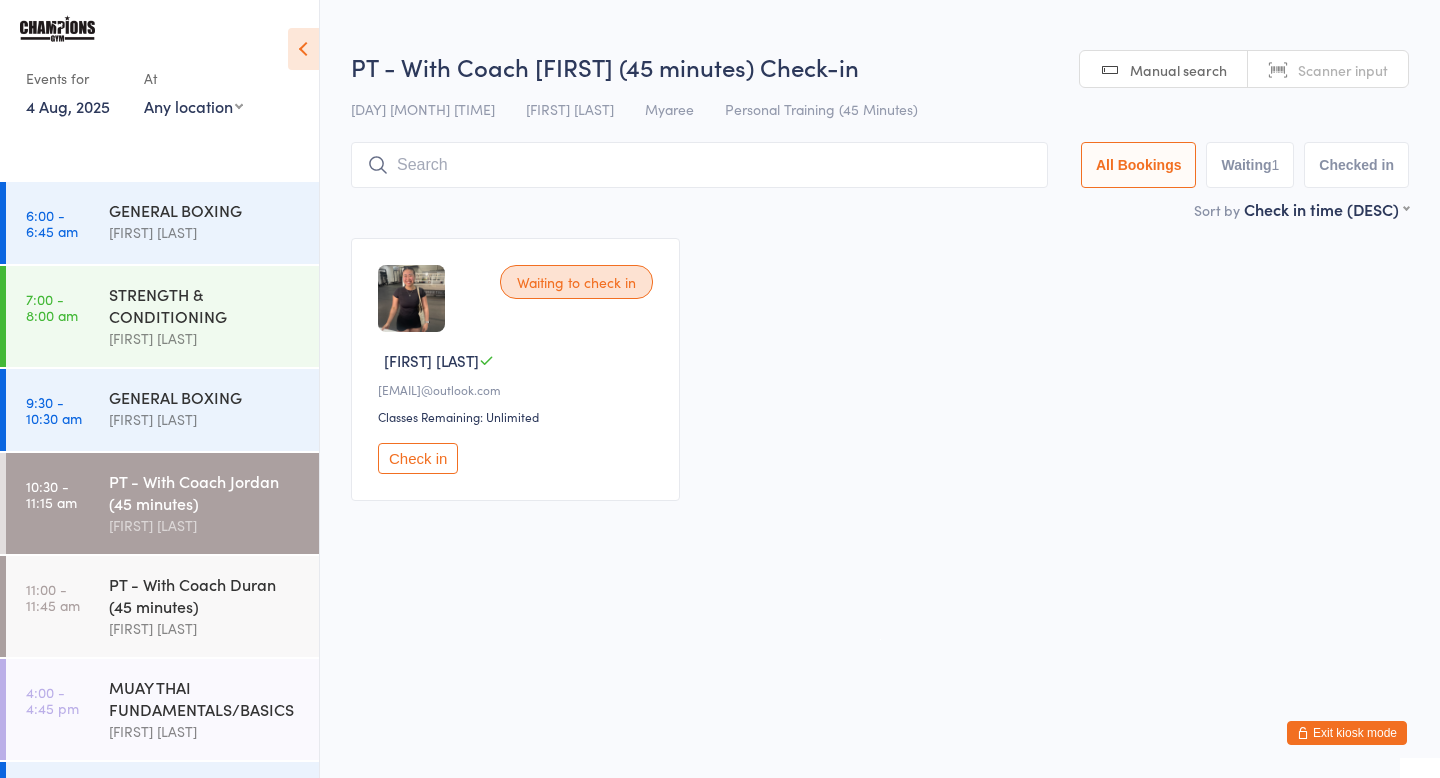 click on "You have now entered Kiosk Mode. Members will be able to check themselves in using the search field below. Click "Exit kiosk mode" below to exit Kiosk Mode at any time. Events for [DAY] [MONTH], [YEAR] [DAY] [MONTH], [YEAR]
[MONTH] [YEAR]
Sun Mon Tue Wed Thu Fri Sat
31
27
28
29
30
31
01
02
32
03
04
05
06
07
08
09
33
10
11
12
13
14
15
16
34
17
18
19
20
21
22
23
35" at bounding box center [720, 389] 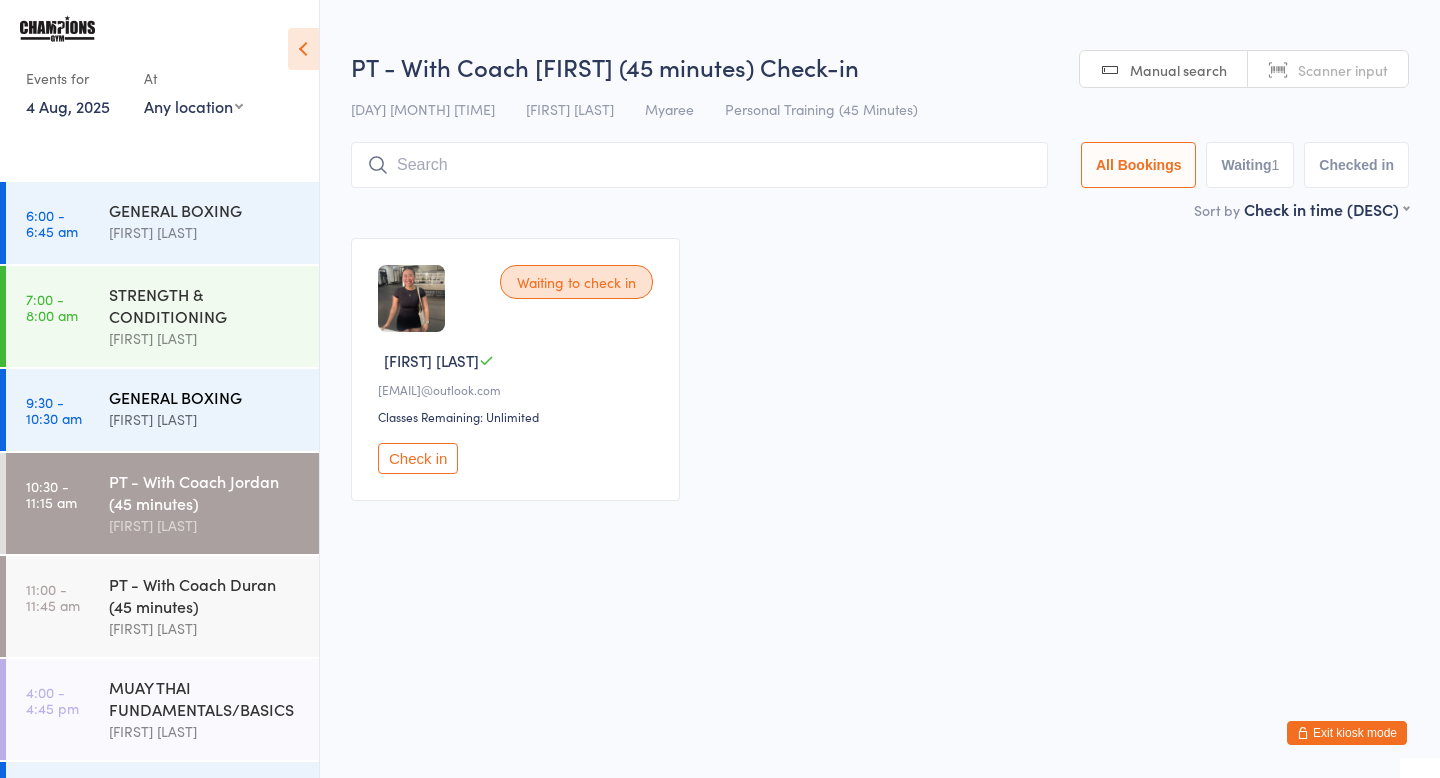 click on "GENERAL BOXING [FIRST] [LAST]" at bounding box center [214, 408] 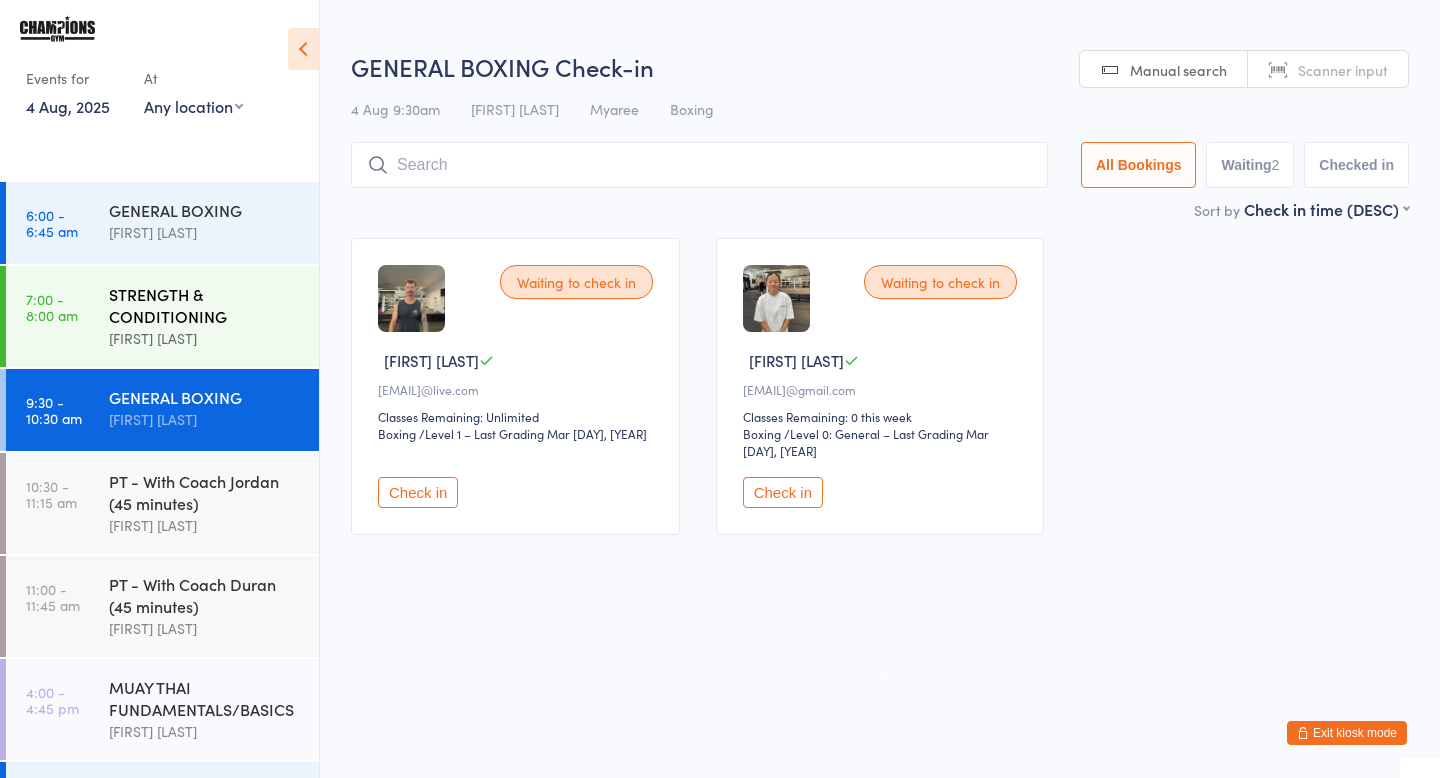 click on "[FIRST] [LAST]" at bounding box center (205, 338) 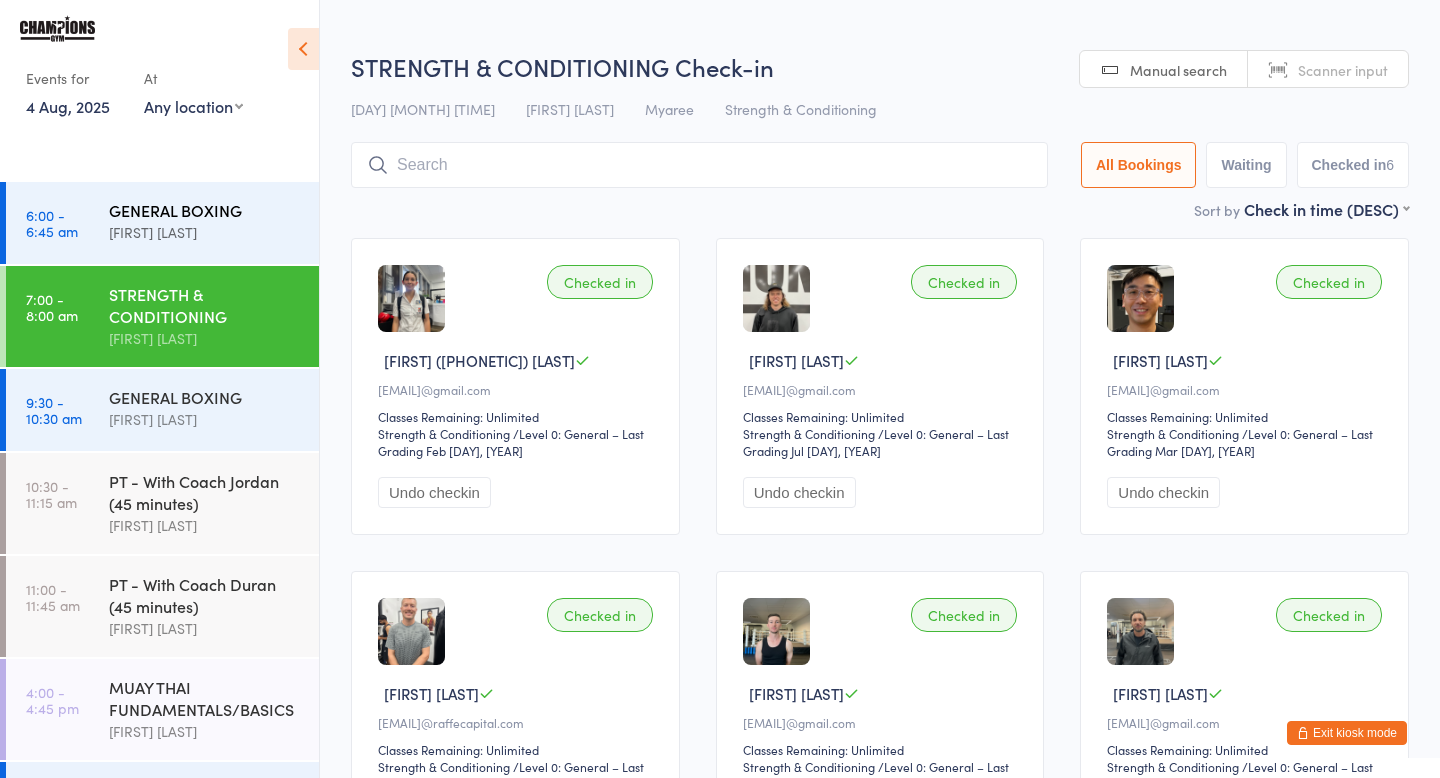 click on "GENERAL BOXING" at bounding box center (205, 210) 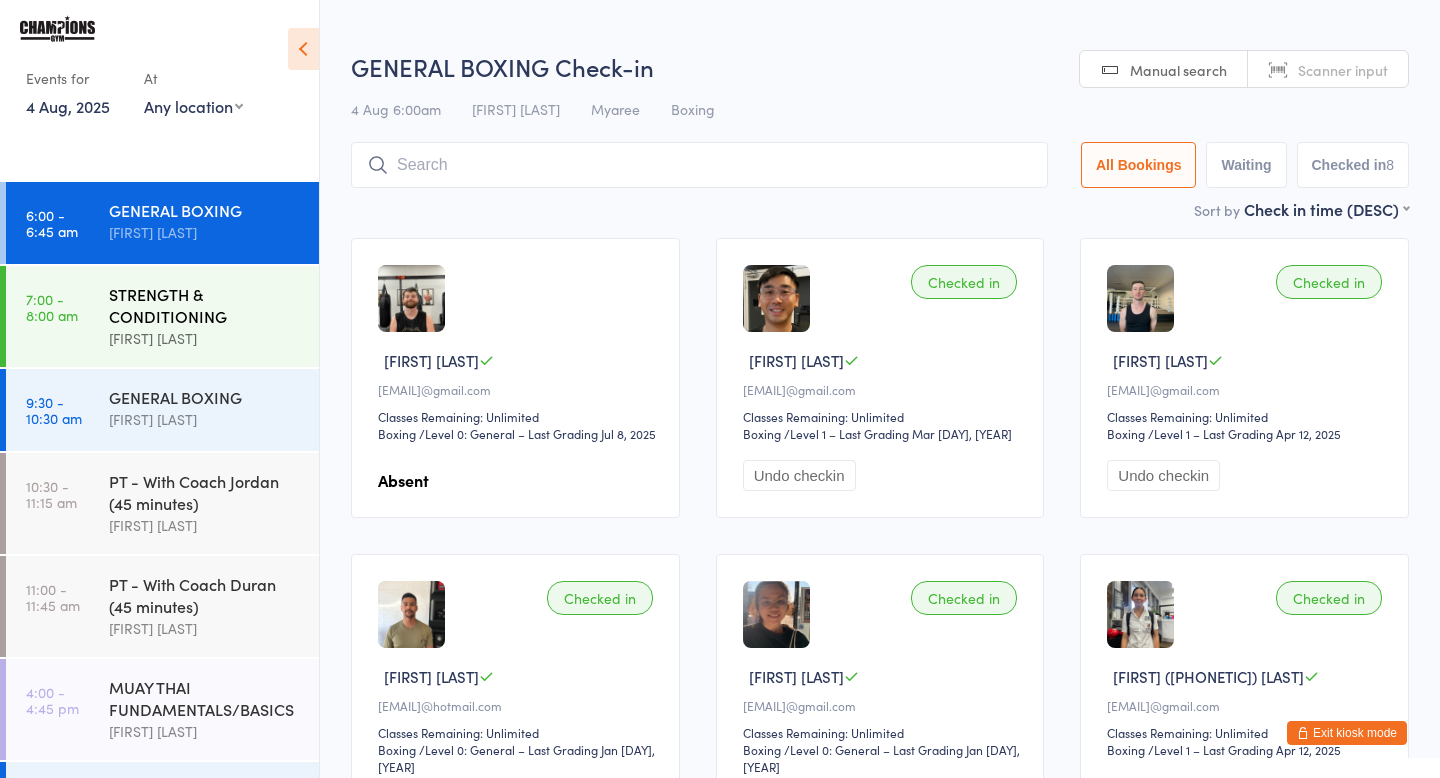 click on "STRENGTH & CONDITIONING" at bounding box center [205, 305] 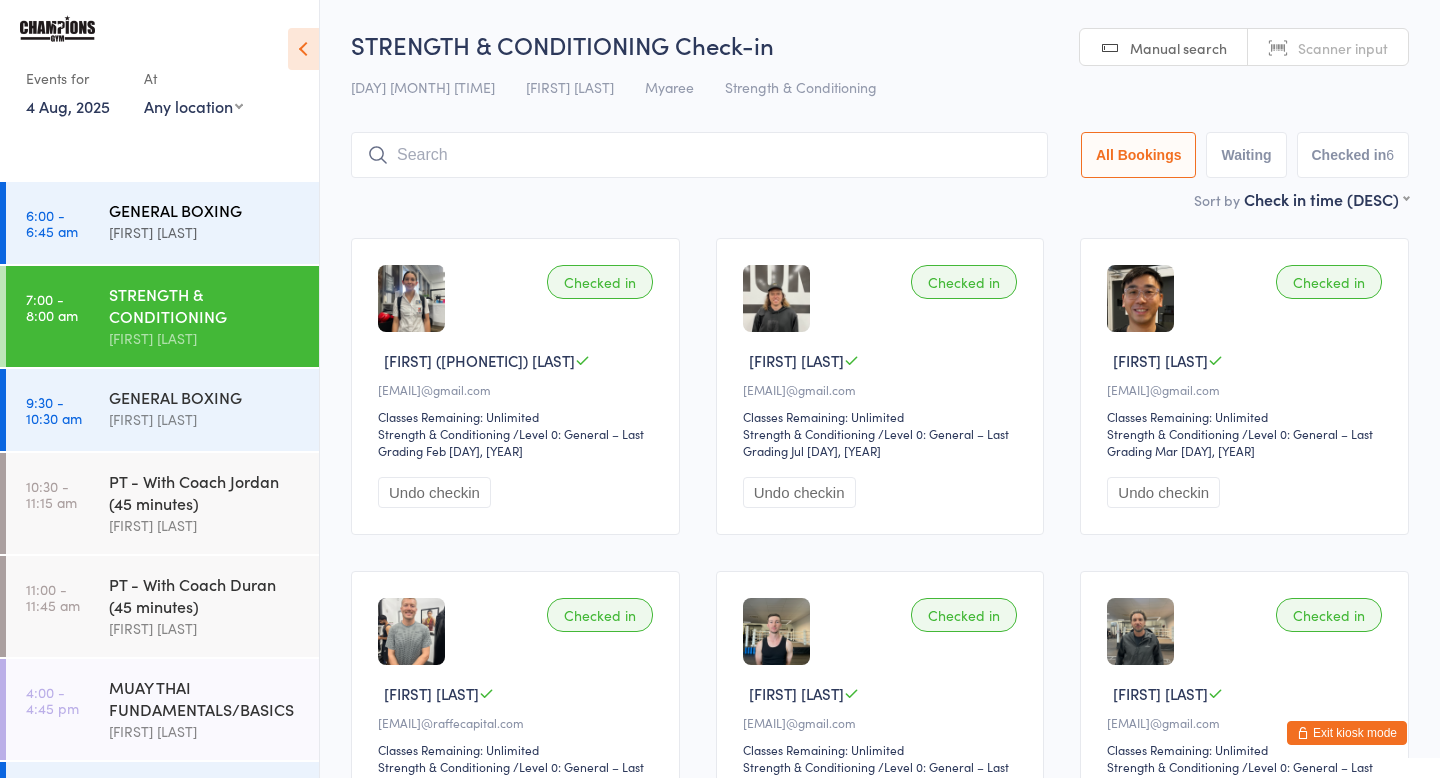 click on "GENERAL BOXING [FIRST] [LAST]" at bounding box center (214, 221) 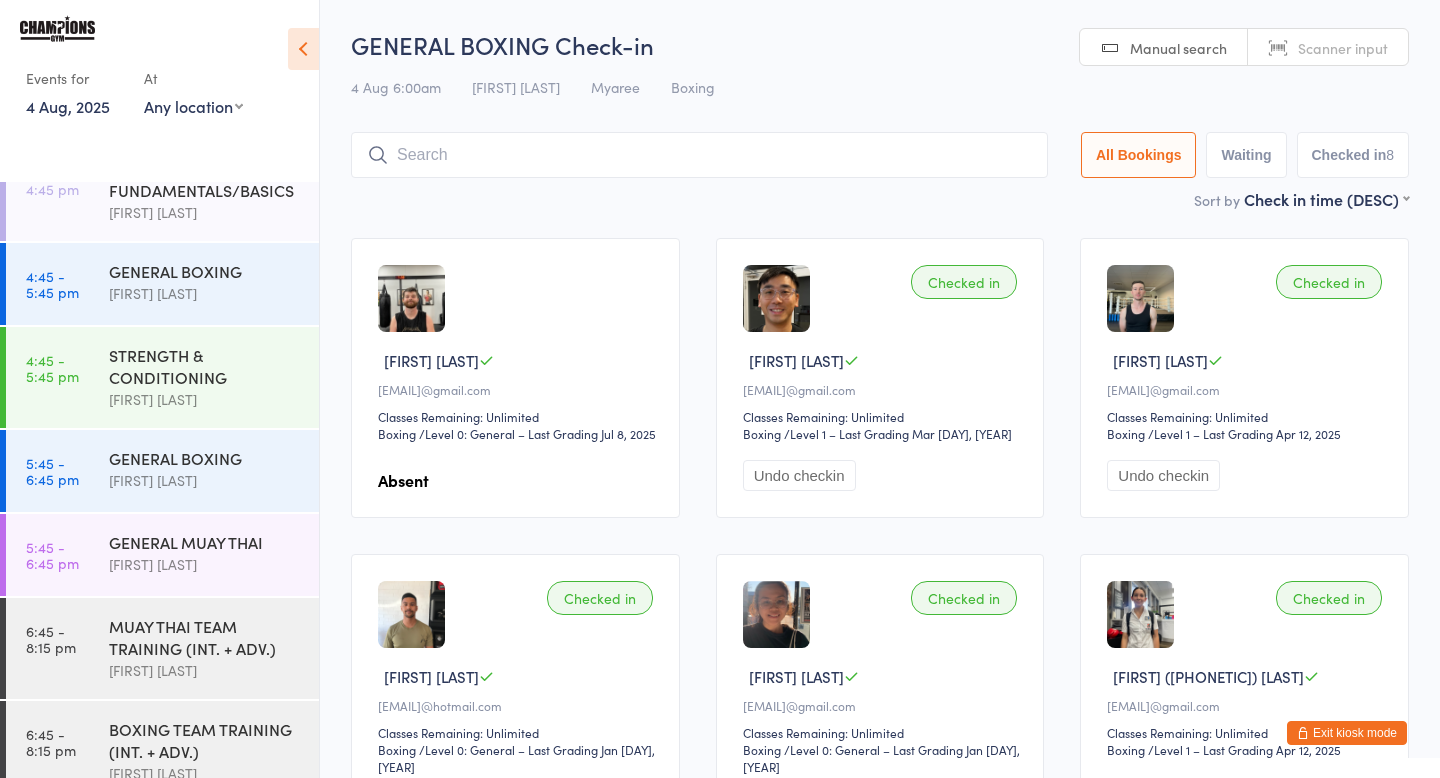 scroll, scrollTop: 552, scrollLeft: 0, axis: vertical 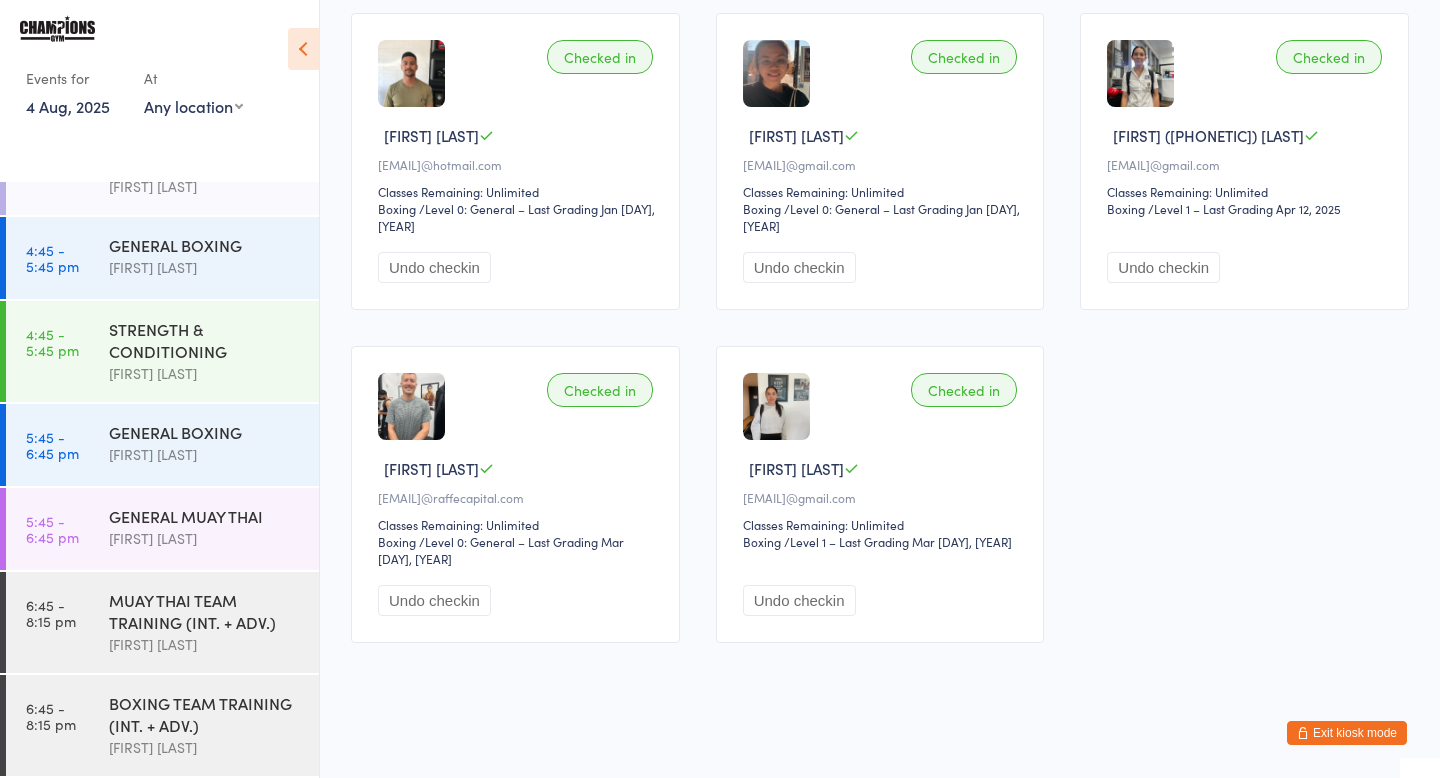click on "4 Aug, 2025" at bounding box center (68, 106) 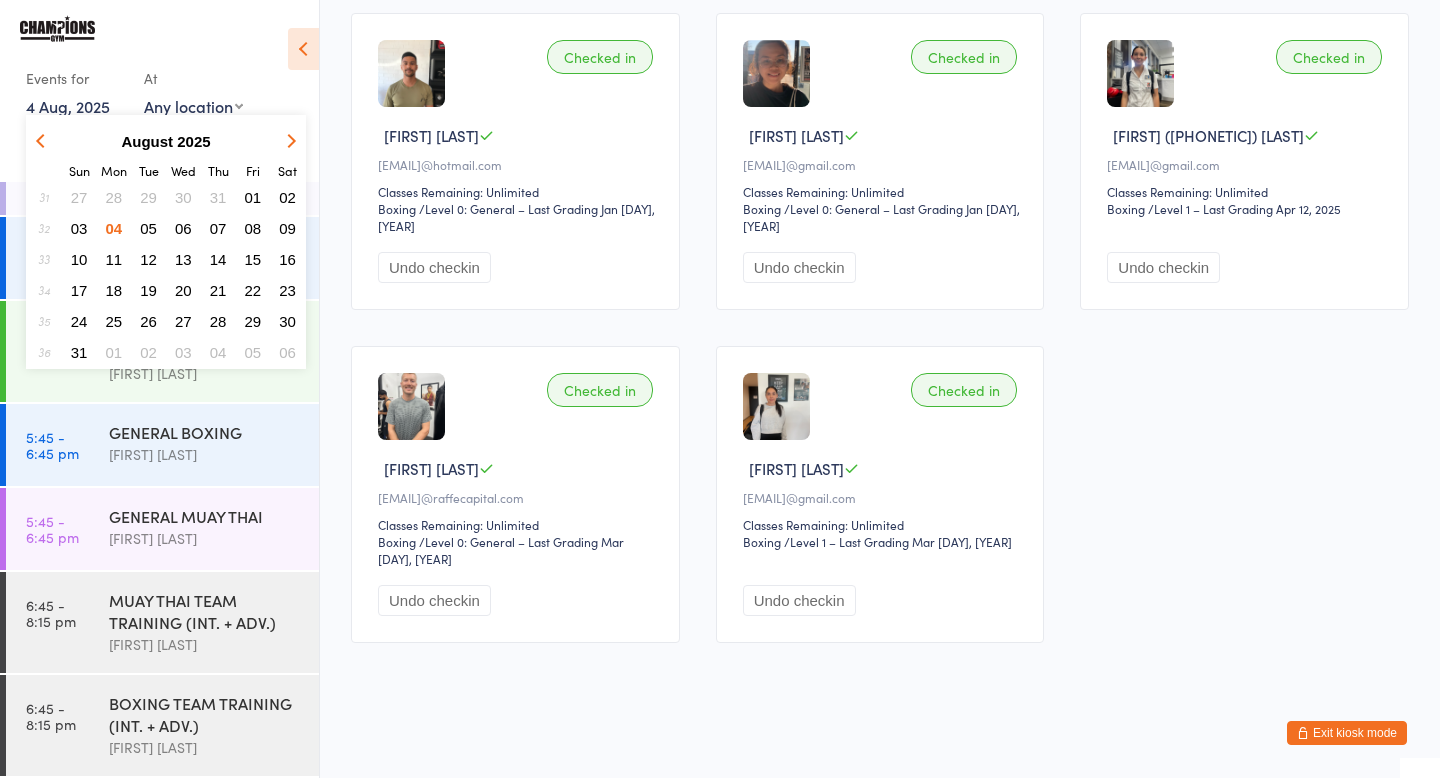 click on "05" at bounding box center (148, 228) 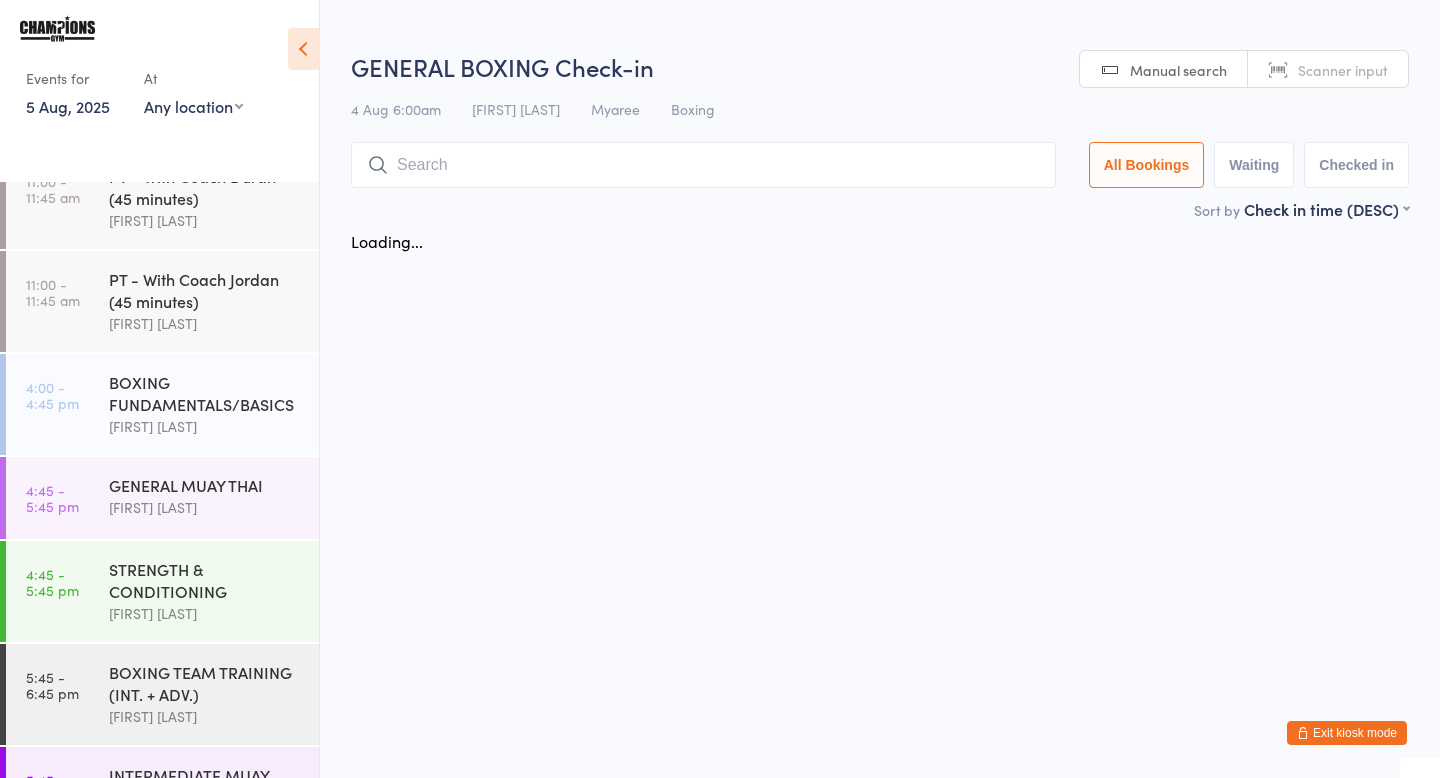 scroll, scrollTop: 0, scrollLeft: 0, axis: both 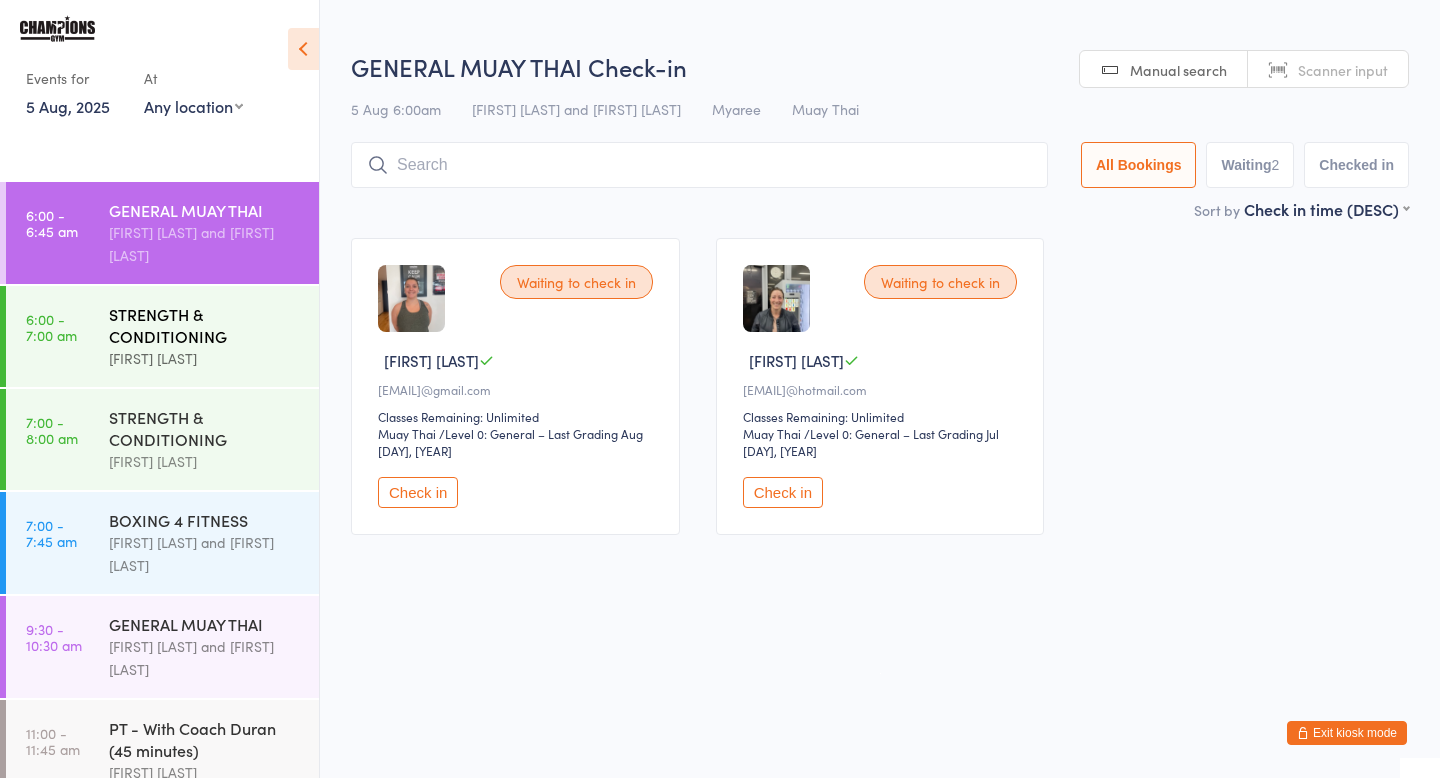 click on "[FIRST] [LAST]" at bounding box center (205, 358) 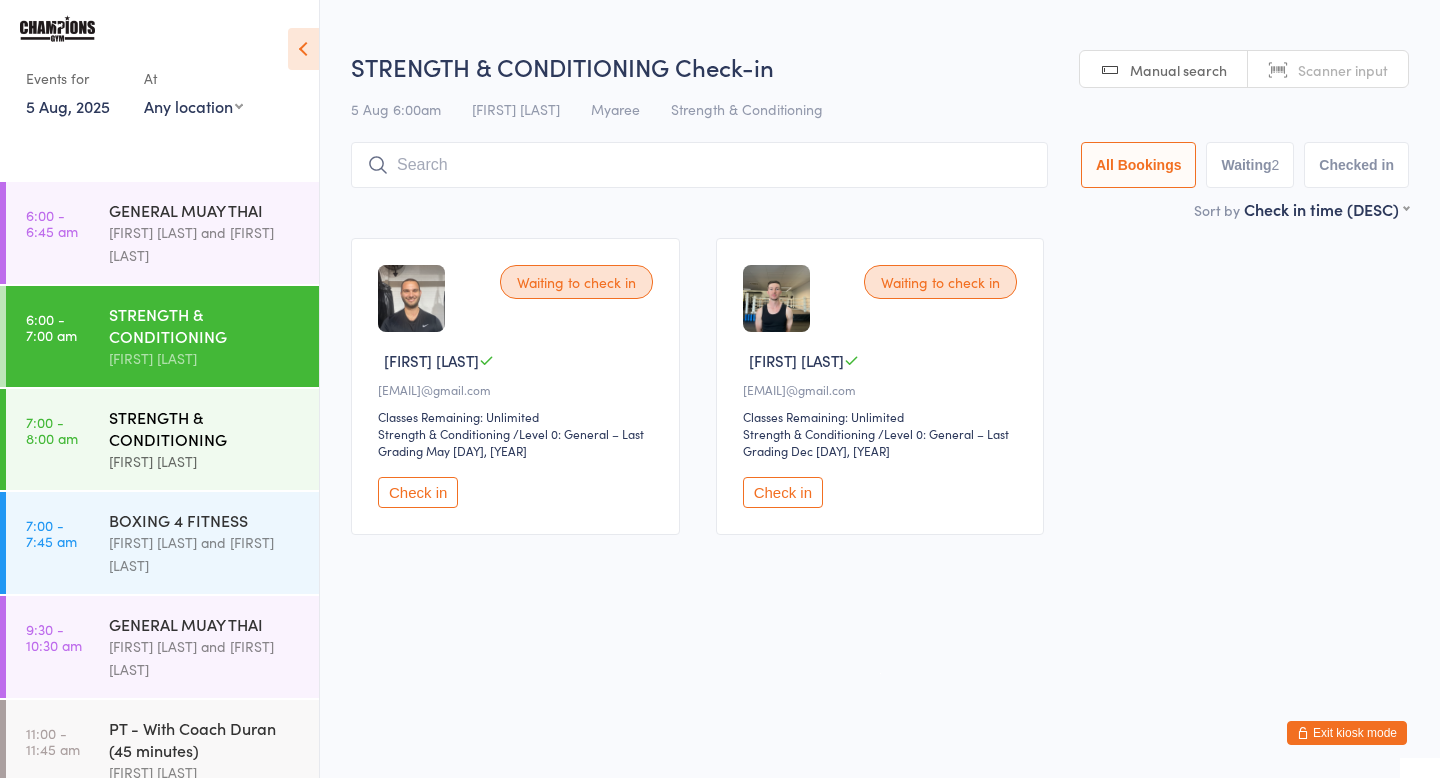 click on "STRENGTH & CONDITIONING" at bounding box center [205, 428] 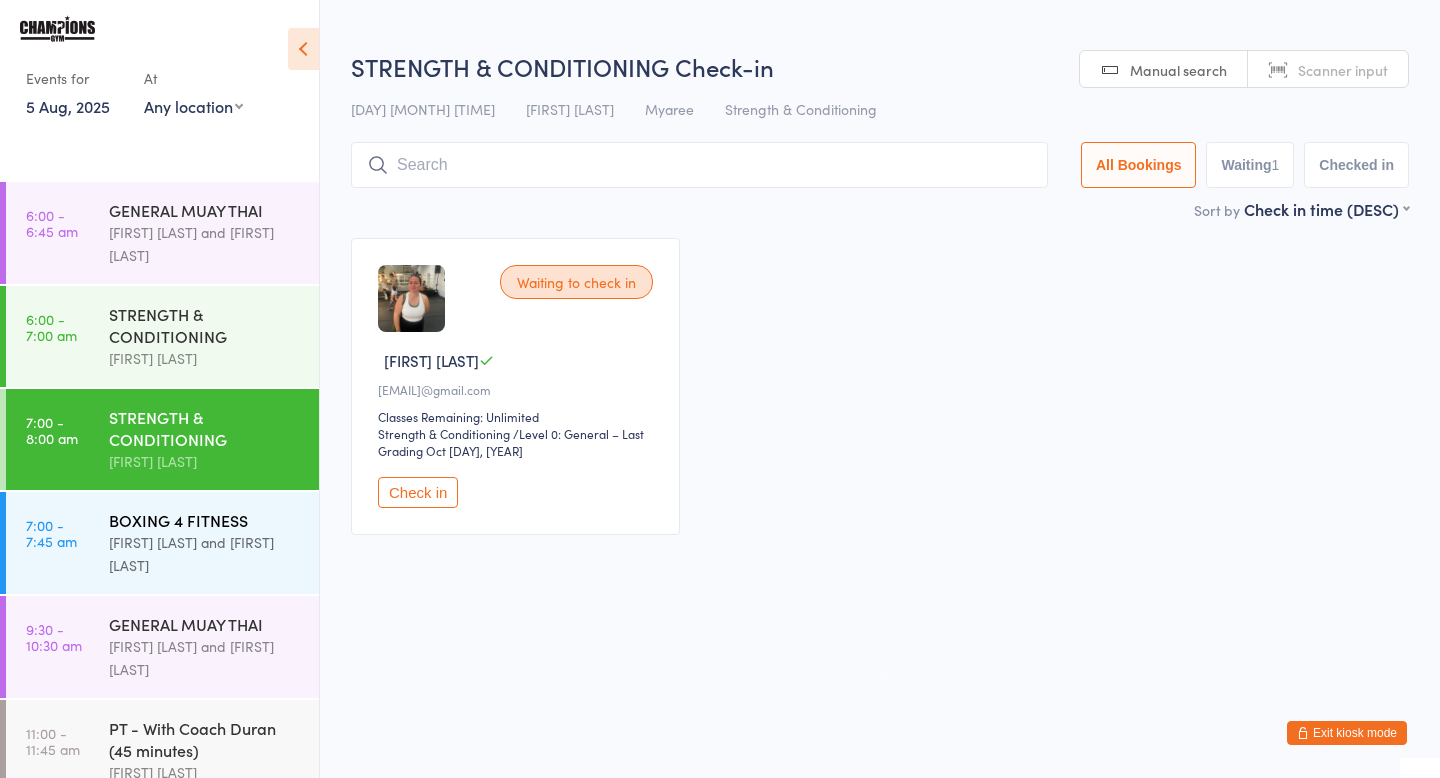 click on "[FIRST] [LAST] and [FIRST] [LAST]" at bounding box center [205, 554] 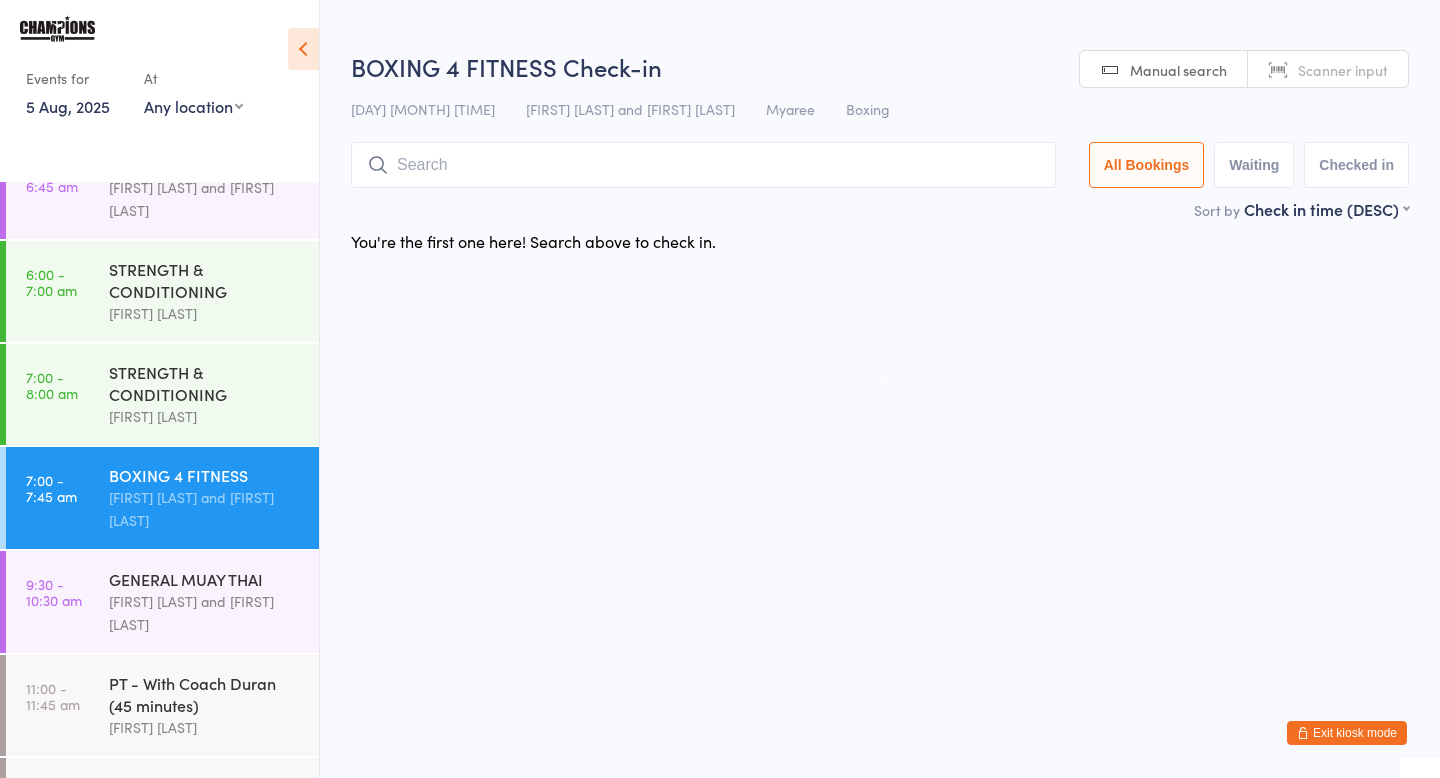 scroll, scrollTop: 65, scrollLeft: 0, axis: vertical 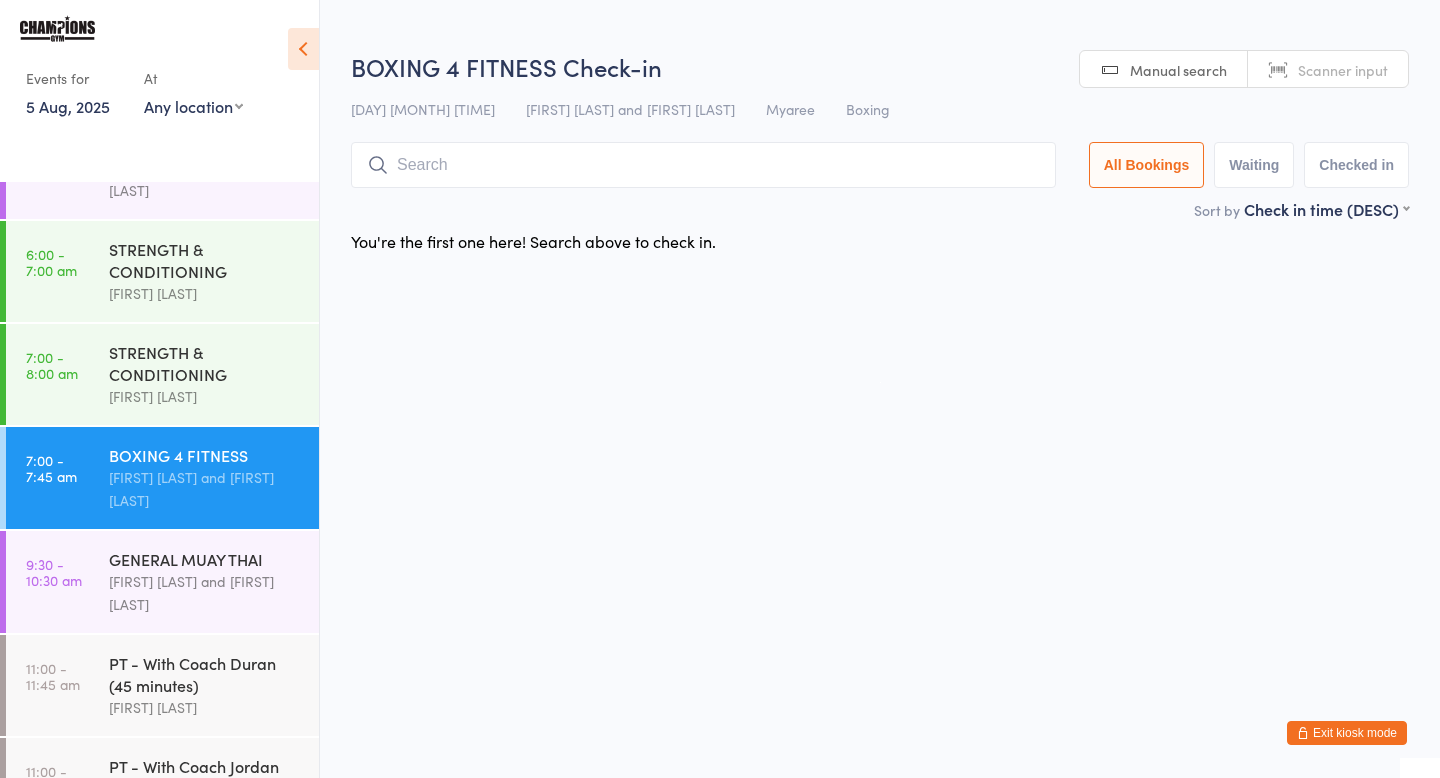 click on "GENERAL MUAY THAI" at bounding box center [205, 559] 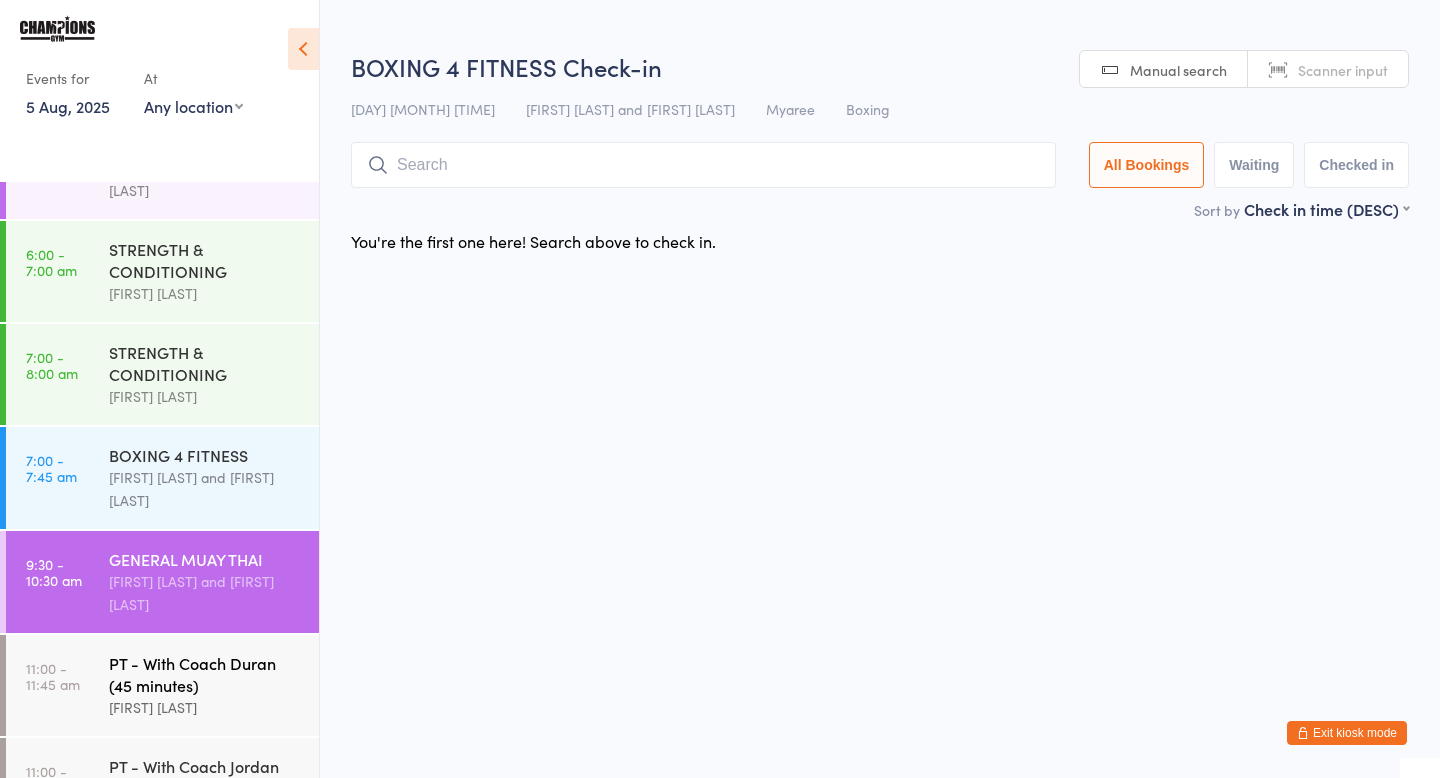 click on "[FIRST] [LAST]" at bounding box center [205, 707] 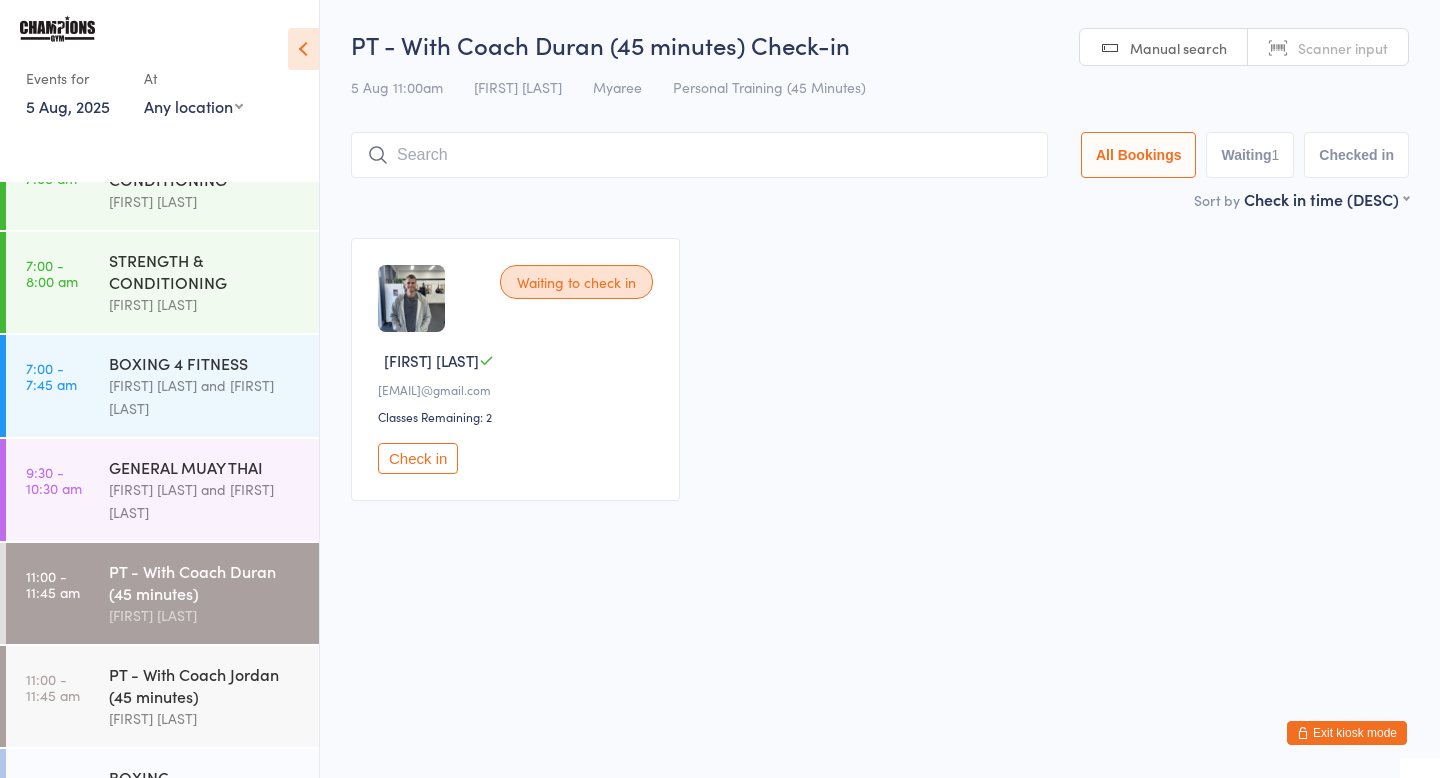 scroll, scrollTop: 176, scrollLeft: 0, axis: vertical 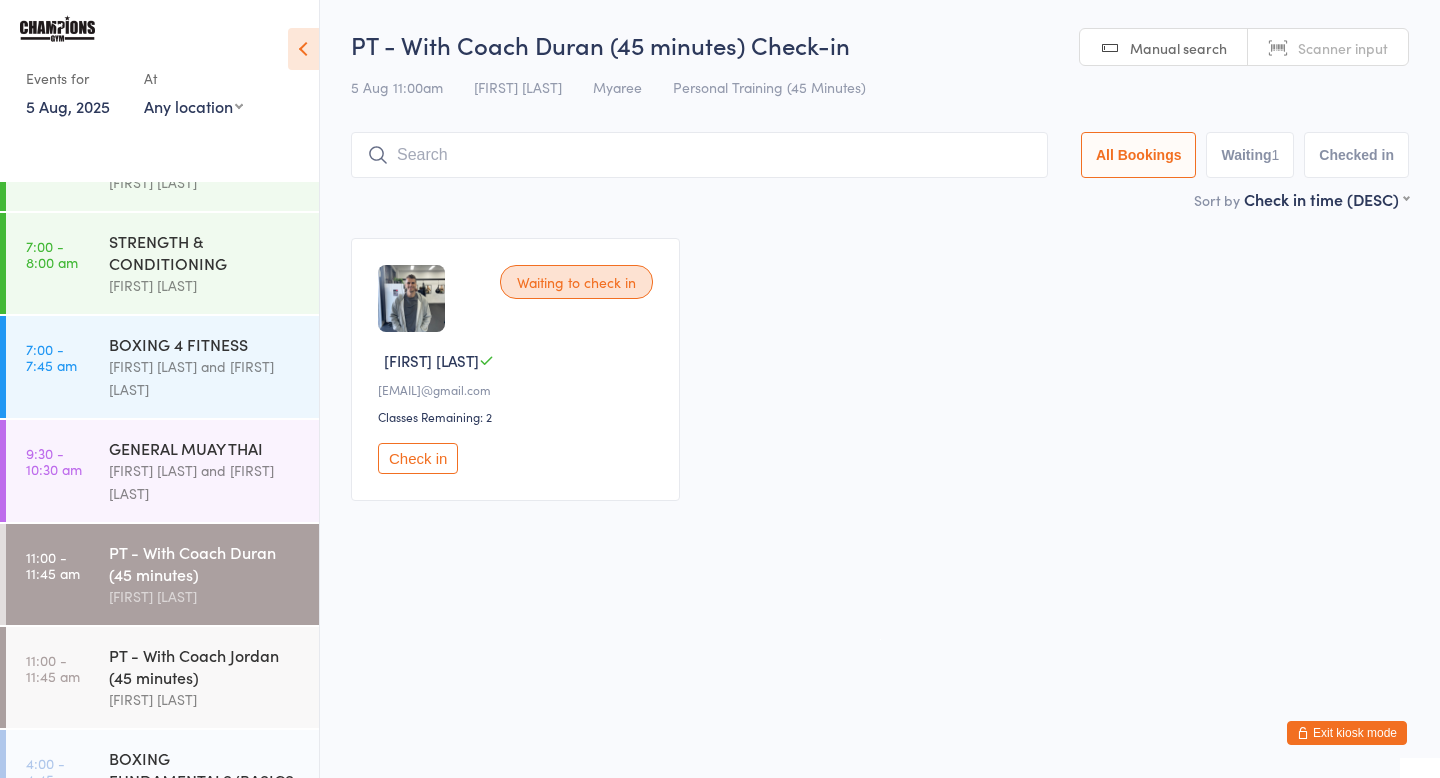 click on "PT - With Coach Jordan (45 minutes)" at bounding box center (205, 666) 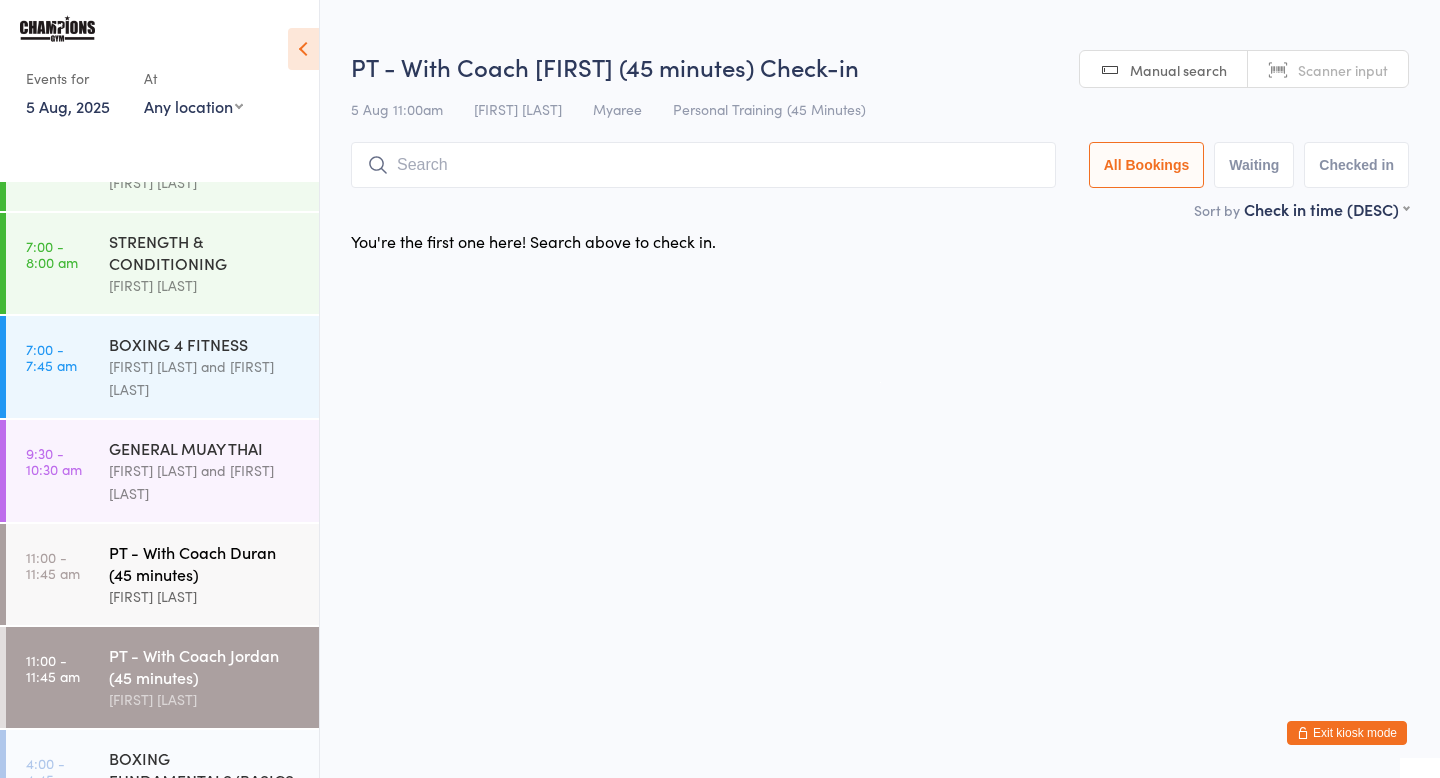 click on "[FIRST] [LAST]" at bounding box center [205, 596] 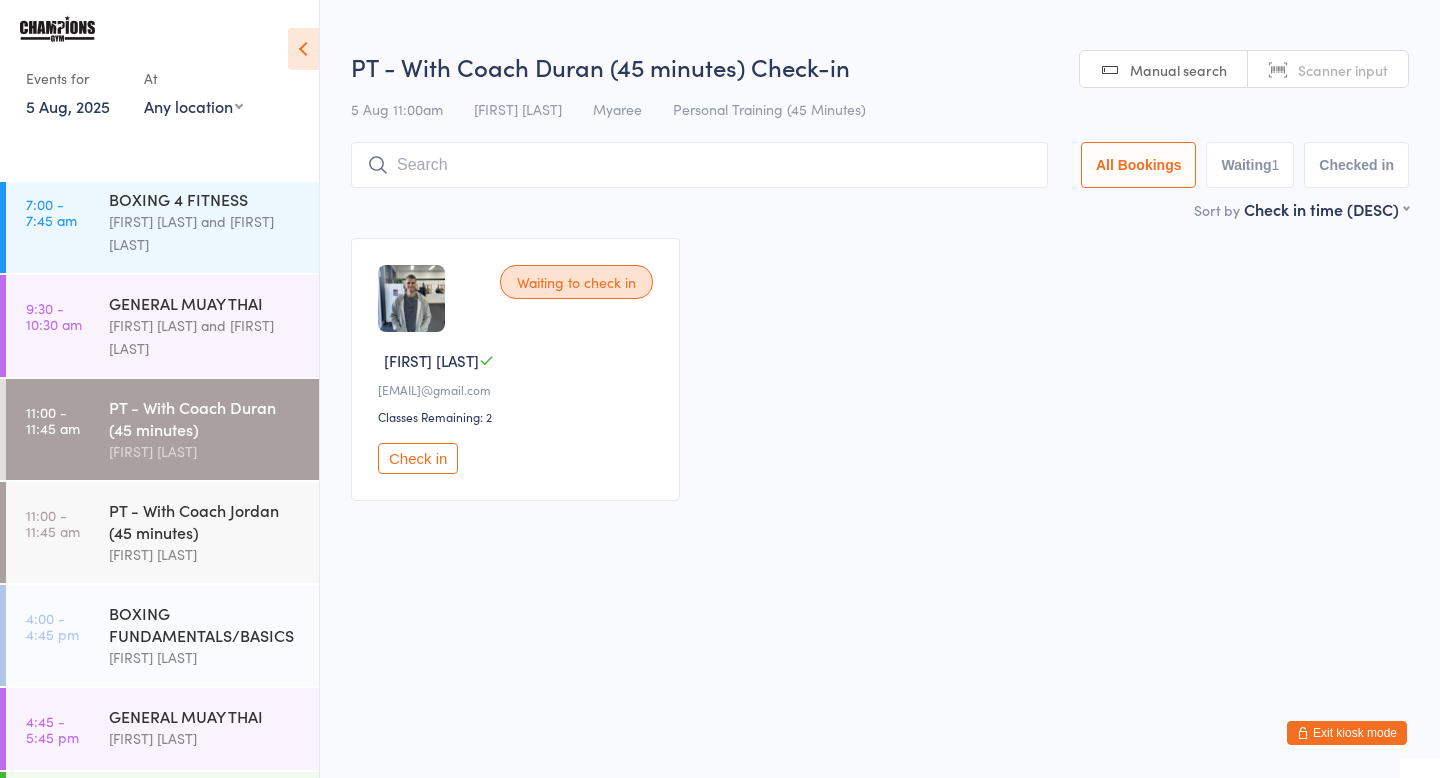 scroll, scrollTop: 322, scrollLeft: 0, axis: vertical 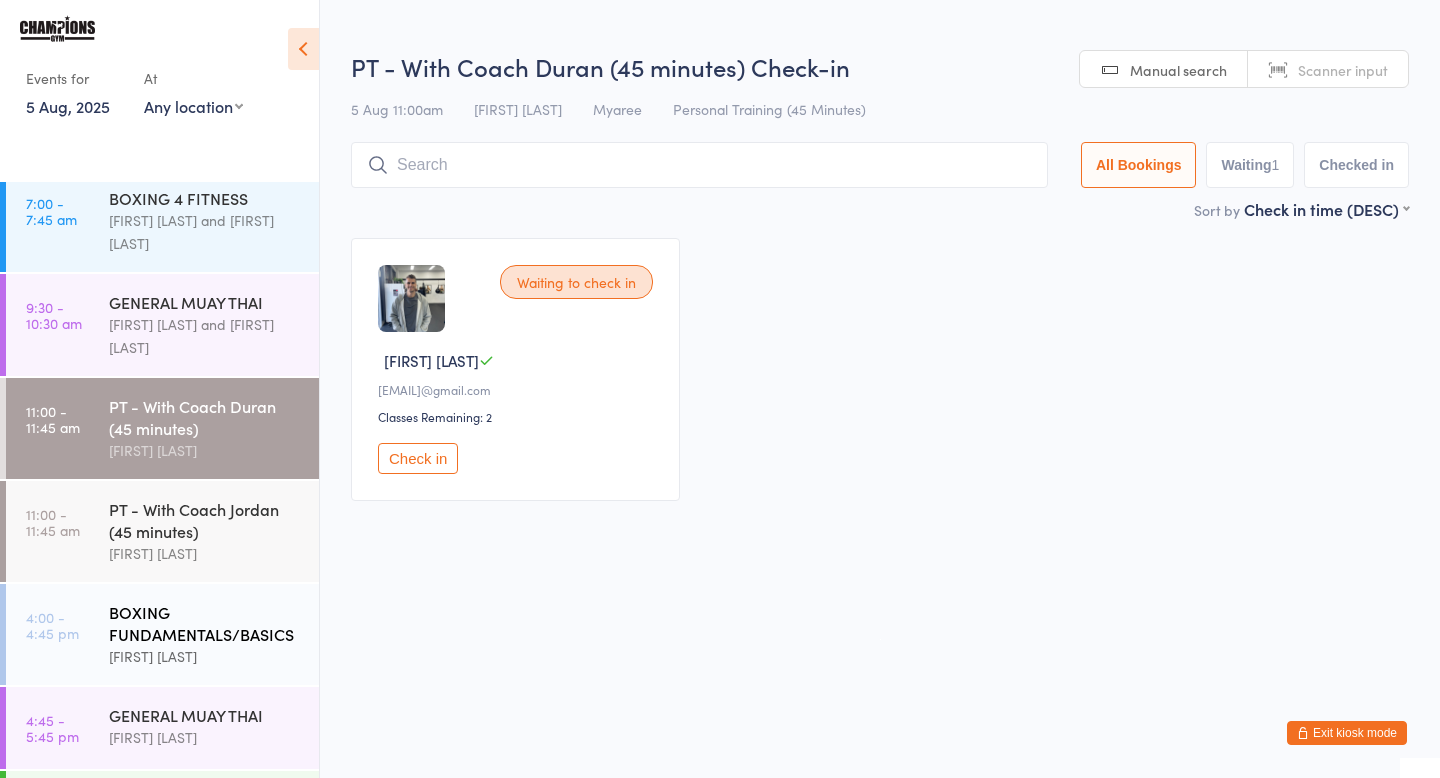 click on "BOXING FUNDAMENTALS/BASICS" at bounding box center [205, 623] 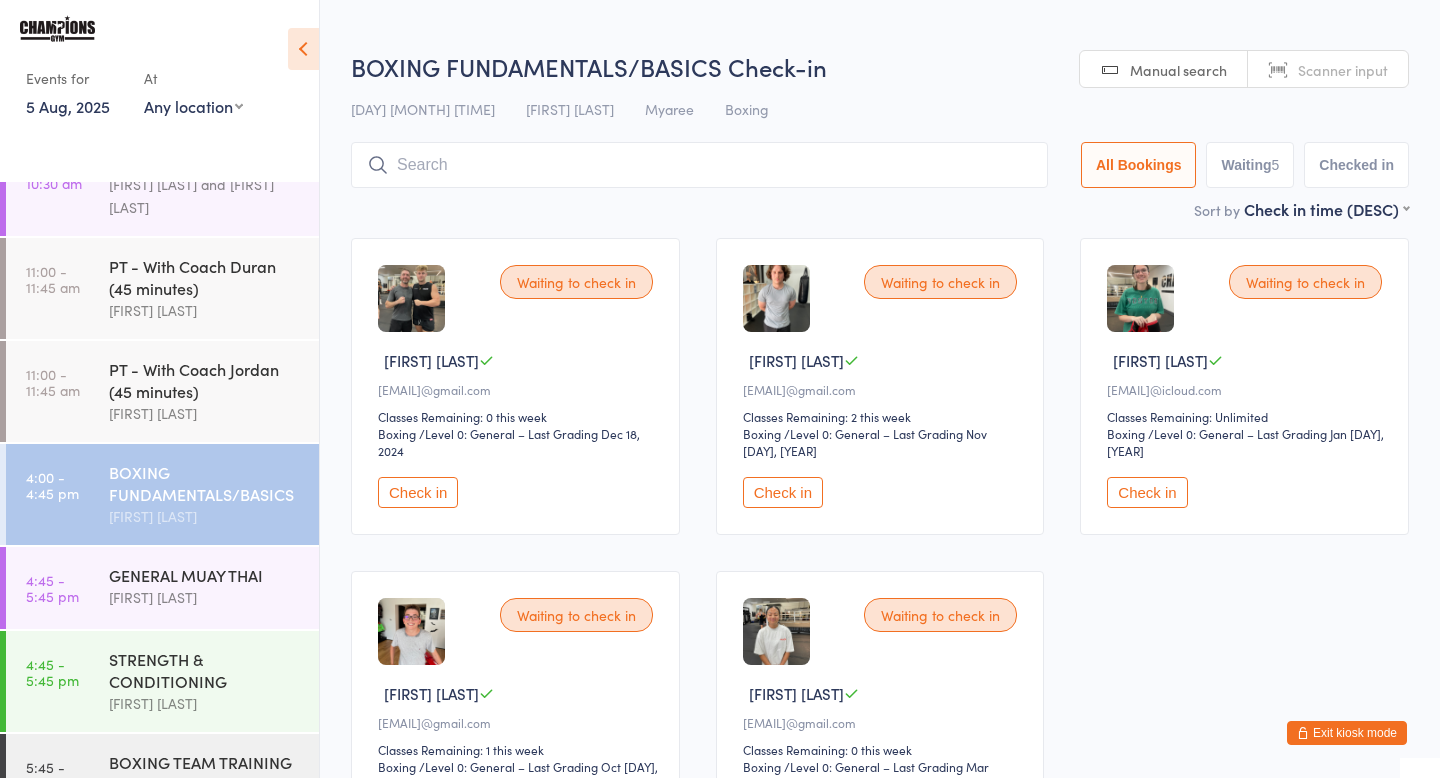 scroll, scrollTop: 461, scrollLeft: 0, axis: vertical 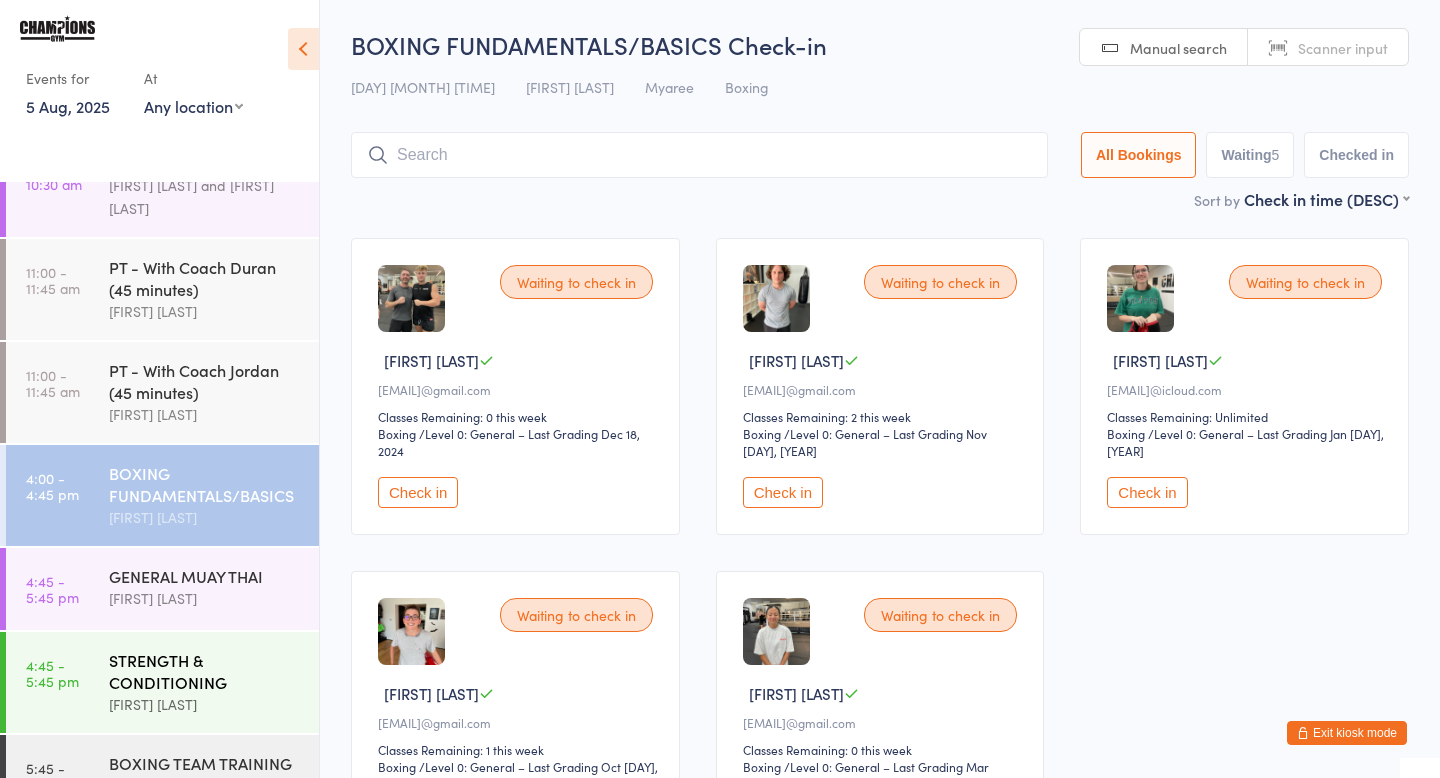 click on "STRENGTH & CONDITIONING" at bounding box center (205, 671) 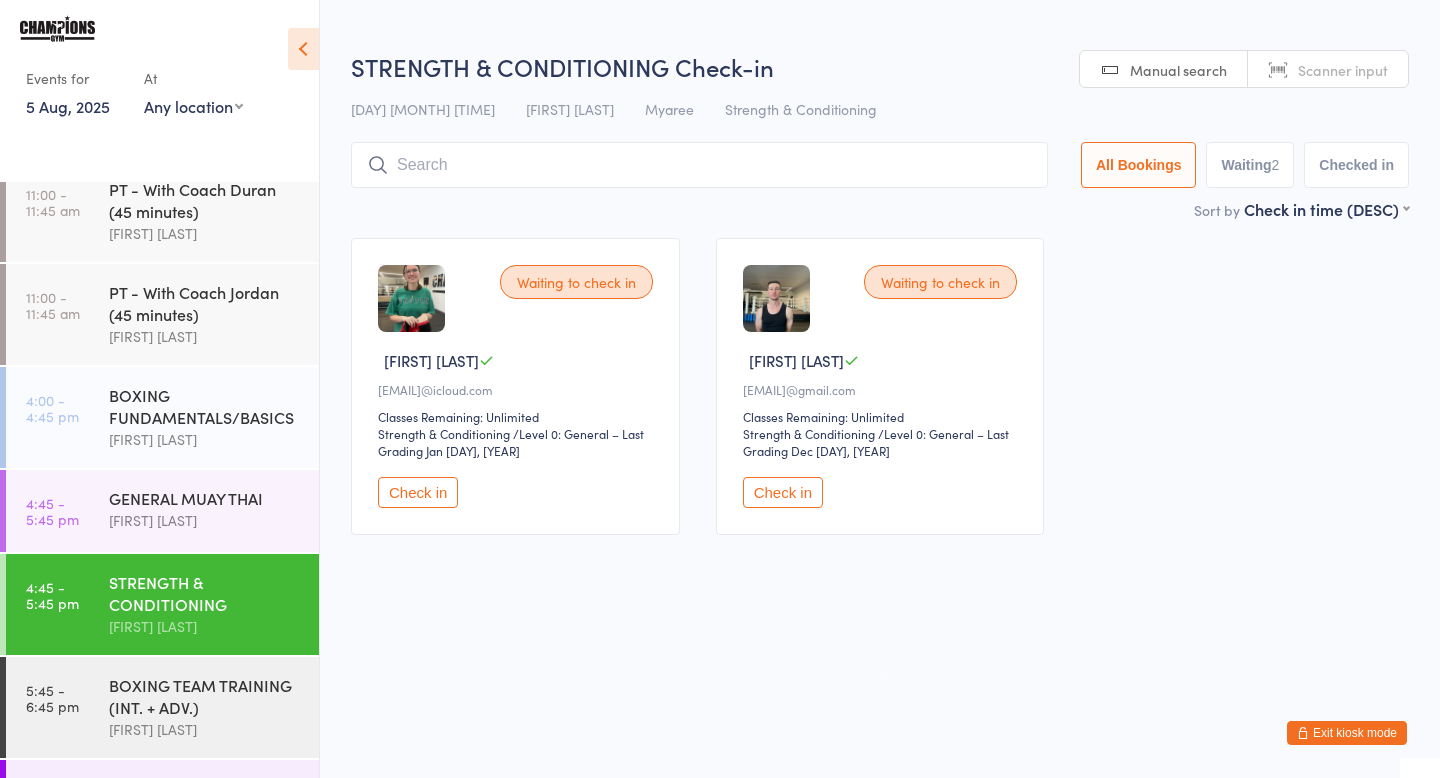 scroll, scrollTop: 542, scrollLeft: 0, axis: vertical 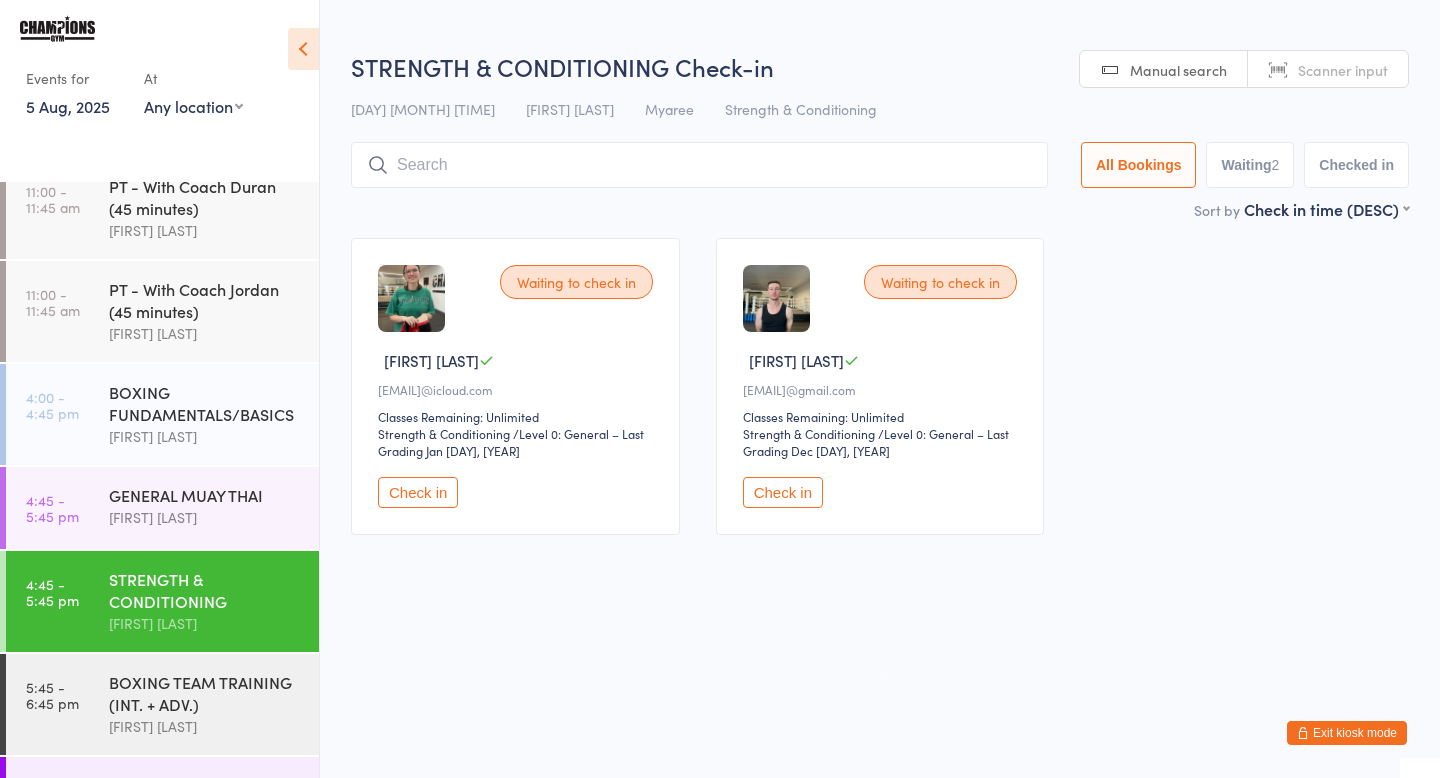 click on "BOXING TEAM TRAINING (INT. + ADV.)" at bounding box center [205, 693] 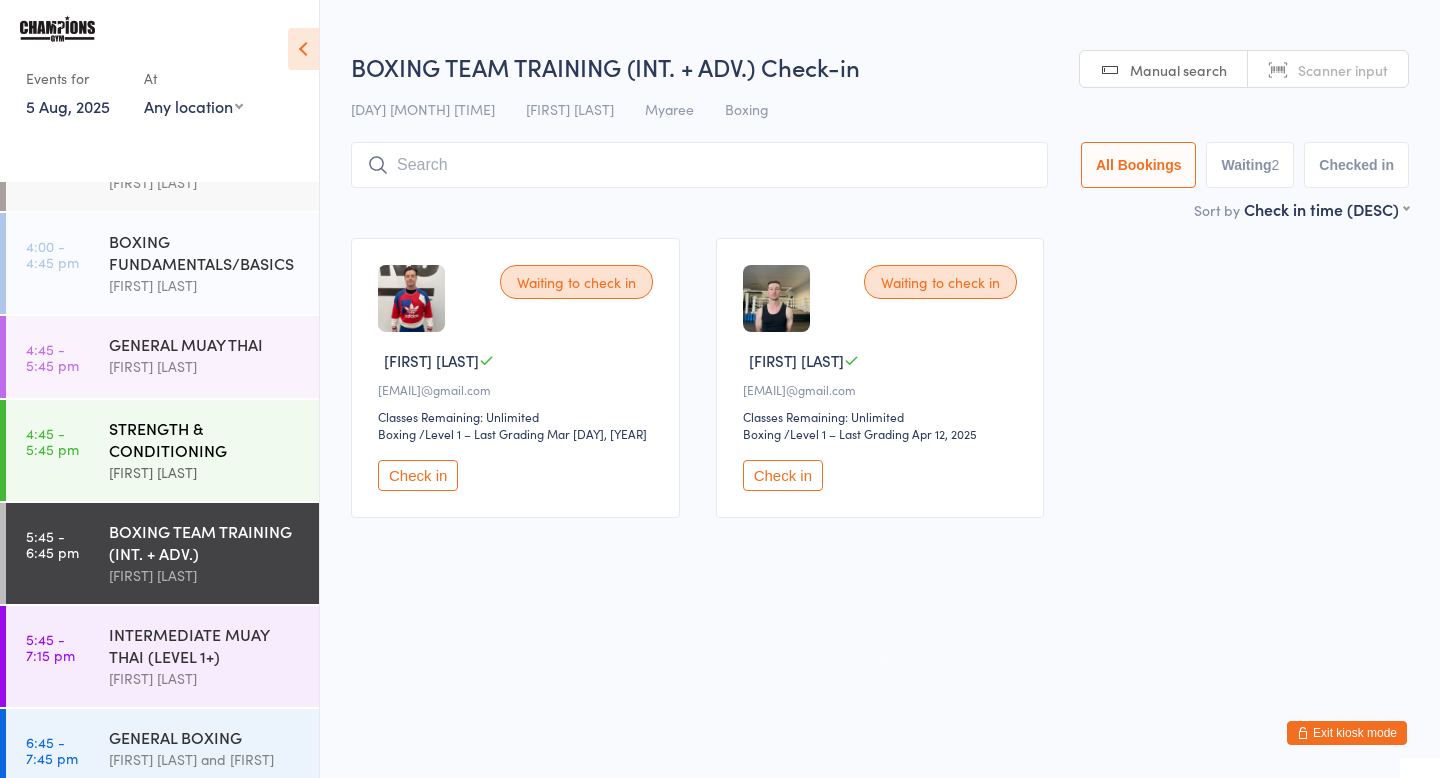 scroll, scrollTop: 738, scrollLeft: 0, axis: vertical 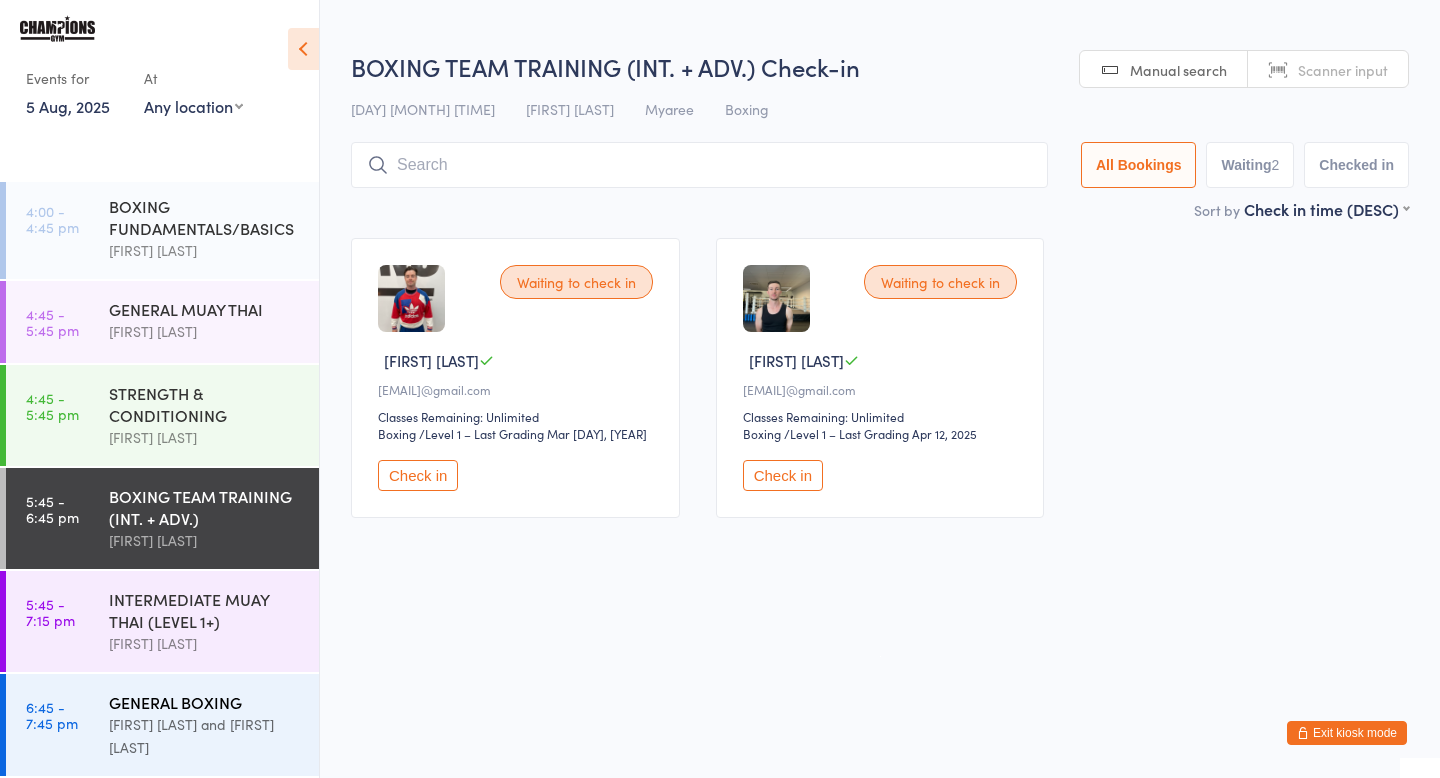 click on "GENERAL BOXING" at bounding box center (205, 702) 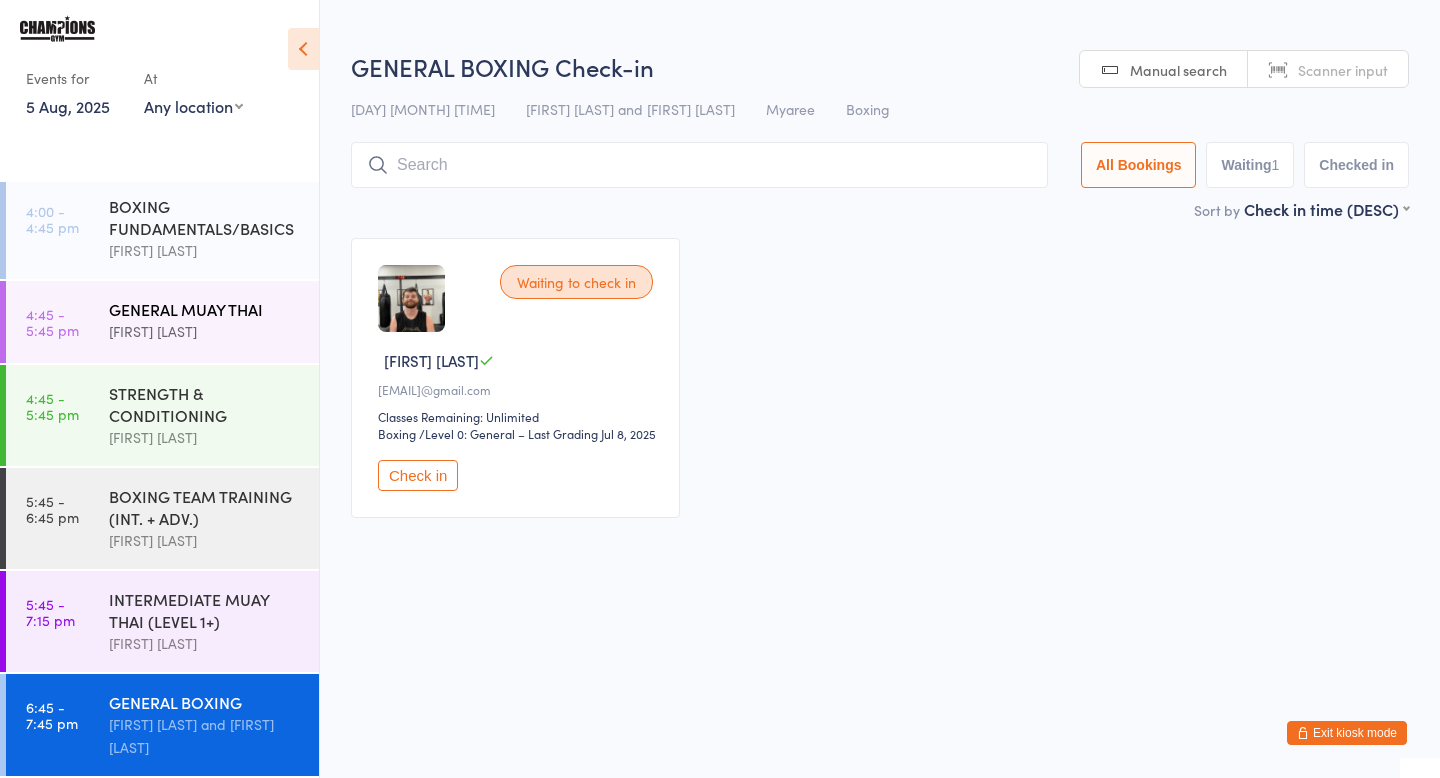 scroll, scrollTop: 0, scrollLeft: 0, axis: both 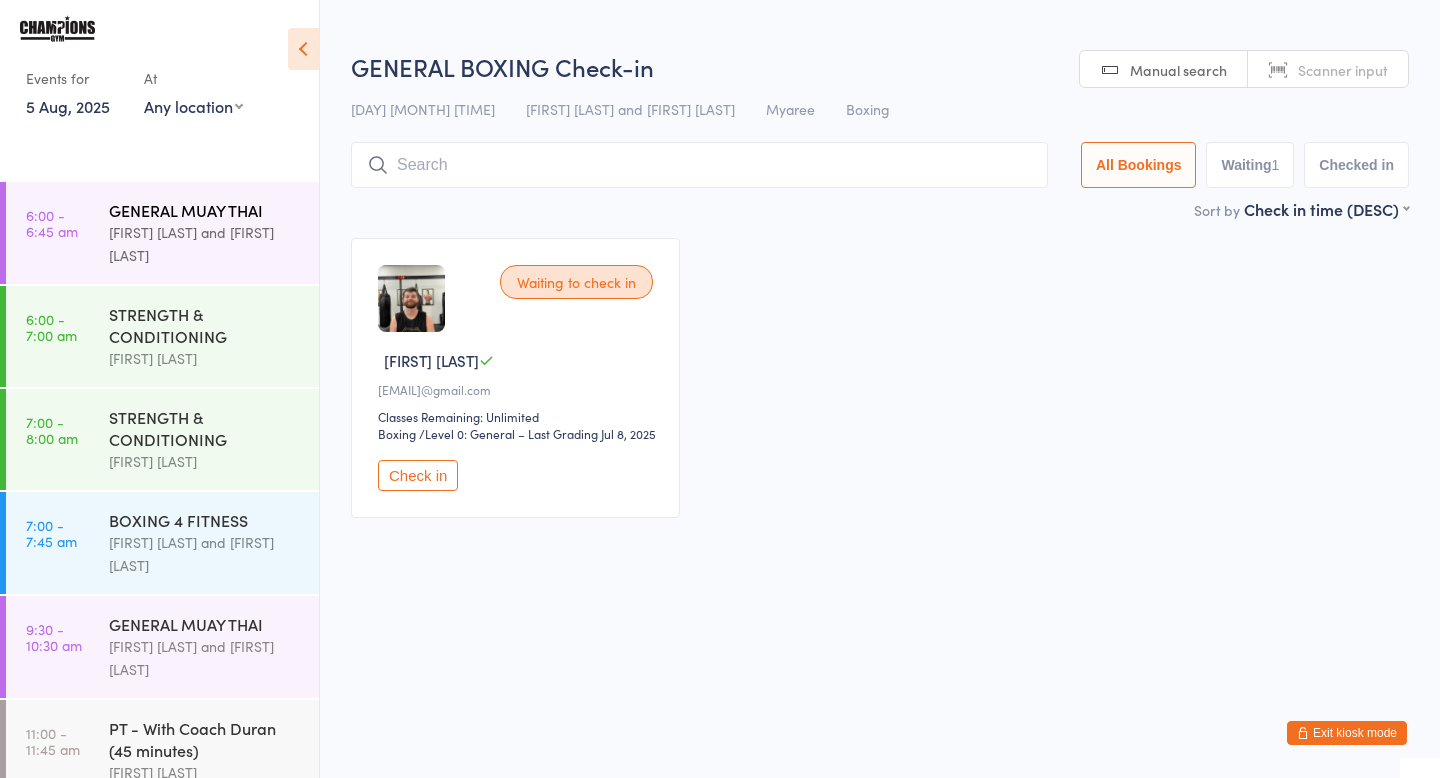 click on "GENERAL MUAY THAI" at bounding box center [205, 210] 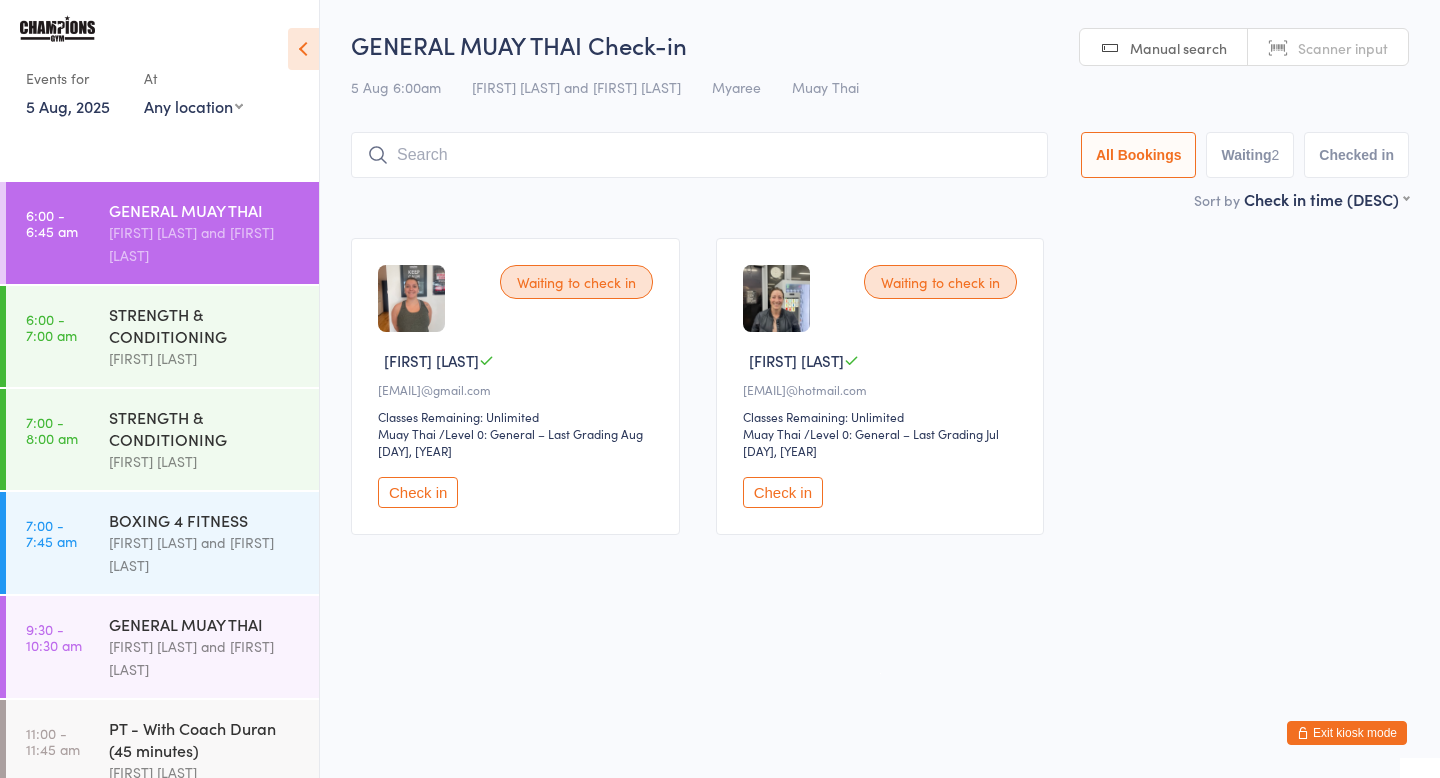click on "You have now entered Kiosk Mode. Members will be able to check themselves in using the search field below. Click "Exit kiosk mode" below to exit Kiosk Mode at any time. Events for [DAY] [MONTH], [YEAR] [DAY] [MONTH], [YEAR]
[MONTH] [YEAR]
Sun Mon Tue Wed Thu Fri Sat
31
27
28
29
30
31
01
02
32
03
04
05
06
07
08
09
33
10
11
12
13
14
15
16
34
17
18
19
20
21
22
23
35" at bounding box center [720, 389] 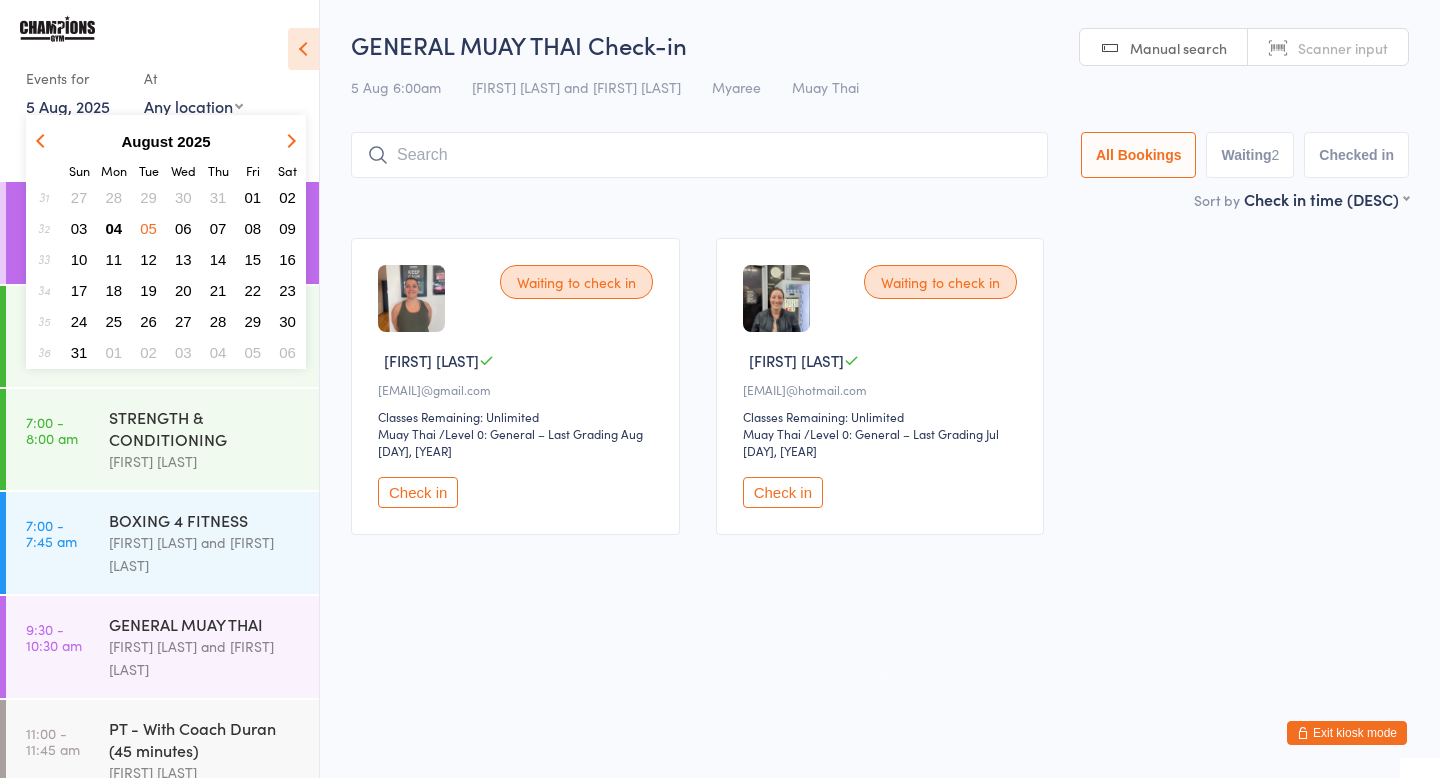click on "04" at bounding box center [114, 228] 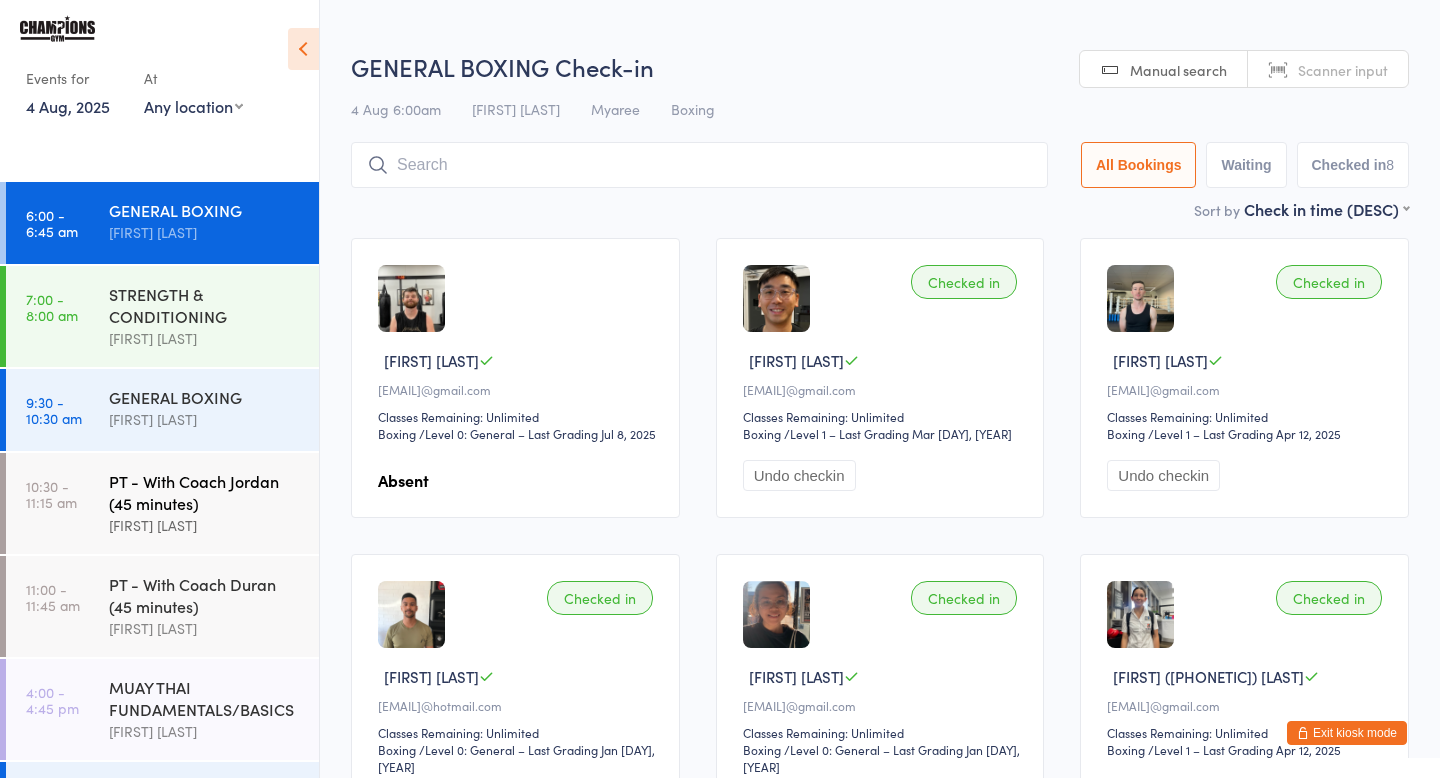 click on "[FIRST] [LAST]" at bounding box center [205, 525] 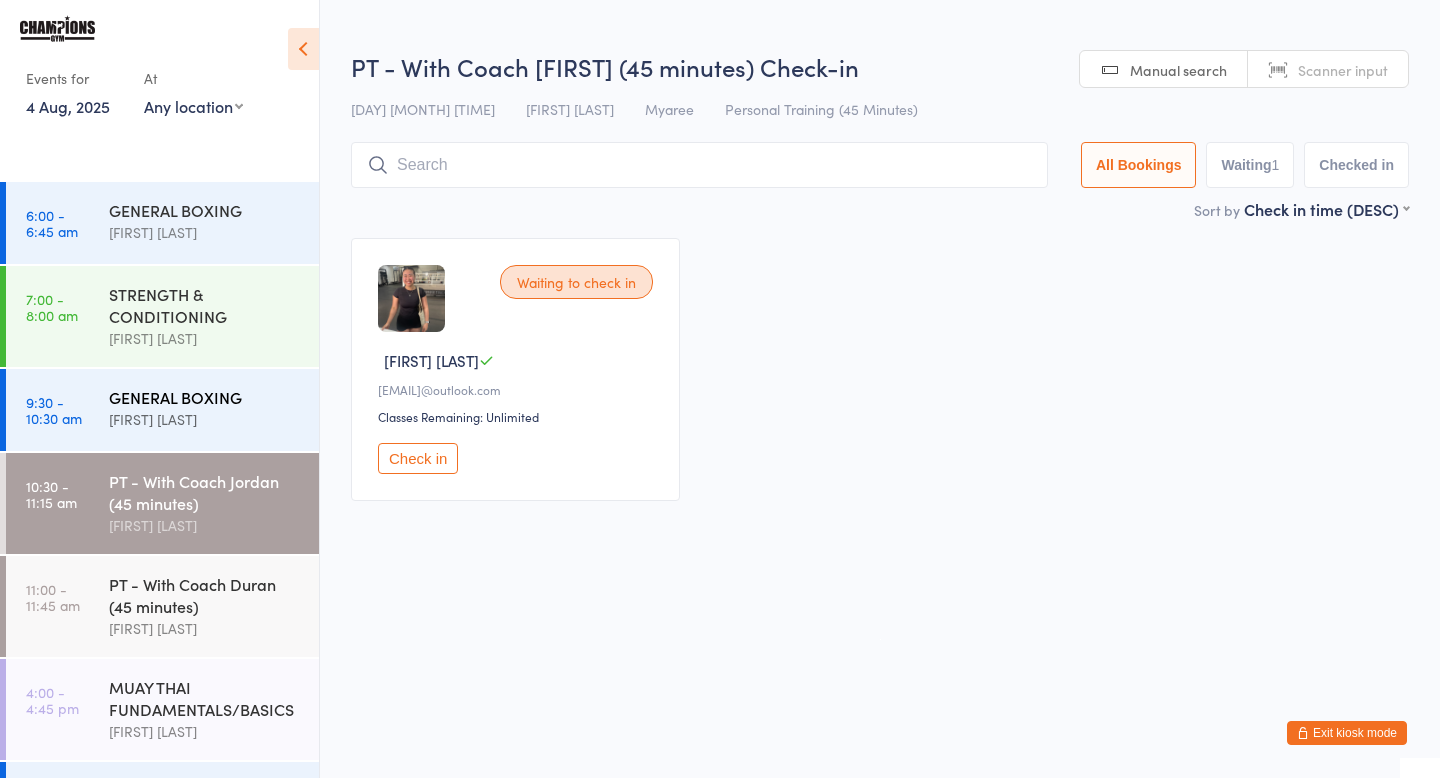 click on "[FIRST] [LAST]" at bounding box center [205, 419] 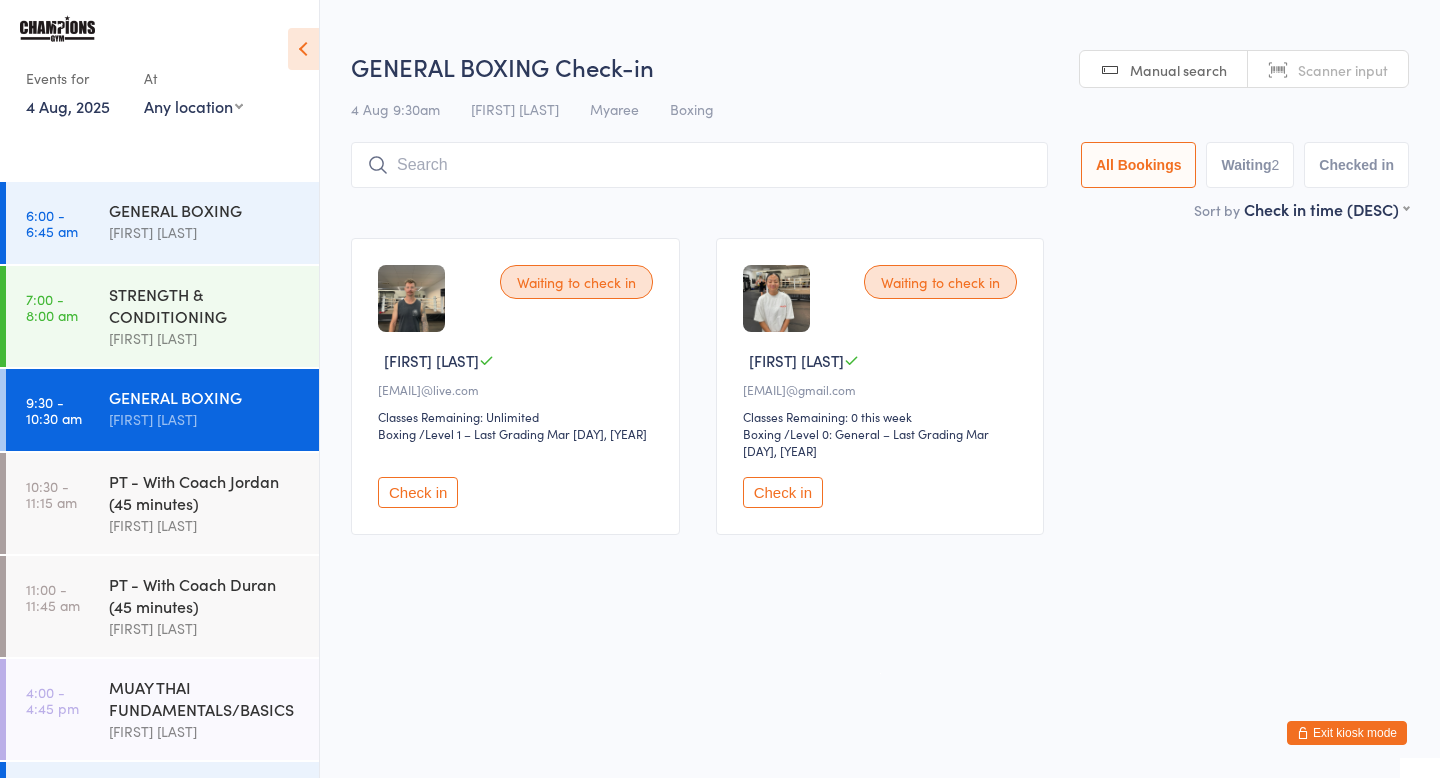 click on "Check in" at bounding box center [418, 492] 